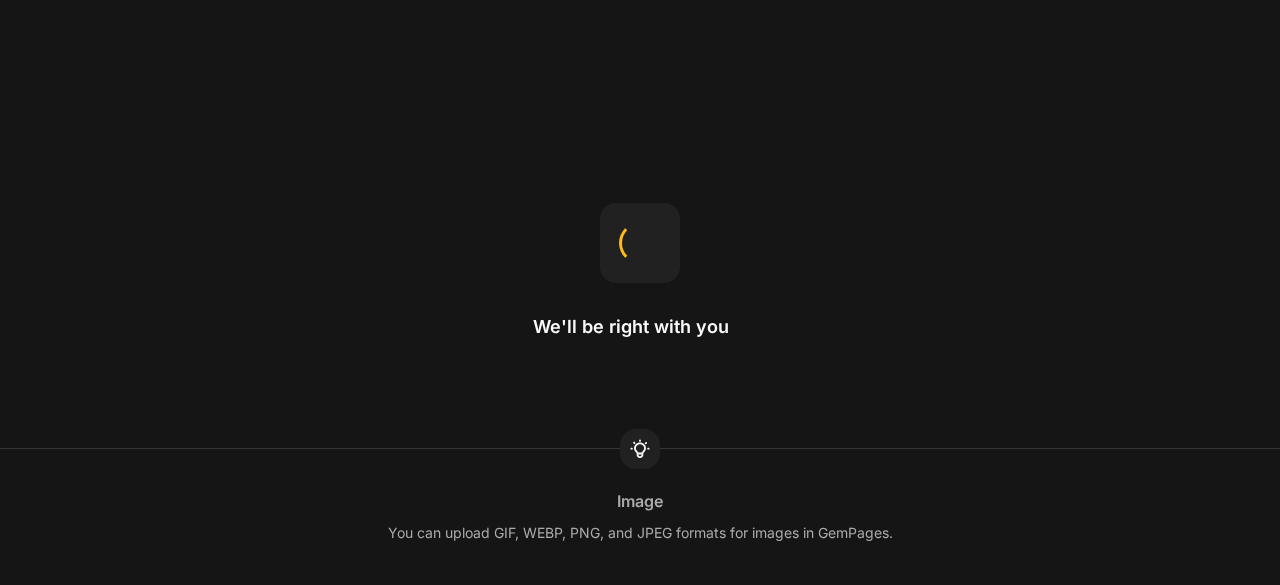 scroll, scrollTop: 0, scrollLeft: 0, axis: both 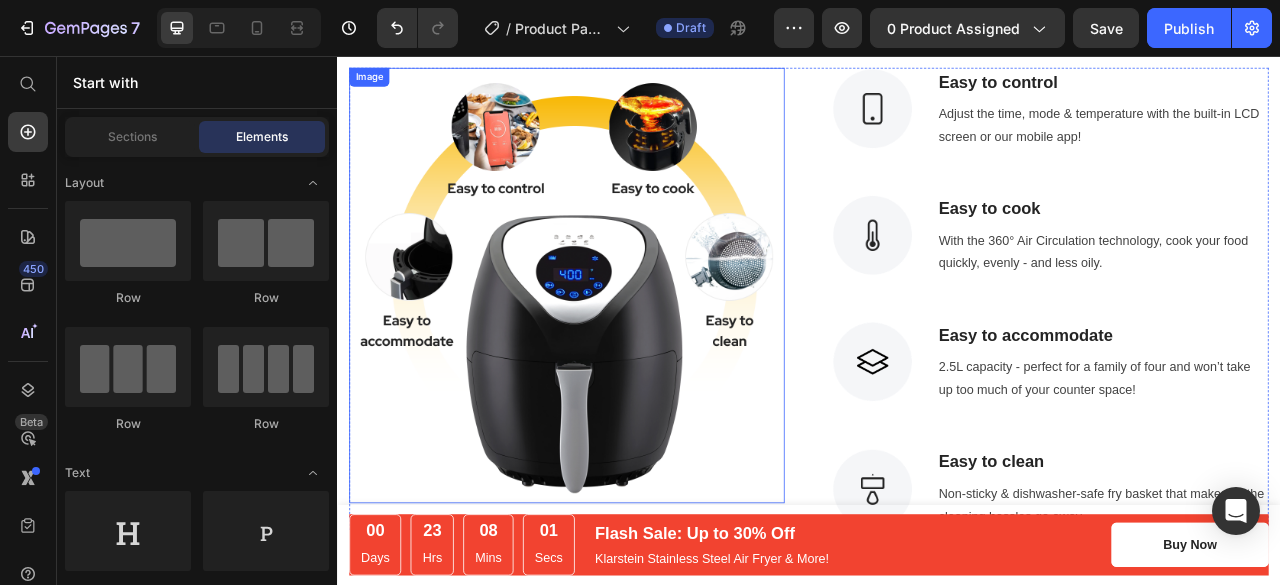 click at bounding box center (629, 348) 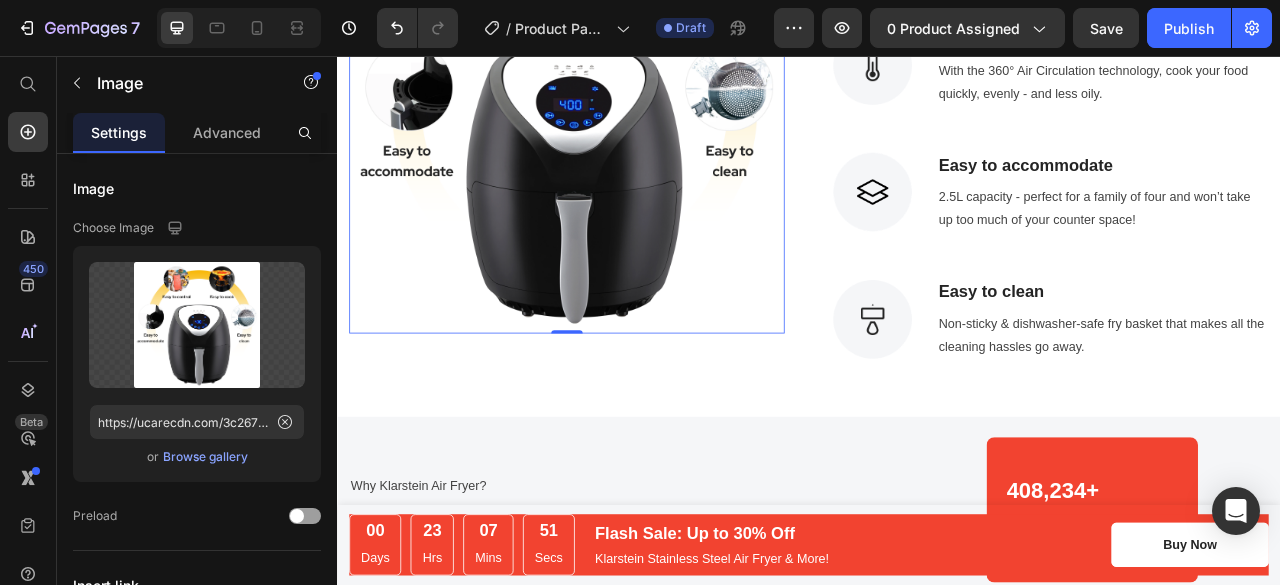 scroll, scrollTop: 2486, scrollLeft: 0, axis: vertical 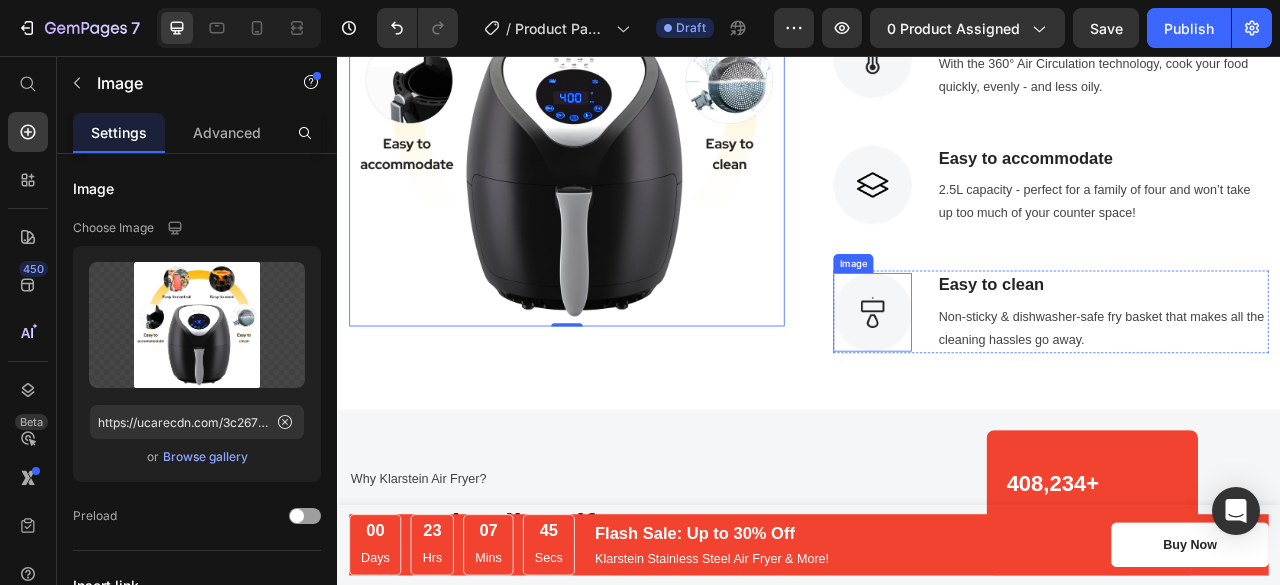 click at bounding box center [1018, 382] 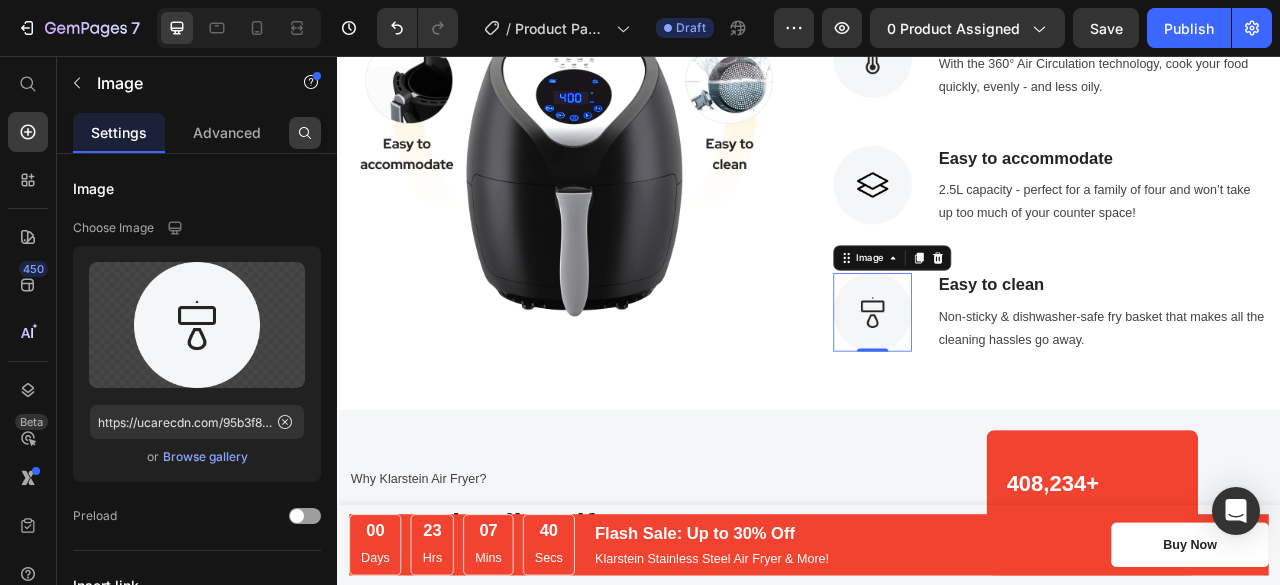 click 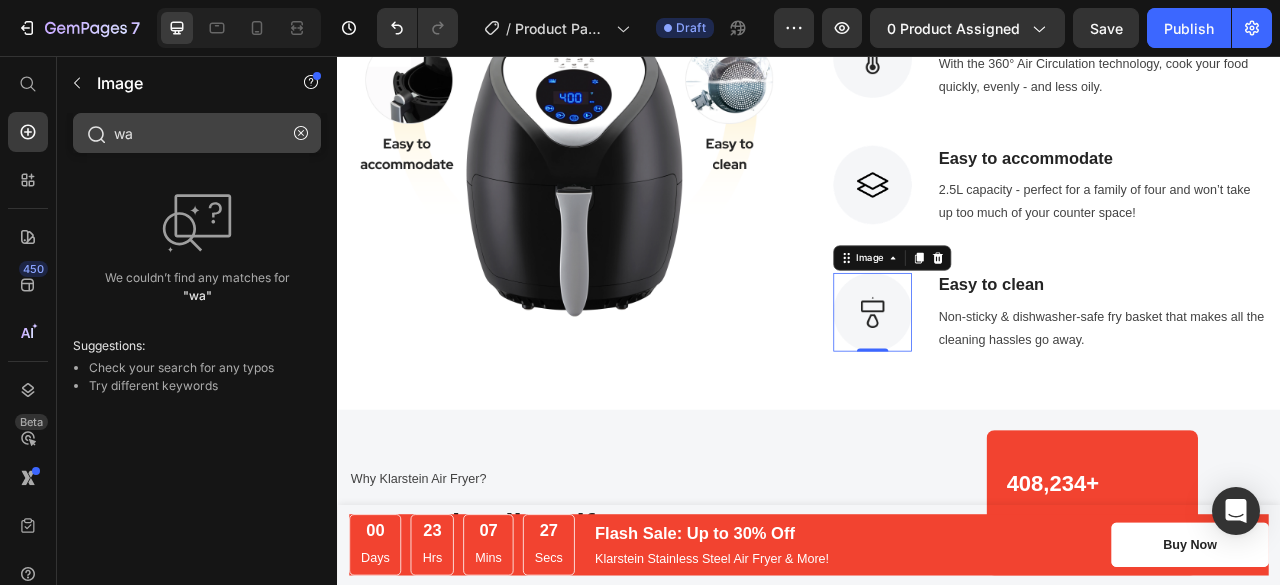 type on "w" 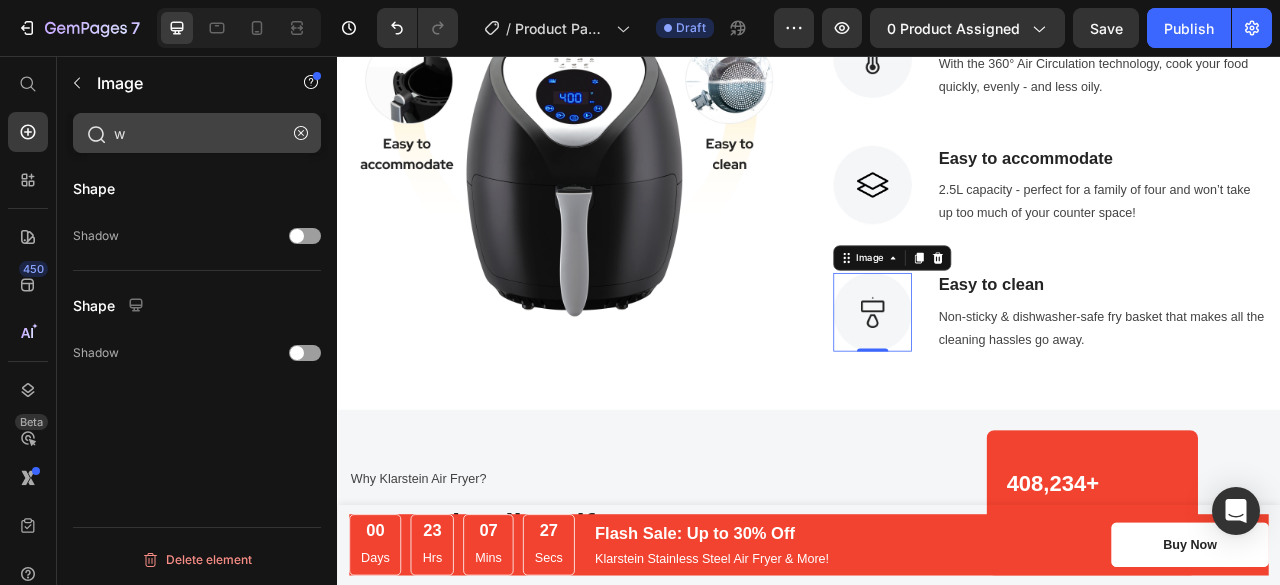 type 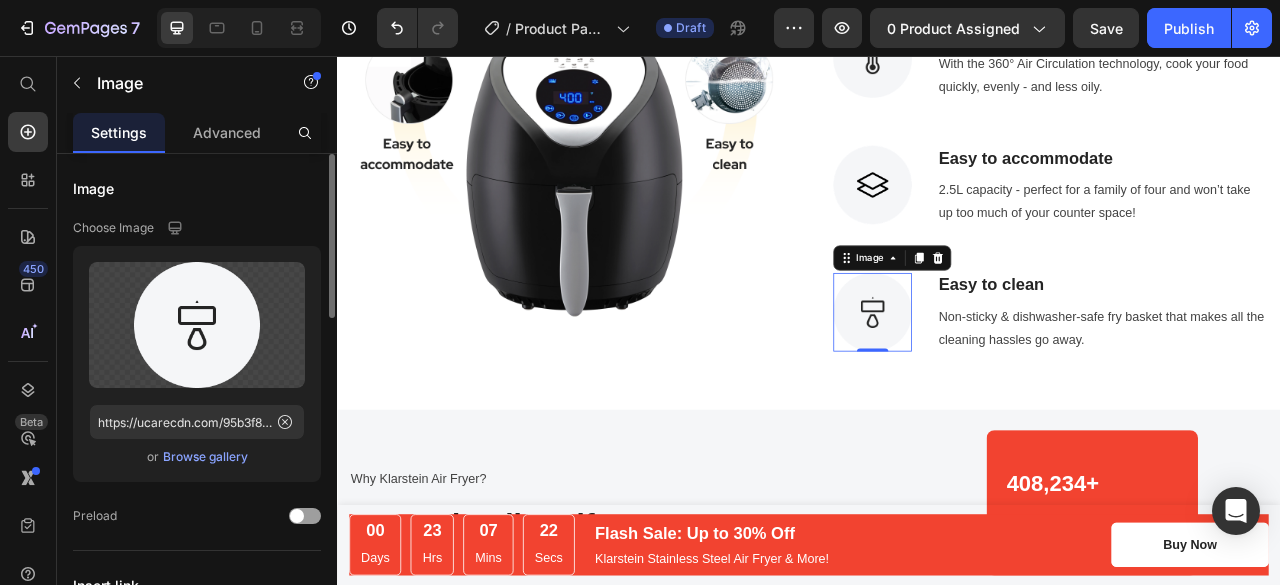 click on "Image" at bounding box center [197, 188] 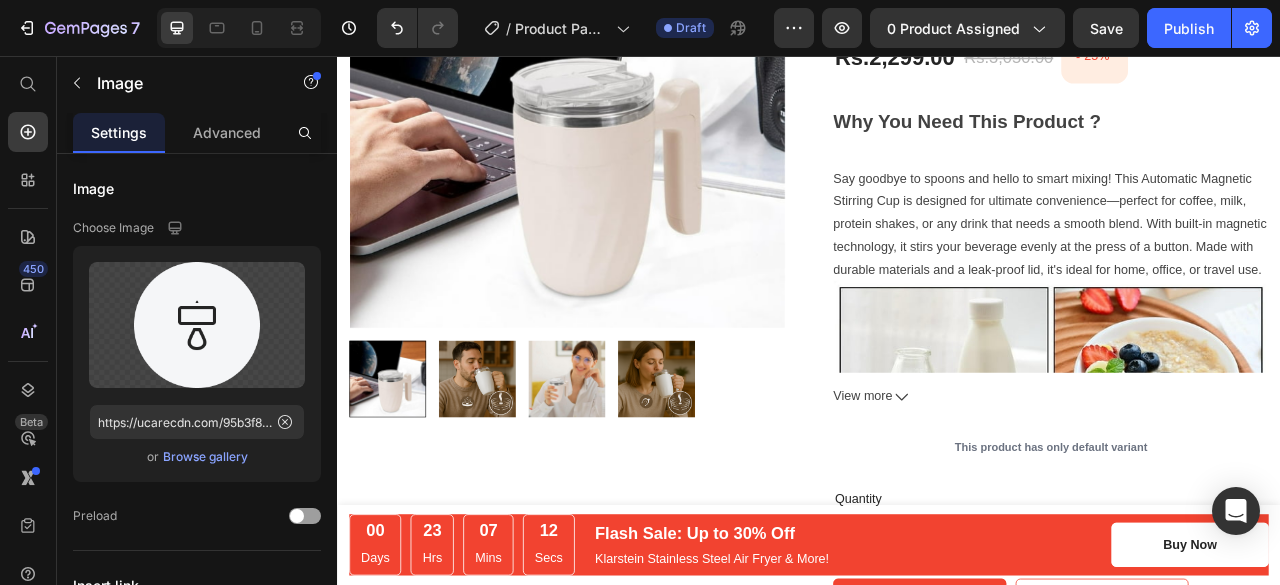 scroll, scrollTop: 0, scrollLeft: 0, axis: both 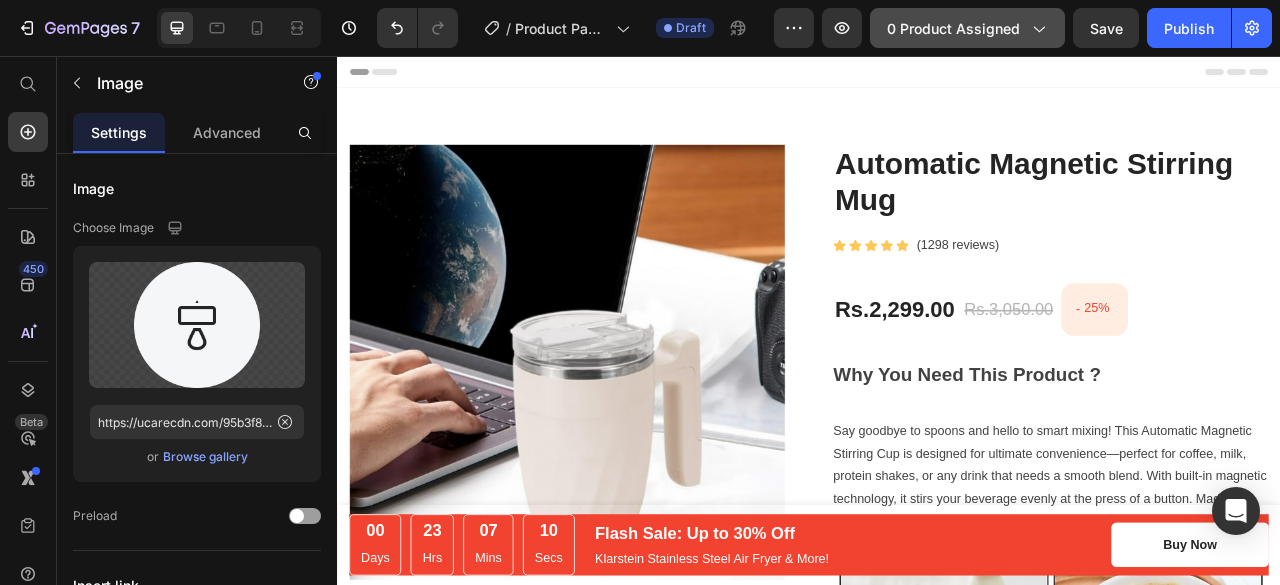 click 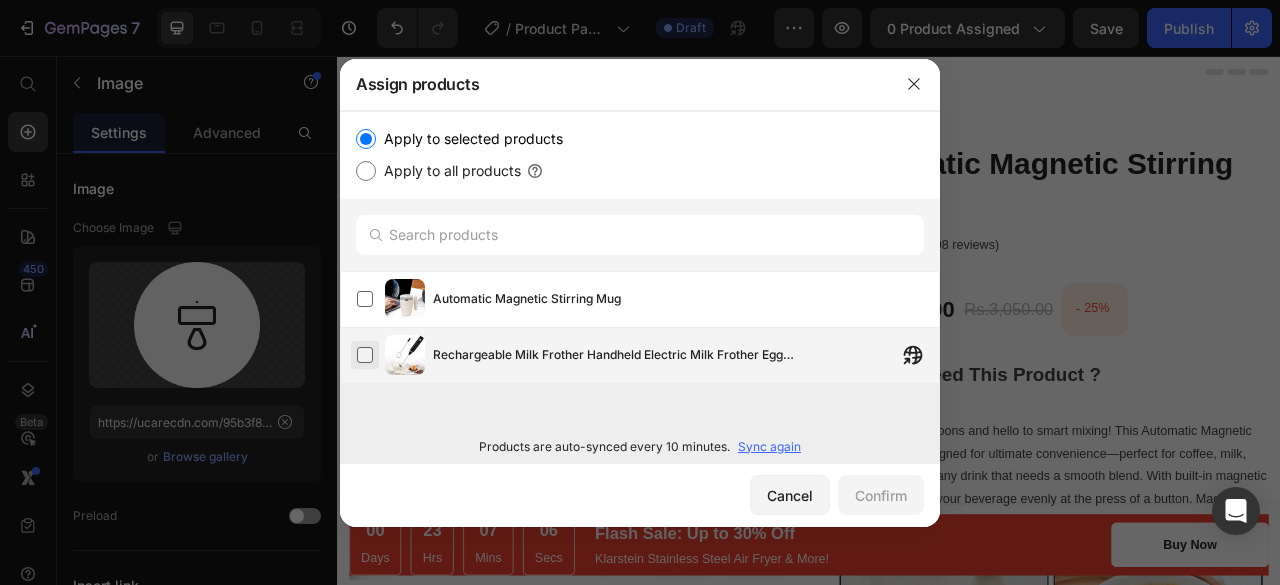 click at bounding box center [365, 355] 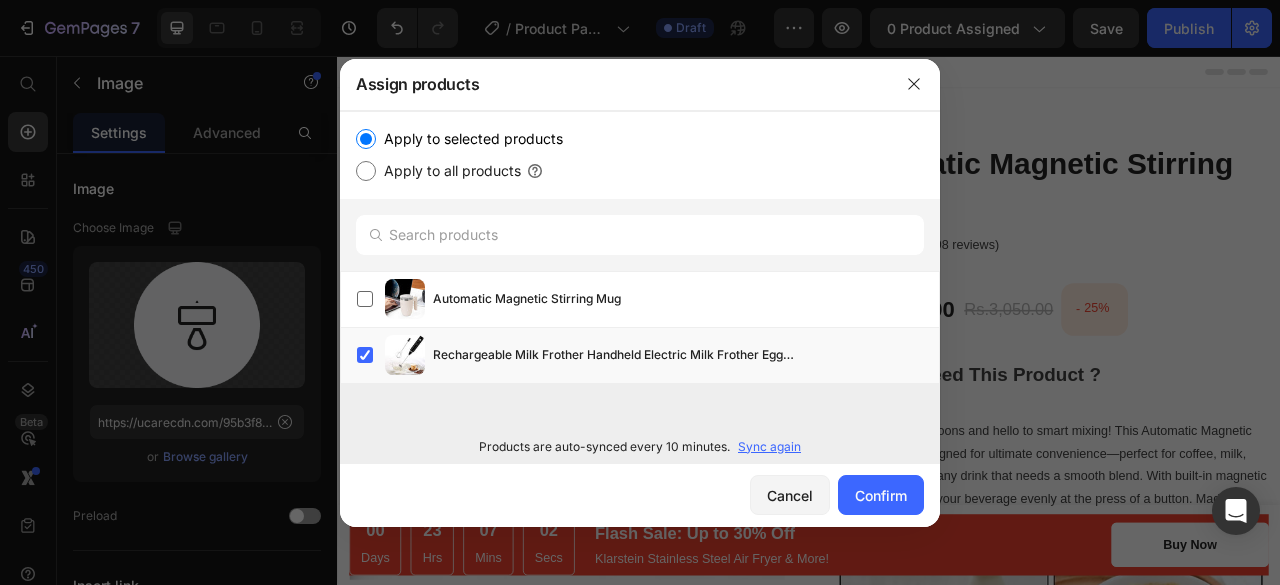 click on "Apply to all products" at bounding box center (366, 171) 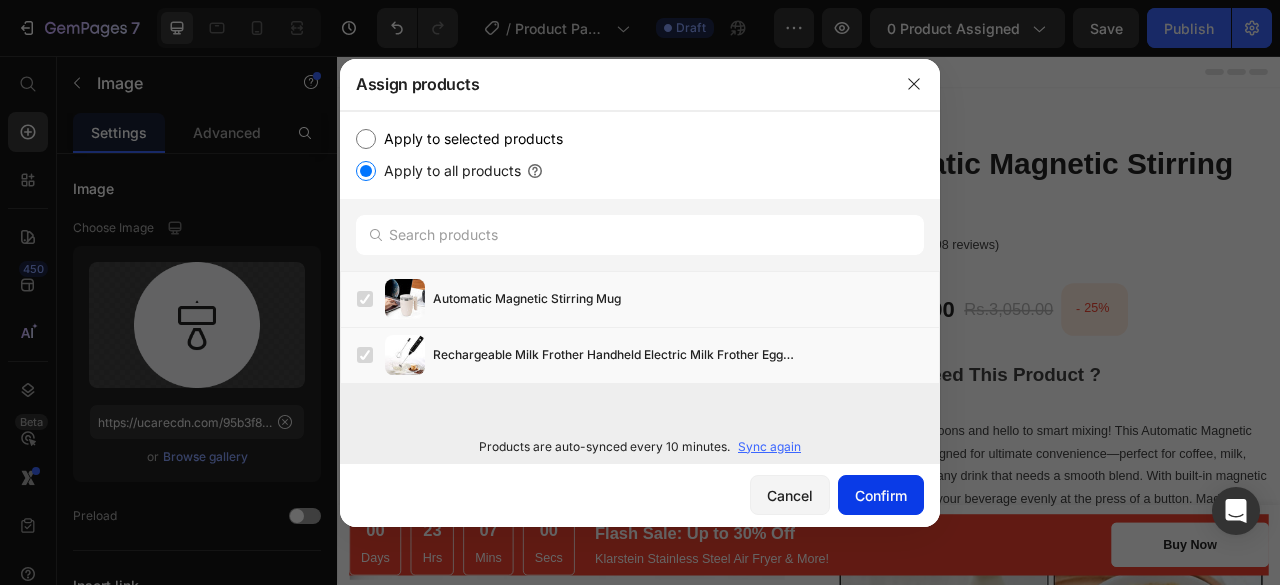 click on "Confirm" 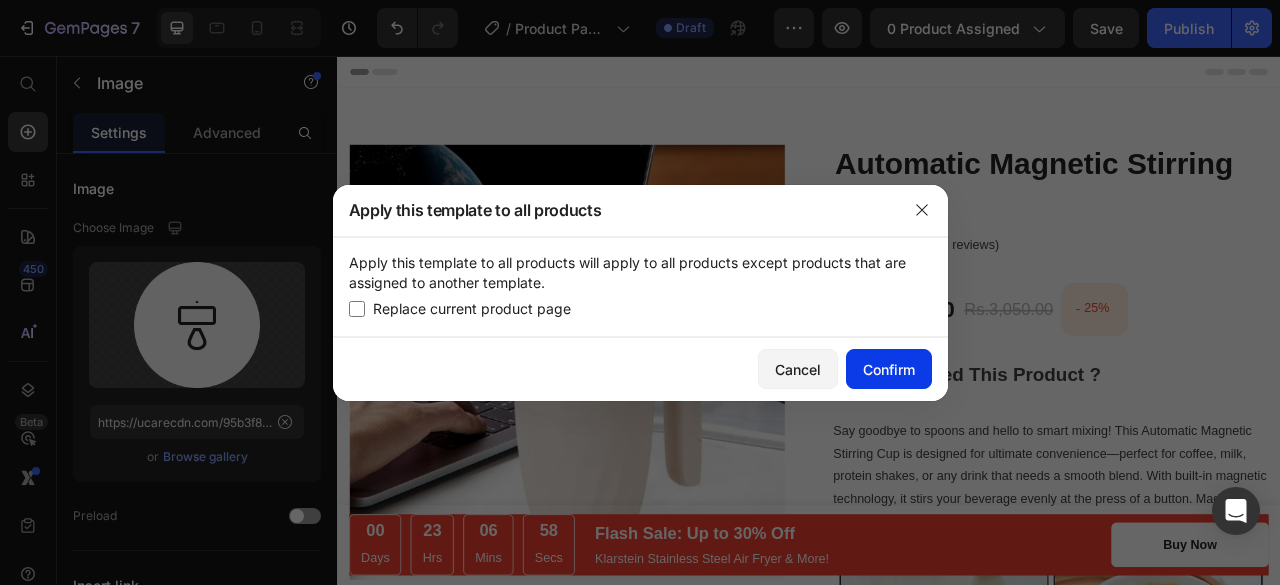 click on "Confirm" at bounding box center [889, 369] 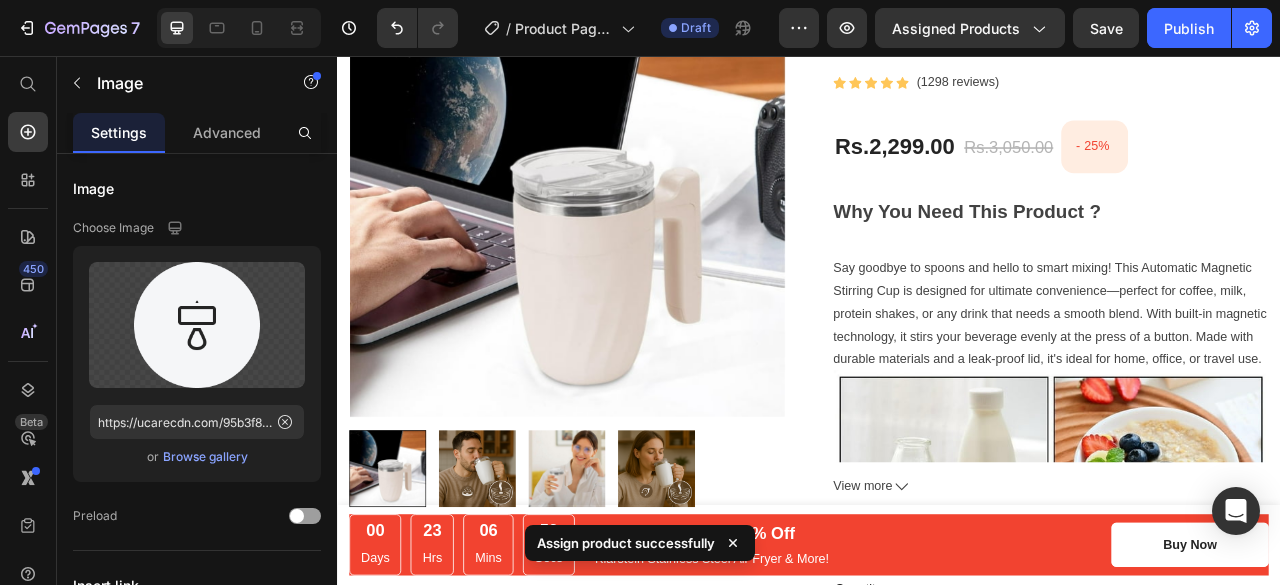 scroll, scrollTop: 0, scrollLeft: 0, axis: both 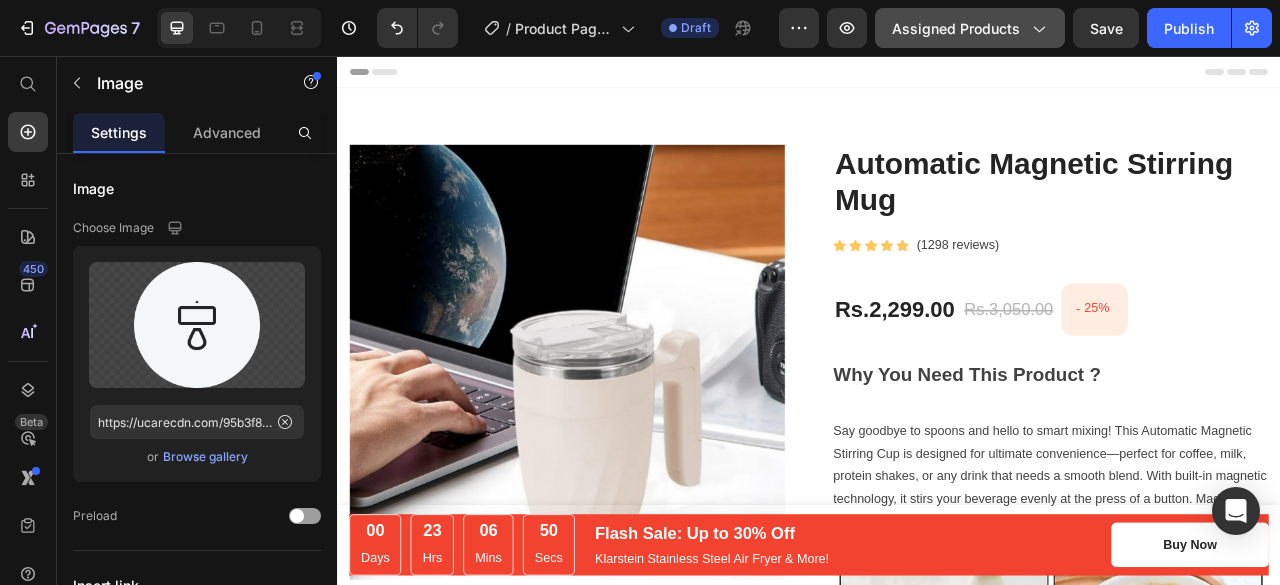 click on "Assigned Products" 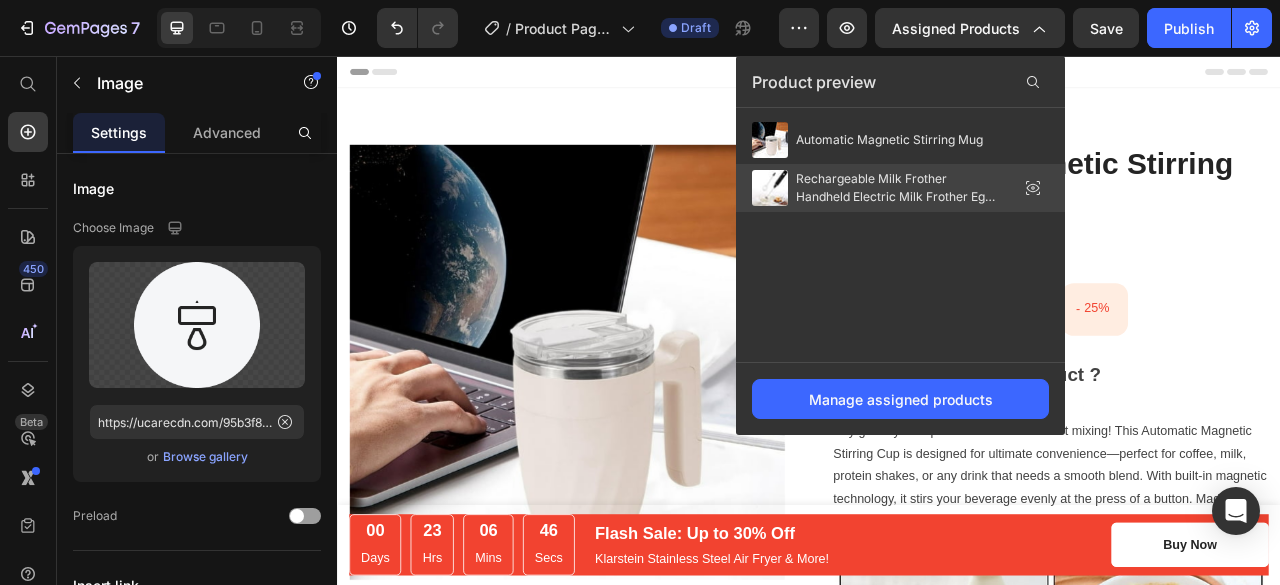 click on "Rechargeable Milk Frother Handheld Electric Milk Frother Egg Beater" at bounding box center (896, 188) 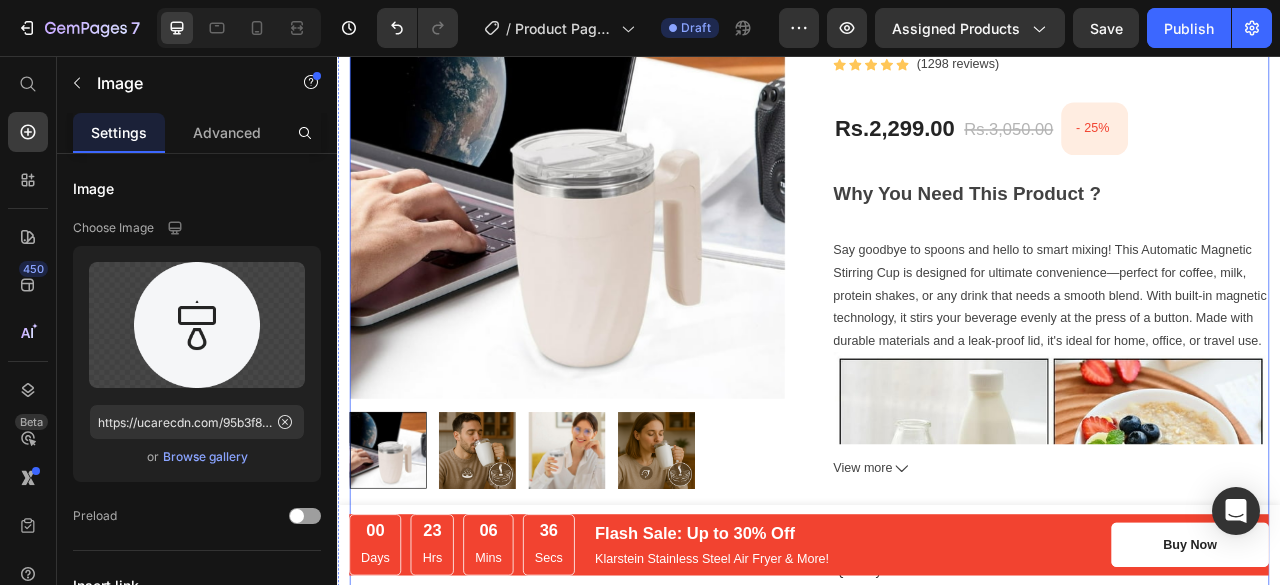 scroll, scrollTop: 191, scrollLeft: 0, axis: vertical 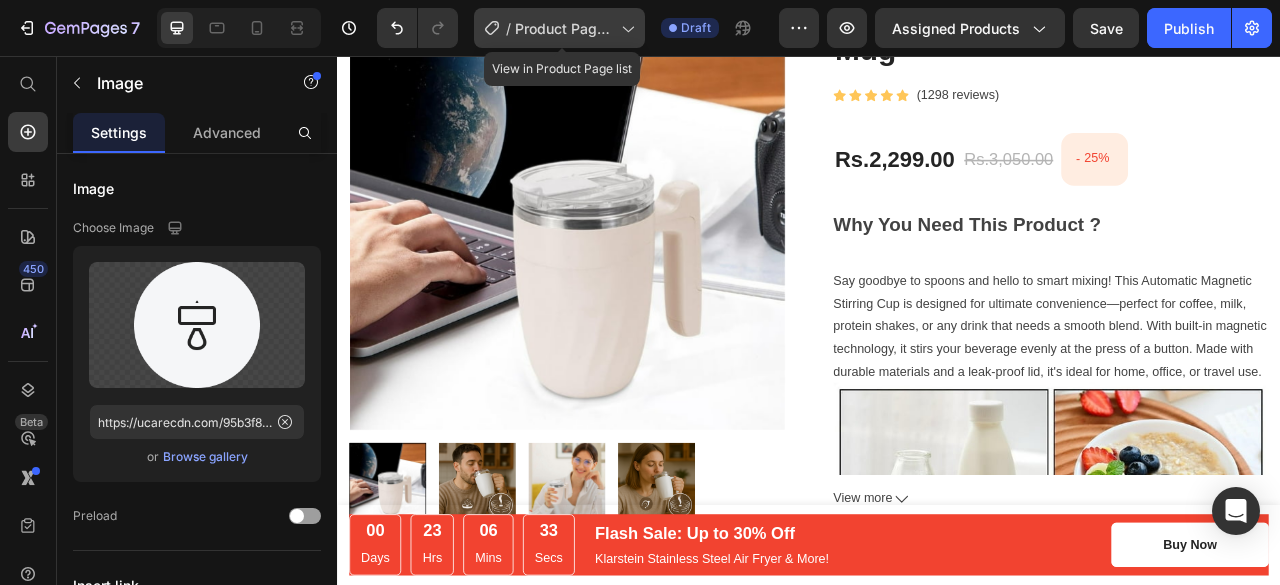 click on "Product Page - Jul 11, 23:20:56" at bounding box center (564, 28) 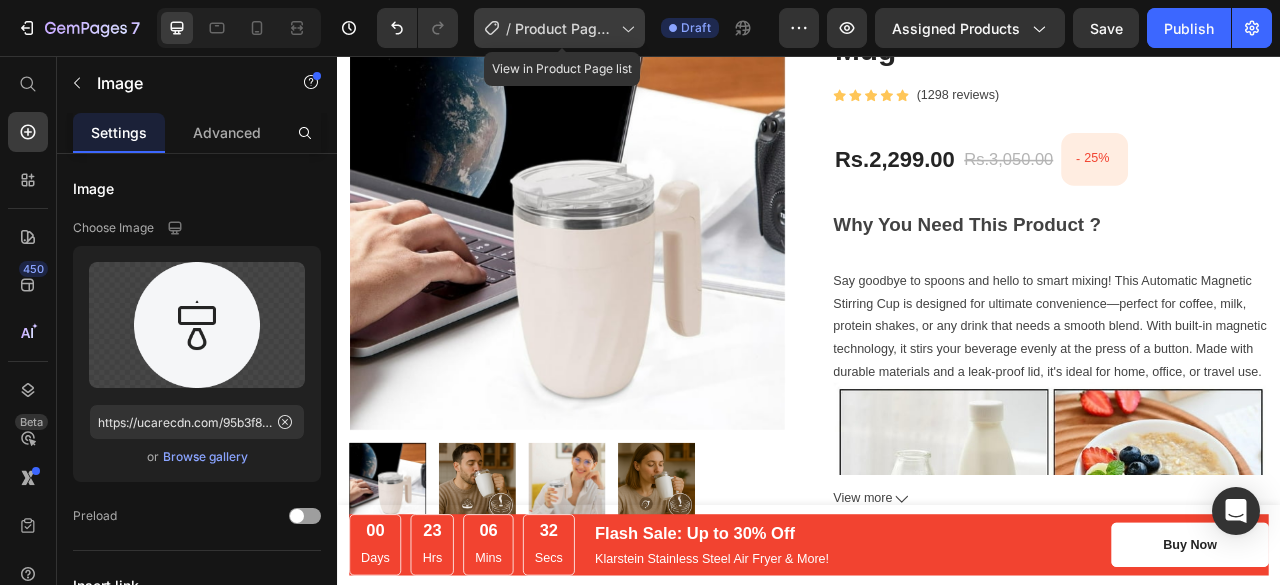 click on "Product Page - Jul 11, 23:20:56" at bounding box center (564, 28) 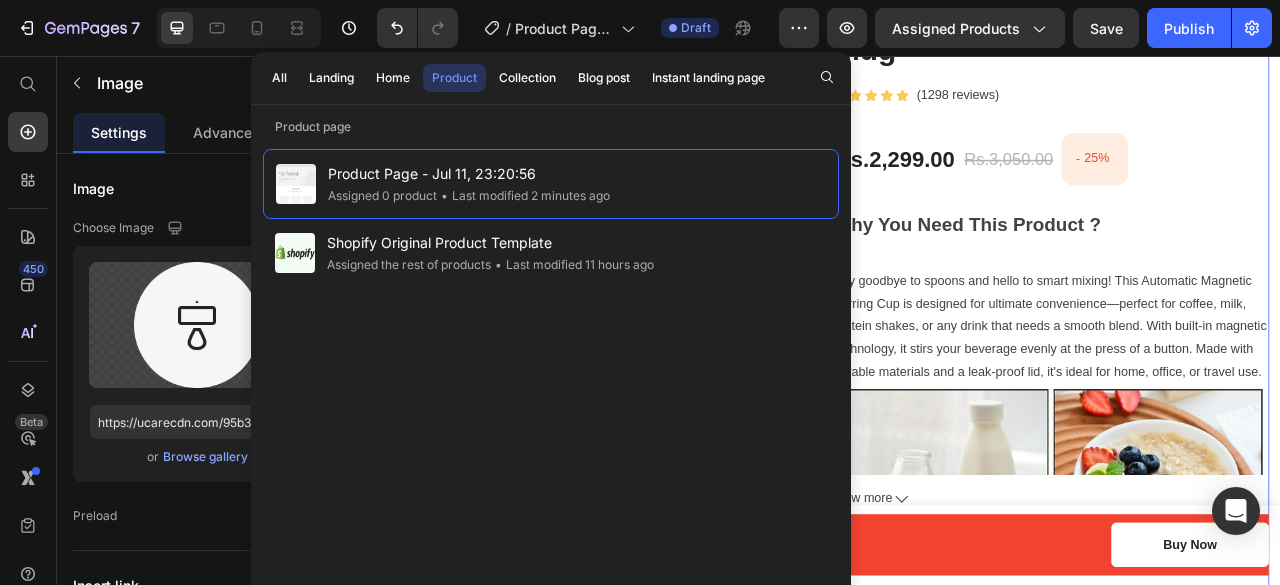 click on "Automatic Magnetic Stirring Mug (P) Title                Icon                Icon                Icon                Icon                Icon Icon List Hoz (1298 reviews) Text block Row Rs.2,299.00 (P) Price Rs.3,050.00 (P) Price - 25% (P) Tag Row
Why You Need This Product ?
Say goodbye to spoons and hello to smart mixing! This Automatic Magnetic Stirring Cup is designed for ultimate convenience—perfect for coffee, milk, protein shakes, or any drink that needs a smooth blend. With built-in magnetic technology, it stirs your beverage evenly at the press of a button. Made with durable materials and a leak-proof lid, it's ideal for home, office, or travel use.
Key Features:
🔄 One-touch automatic stirring
🧲 Magnetic base for smooth, silent rotation
☕ Ideal for coffee, tea, milk, protein shakes & more
💧 Spill-proof transparent lid
🏃♂️ Perfect for on-the-go lifestyles View more (P) Description Quantity Text block 1" at bounding box center [1245, 673] 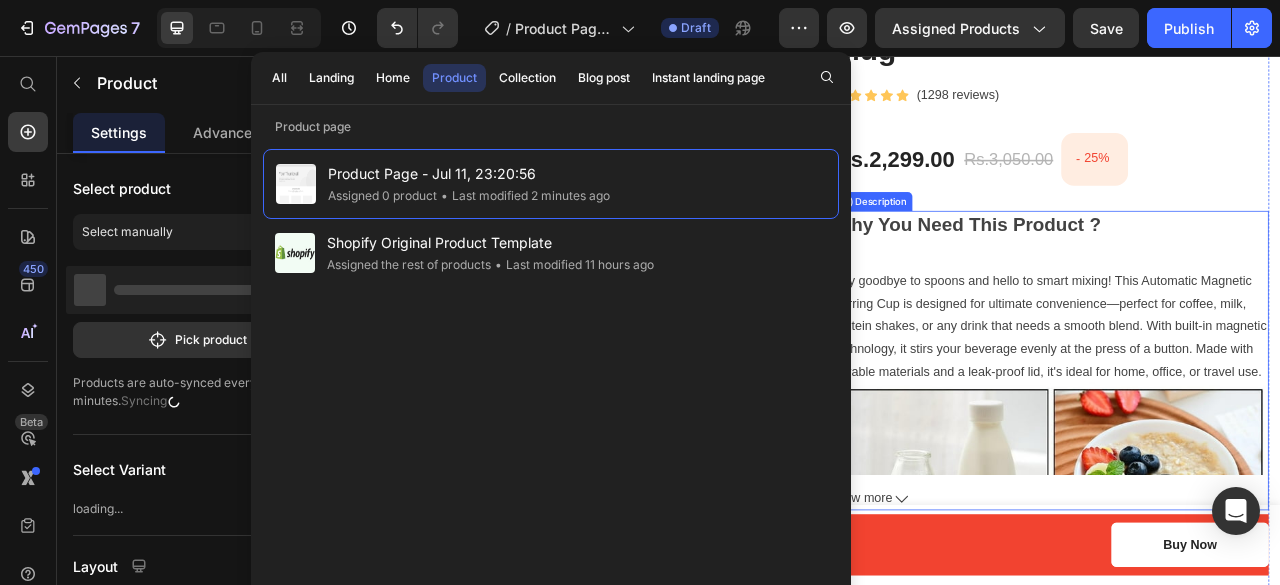 click on "Say goodbye to spoons and hello to smart mixing! This Automatic Magnetic Stirring Cup is designed for ultimate convenience—perfect for coffee, milk, protein shakes, or any drink that needs a smooth blend. With built-in magnetic technology, it stirs your beverage evenly at the press of a button. Made with durable materials and a leak-proof lid, it's ideal for home, office, or travel use." at bounding box center [1243, 399] 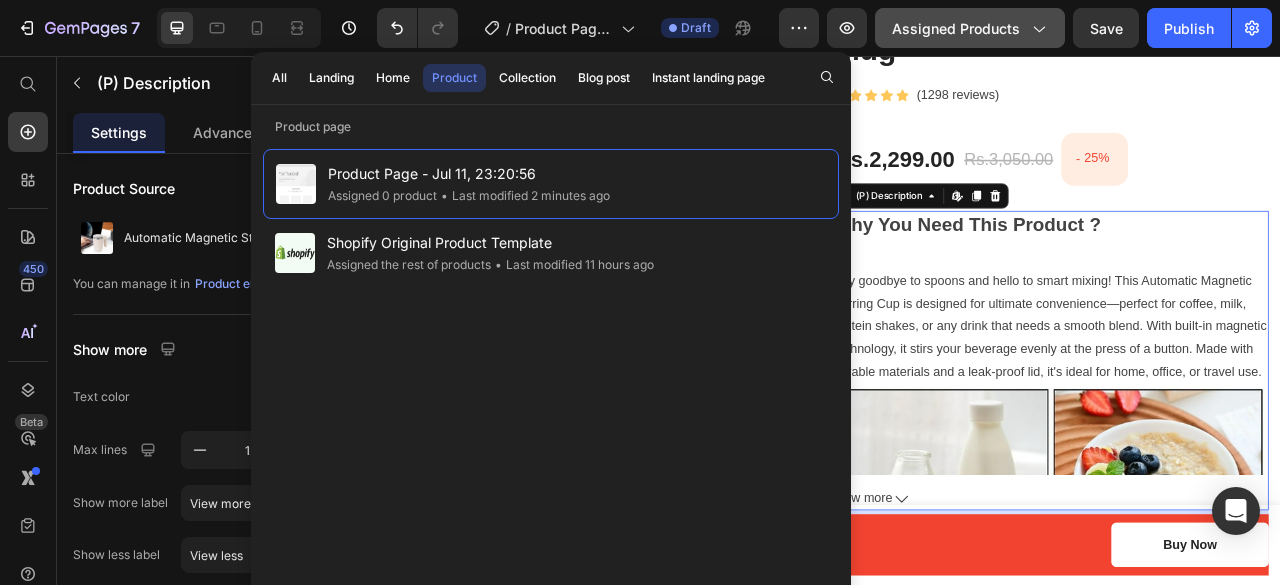 click on "Assigned Products" 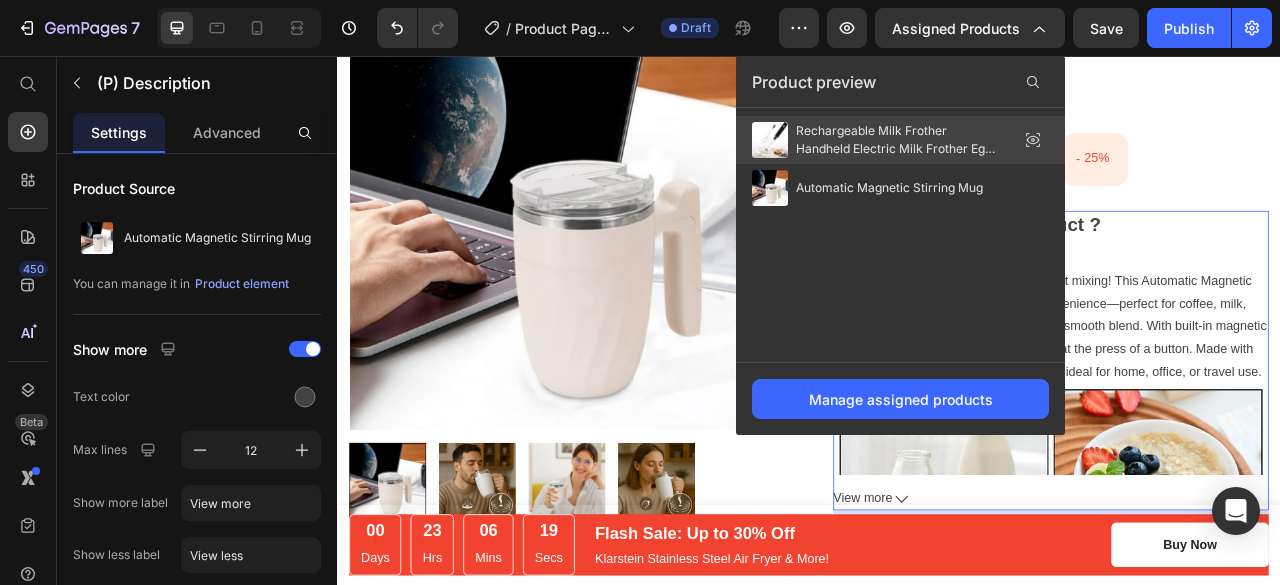 click 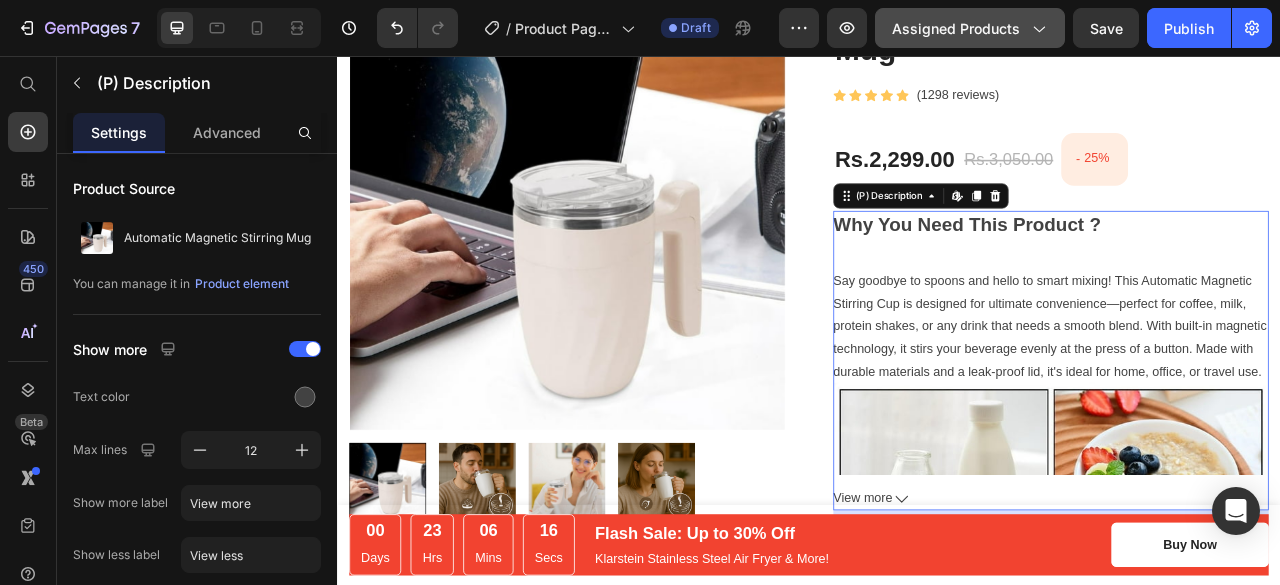 click on "Assigned Products" 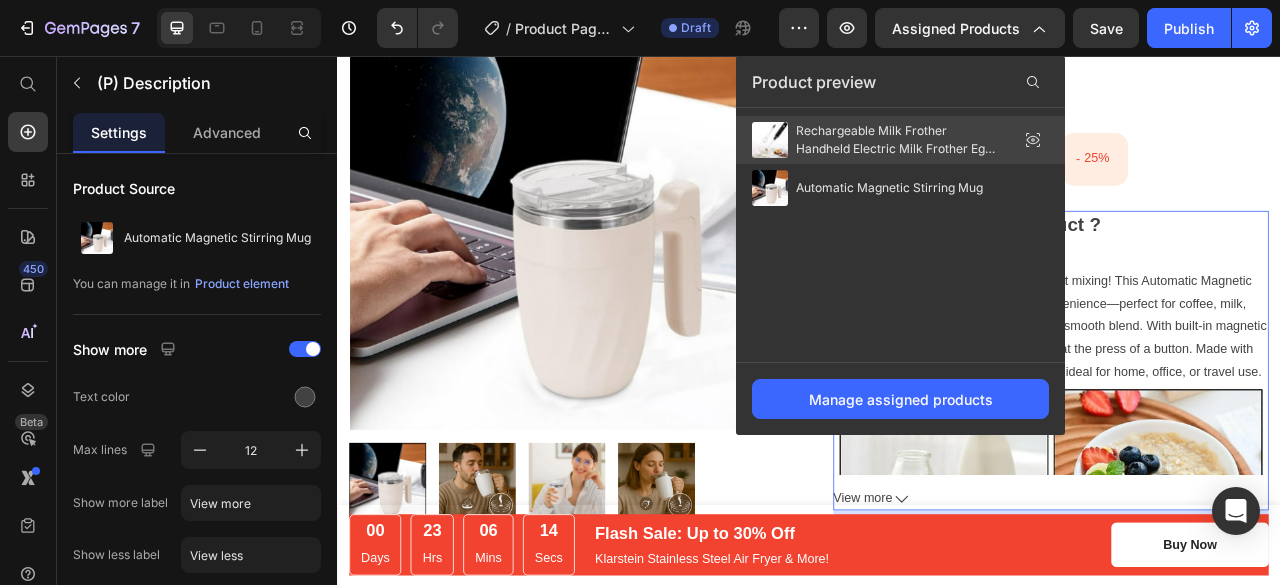 click 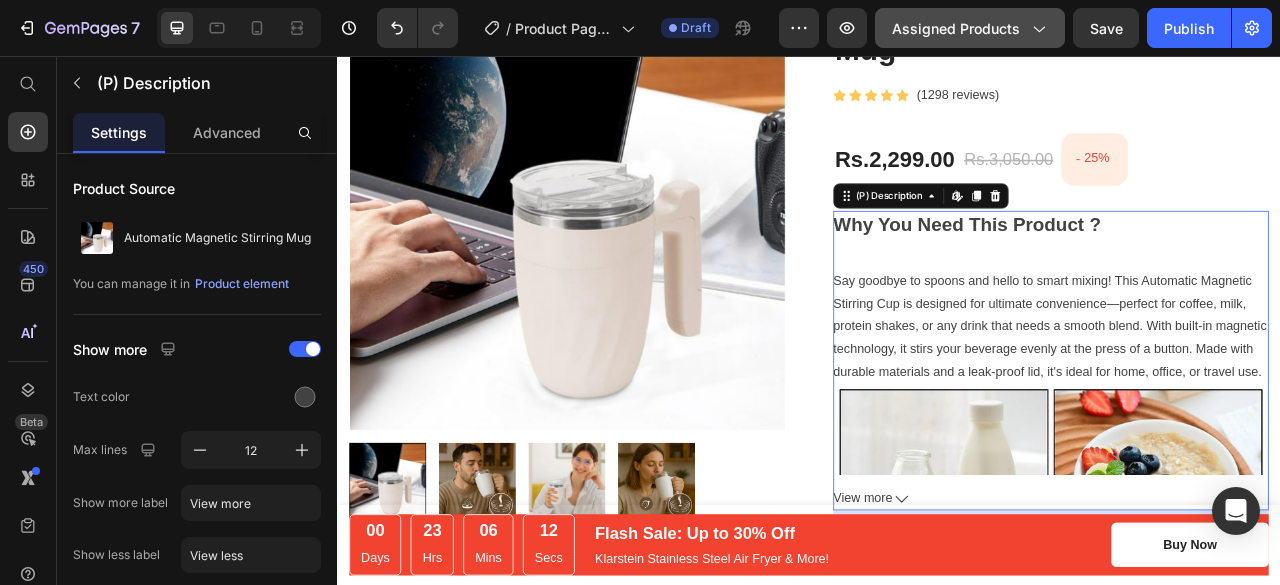 click on "Assigned Products" 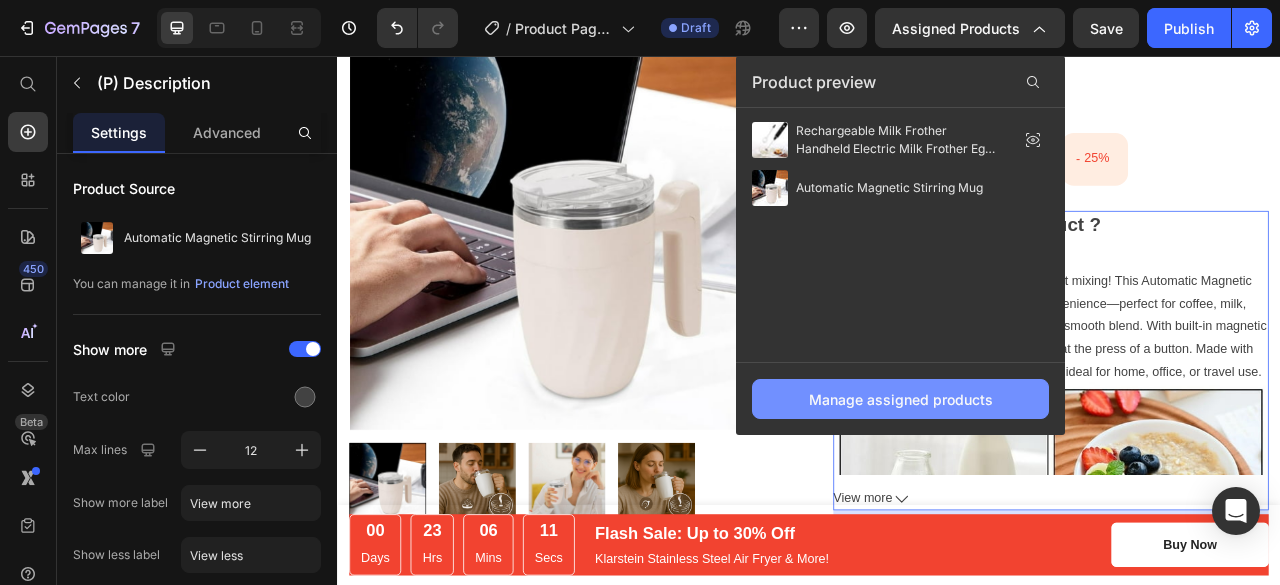 click on "Manage assigned products" at bounding box center [901, 399] 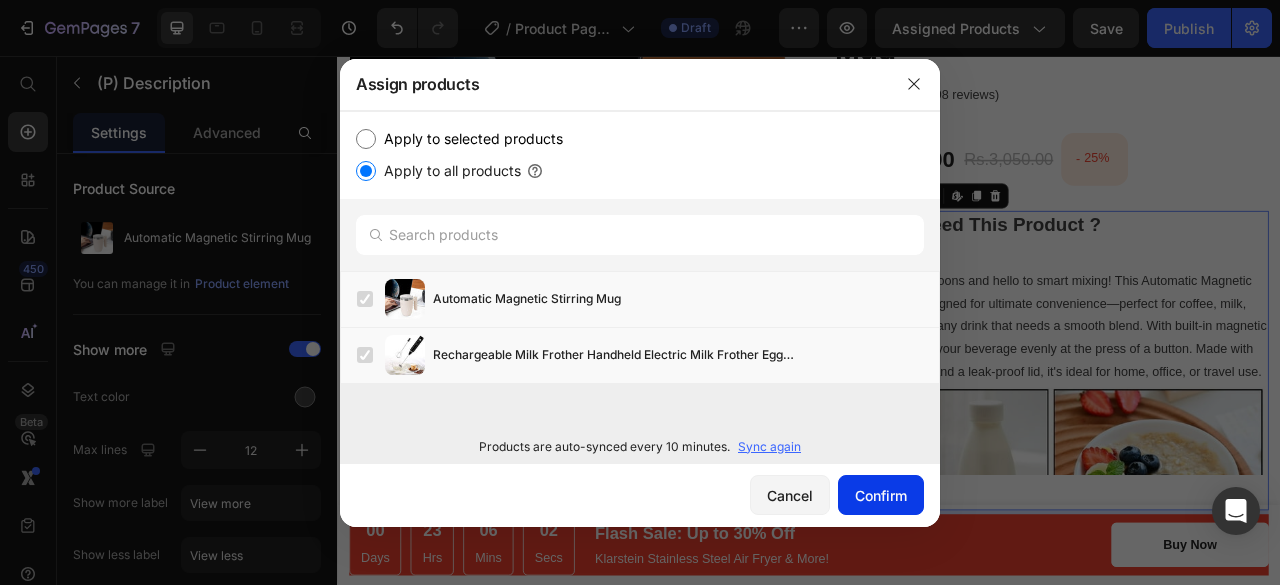 click on "Confirm" at bounding box center [881, 495] 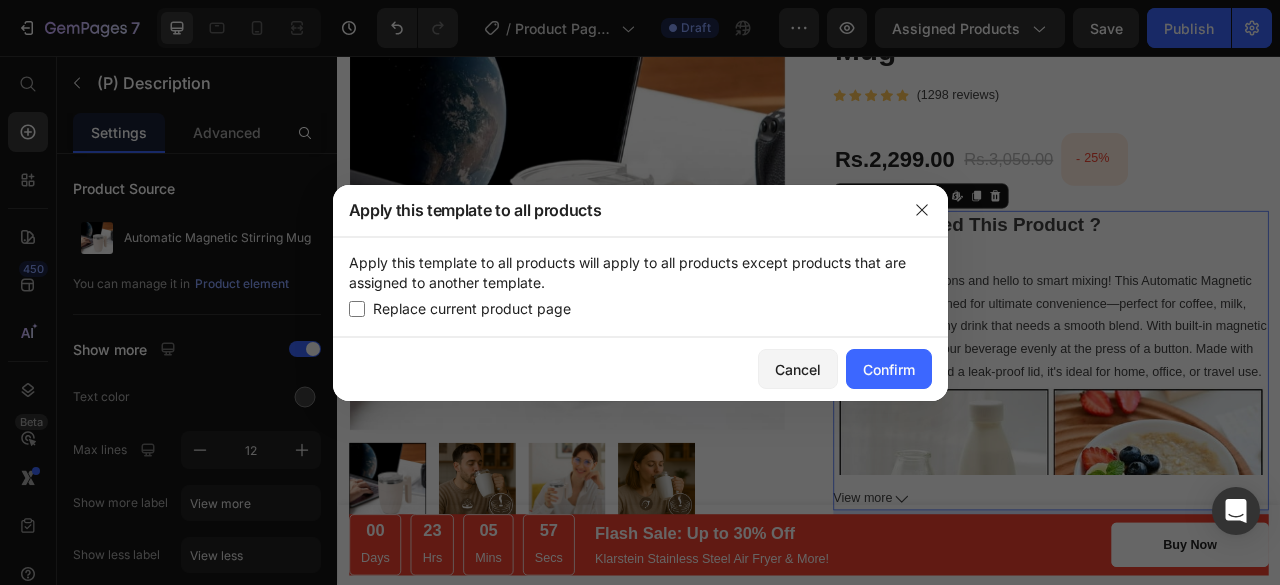 click on "Replace current product page" at bounding box center [472, 309] 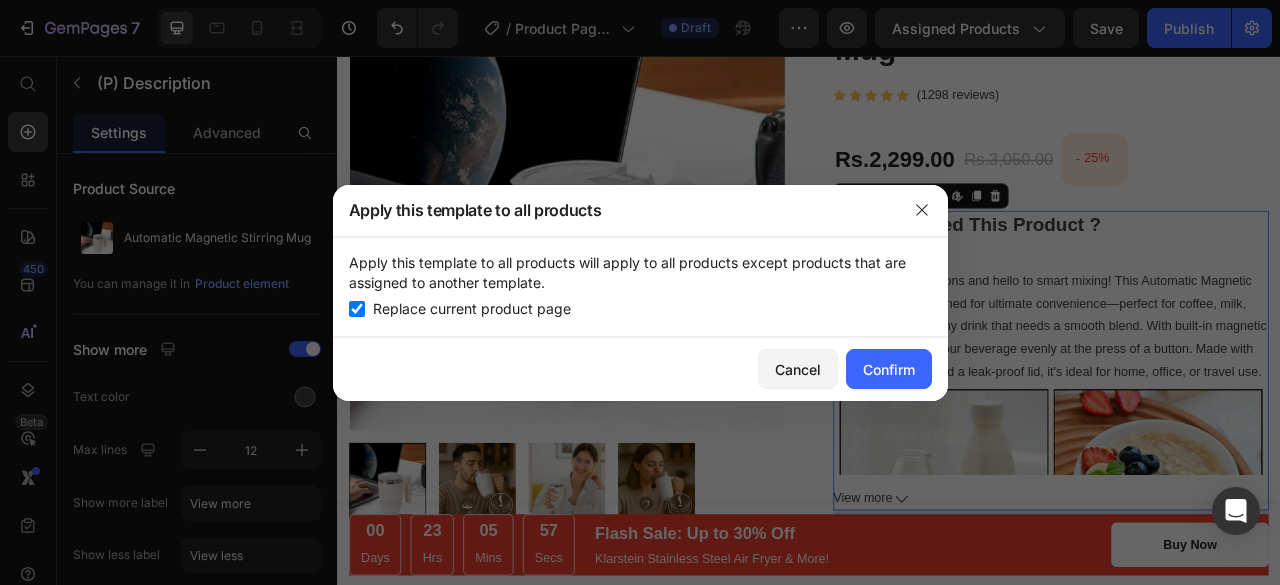 checkbox on "true" 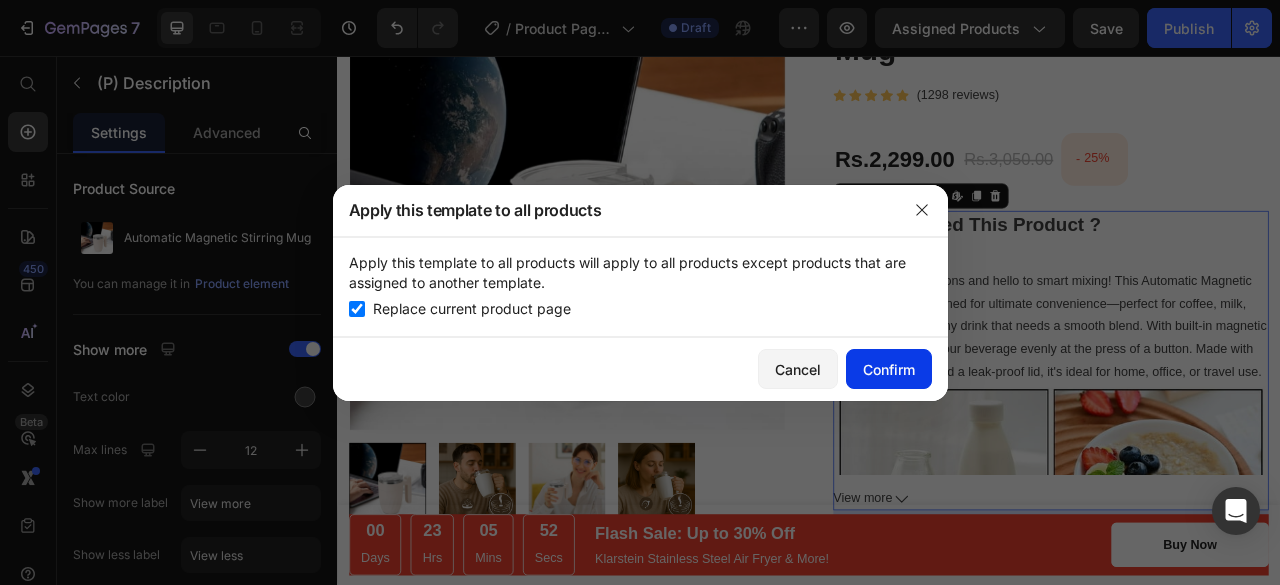 click on "Confirm" at bounding box center [889, 369] 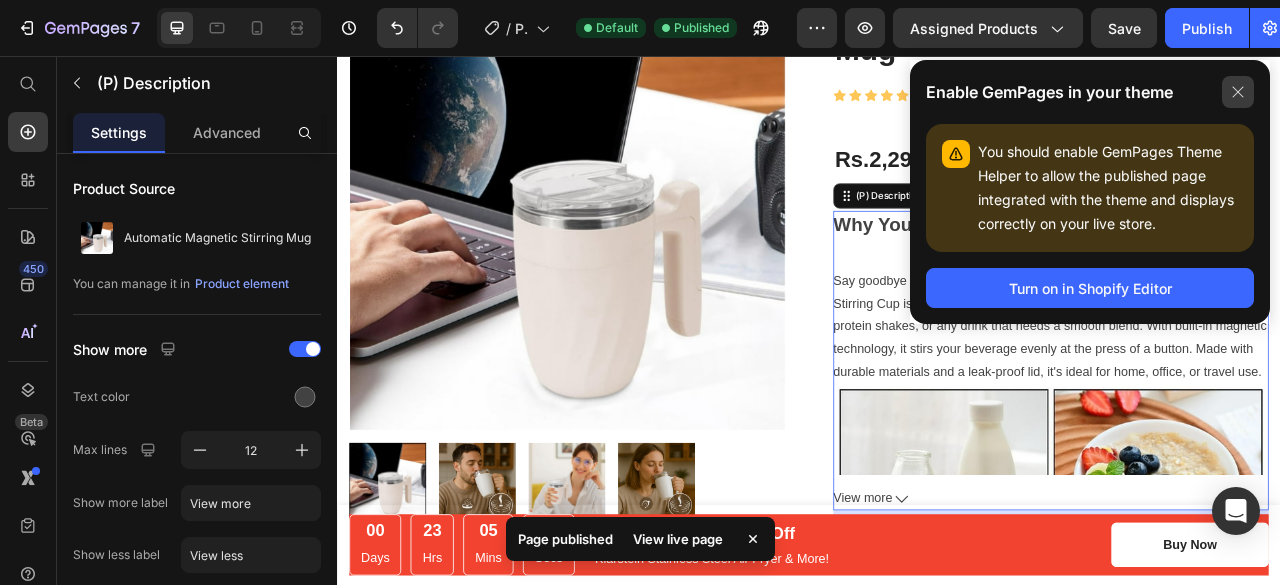 click 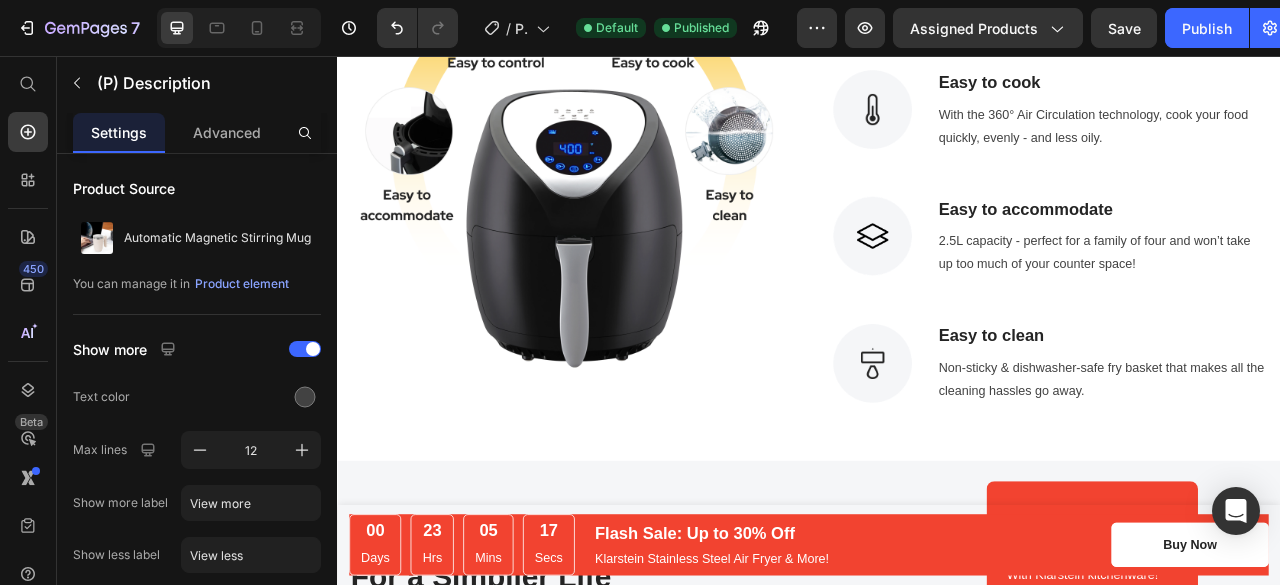 scroll, scrollTop: 2416, scrollLeft: 0, axis: vertical 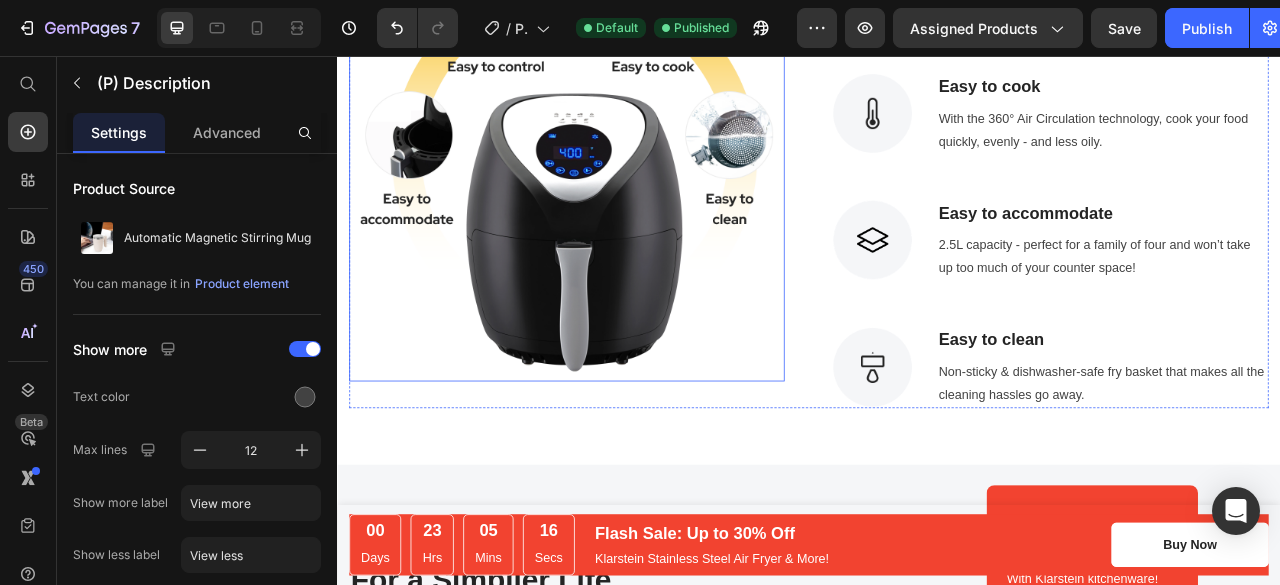 click at bounding box center [629, 193] 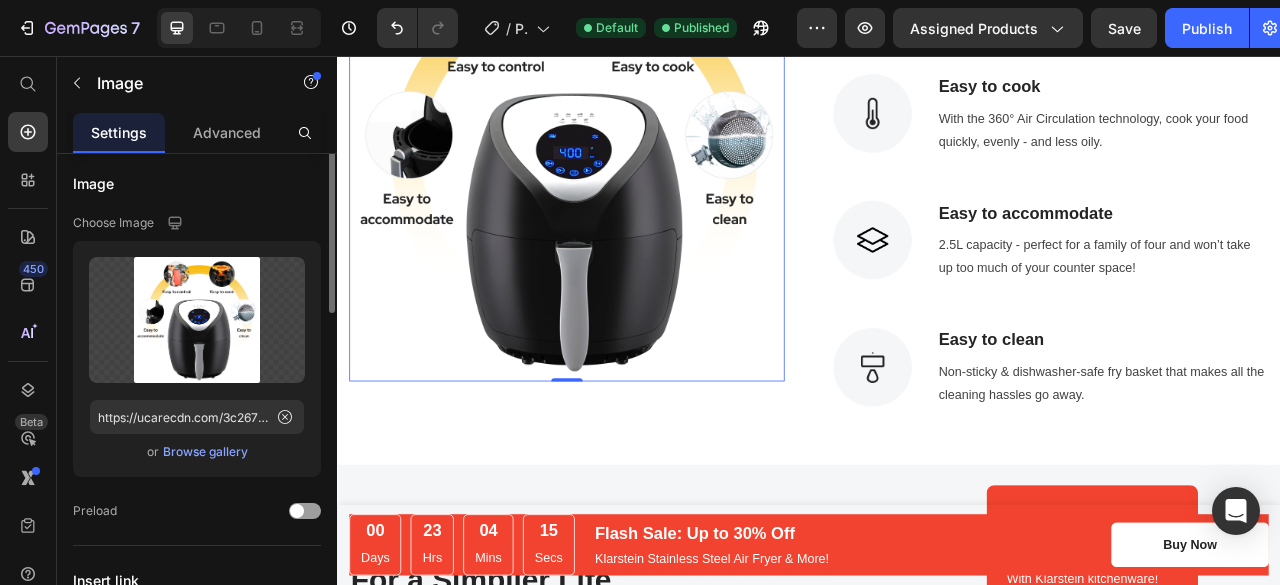 scroll, scrollTop: 0, scrollLeft: 0, axis: both 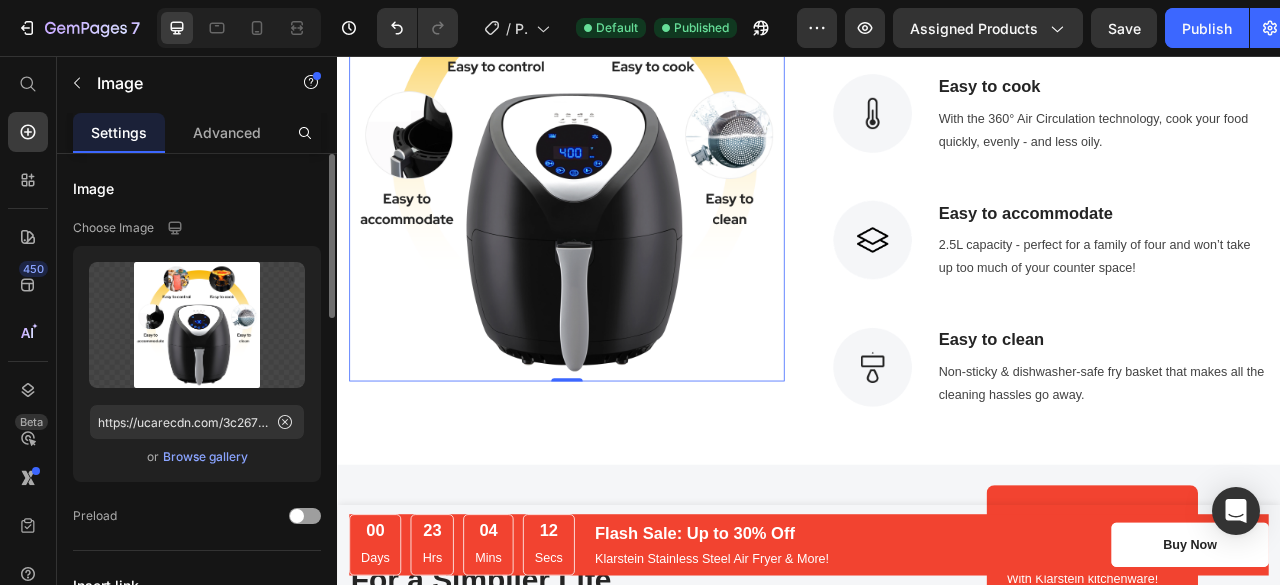 click on "Browse gallery" at bounding box center [205, 457] 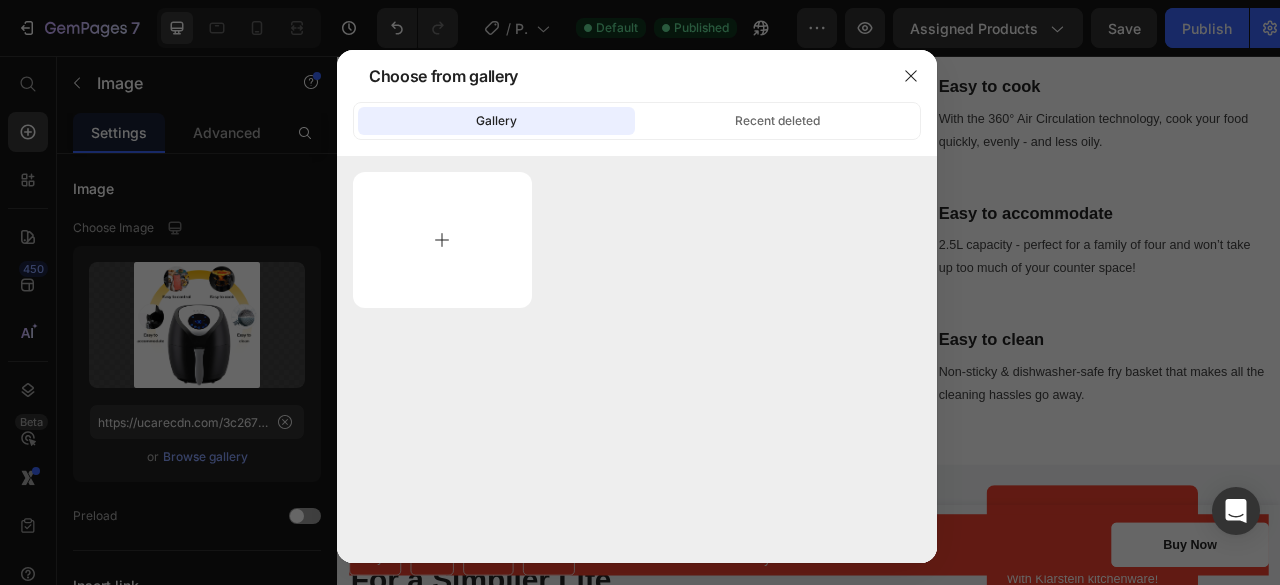 click at bounding box center (442, 240) 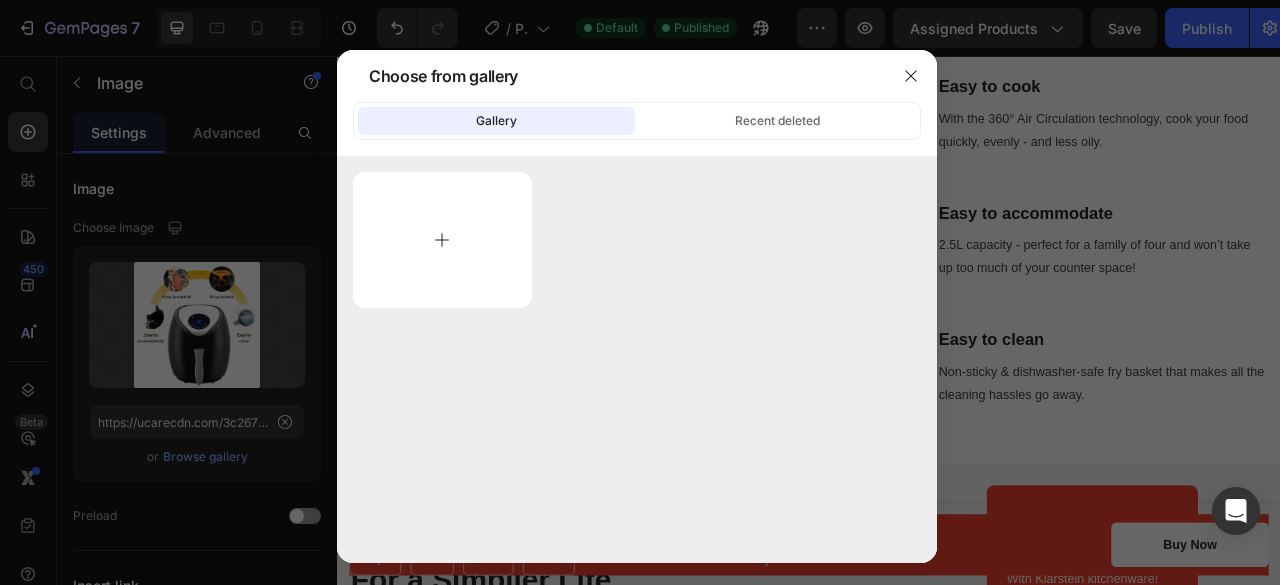 type on "C:\fakepath\product 4.jpg" 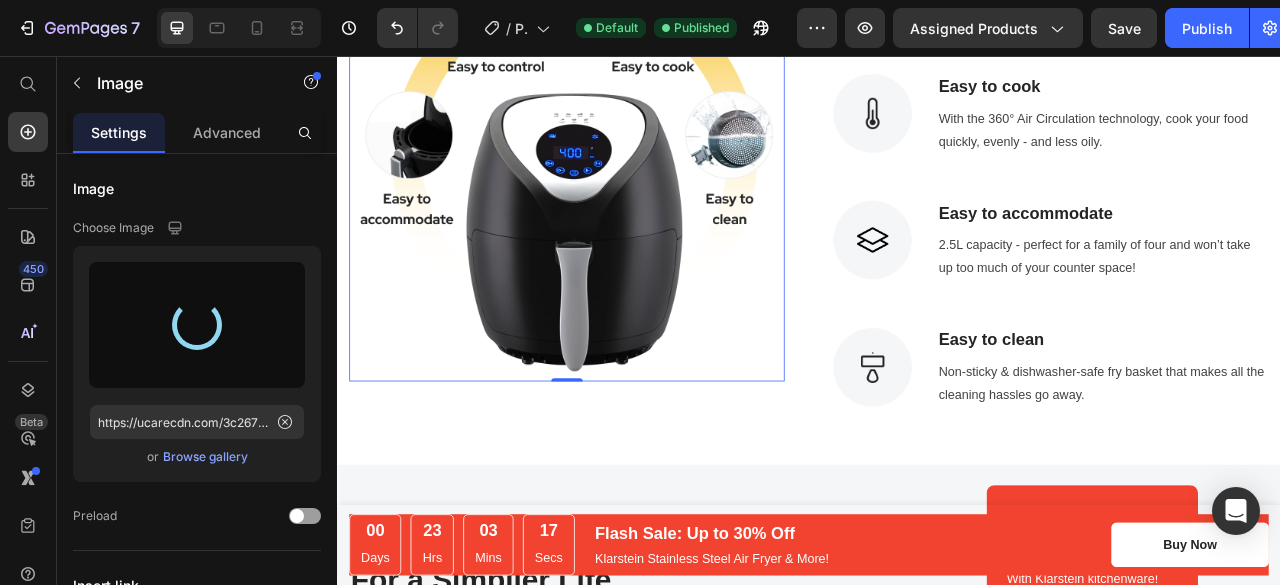 scroll, scrollTop: 2192, scrollLeft: 0, axis: vertical 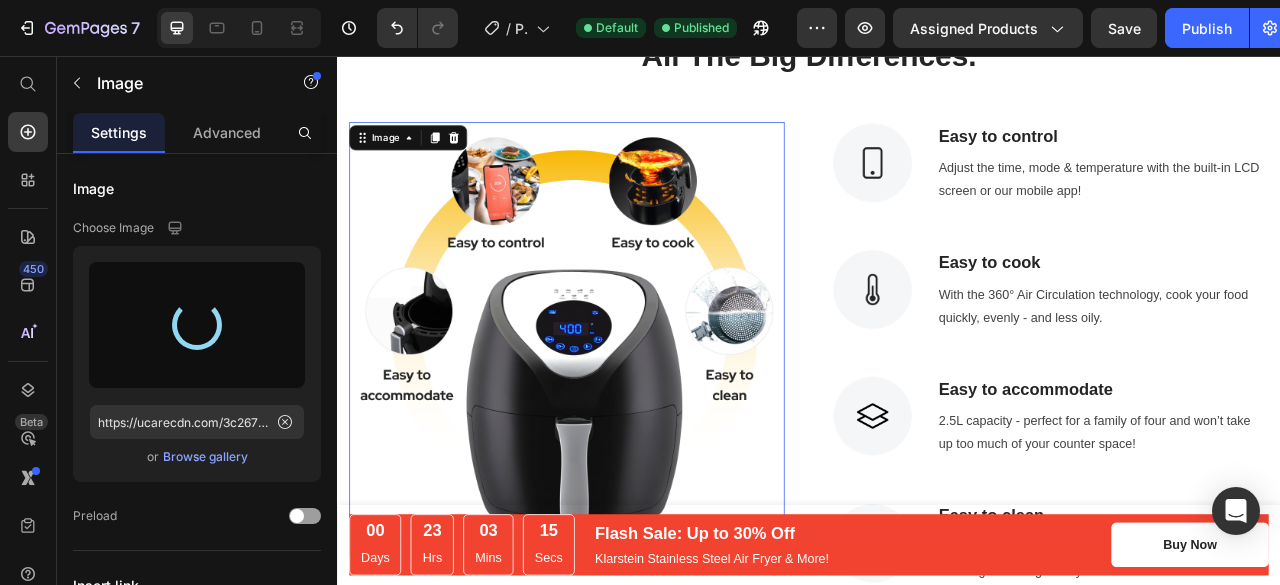 type on "https://cdn.shopify.com/s/files/1/0706/1857/9129/files/gempages_575009767479575664-3580ee7a-5bd7-4bbb-82d0-169e84633ec9.jpg" 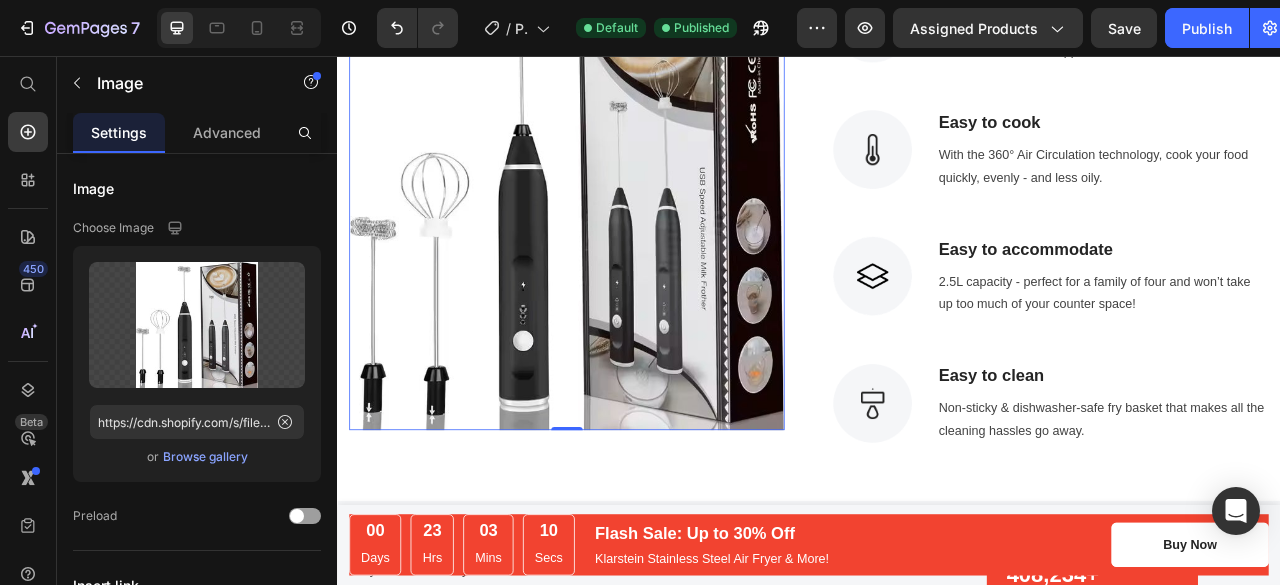scroll, scrollTop: 2402, scrollLeft: 0, axis: vertical 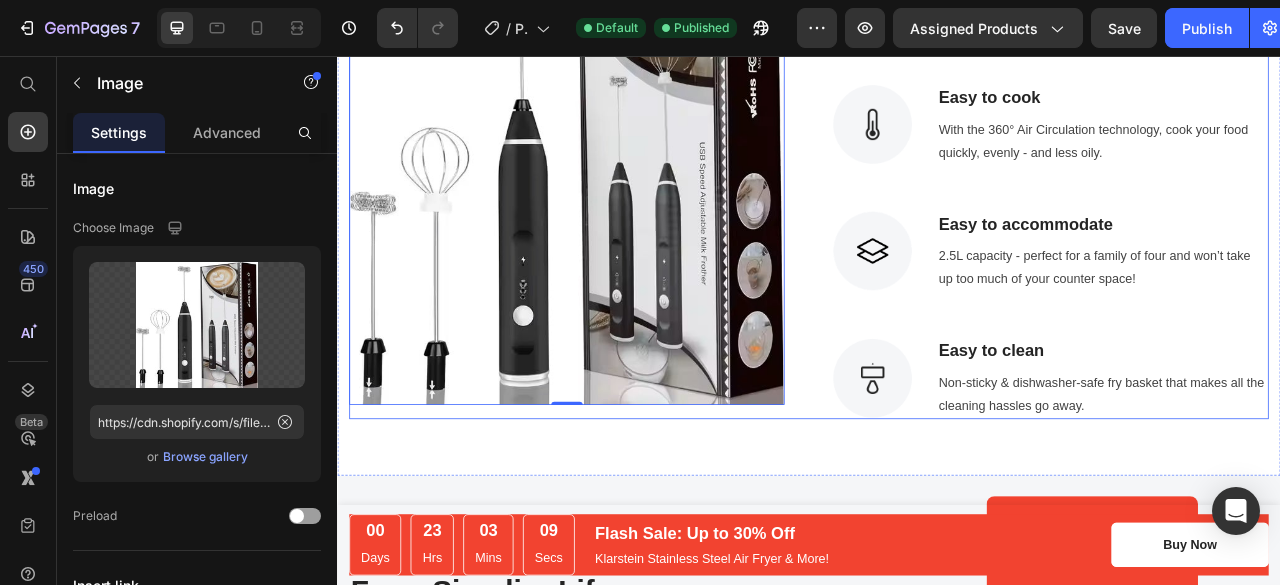 click on "Image   0" at bounding box center (629, 224) 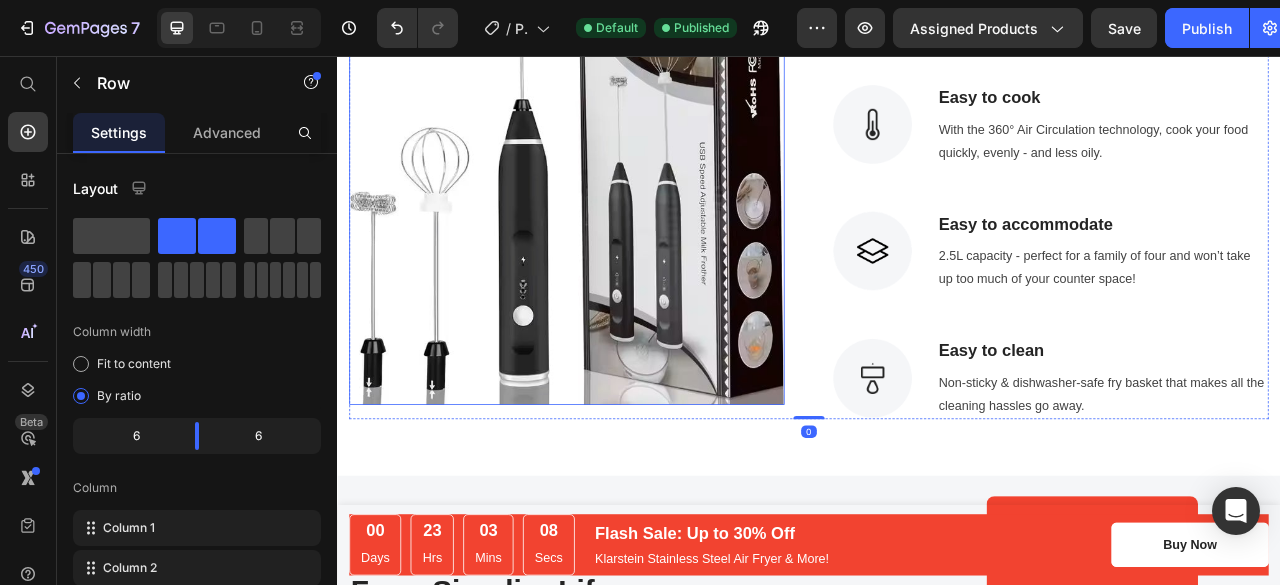 click at bounding box center [629, 215] 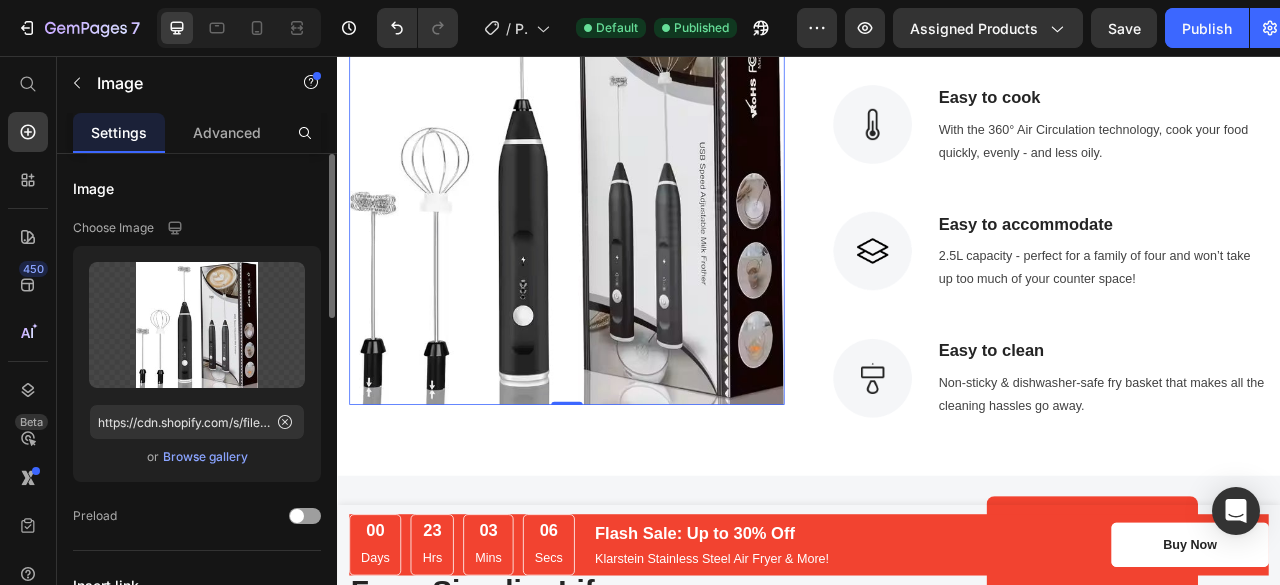 click on "Browse gallery" at bounding box center (205, 457) 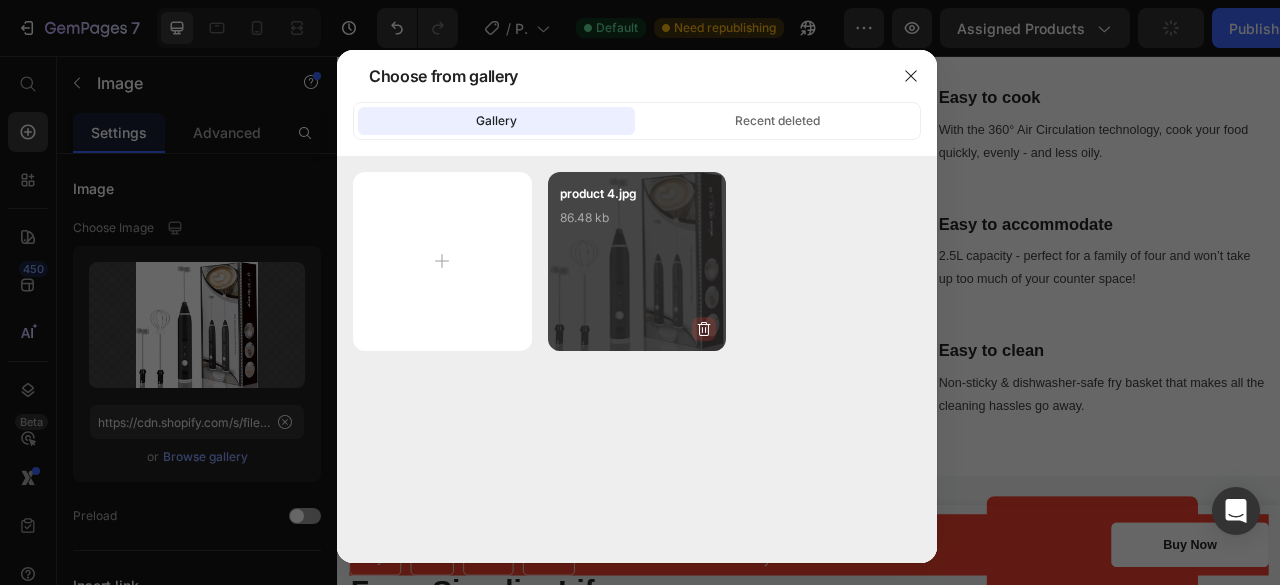 click 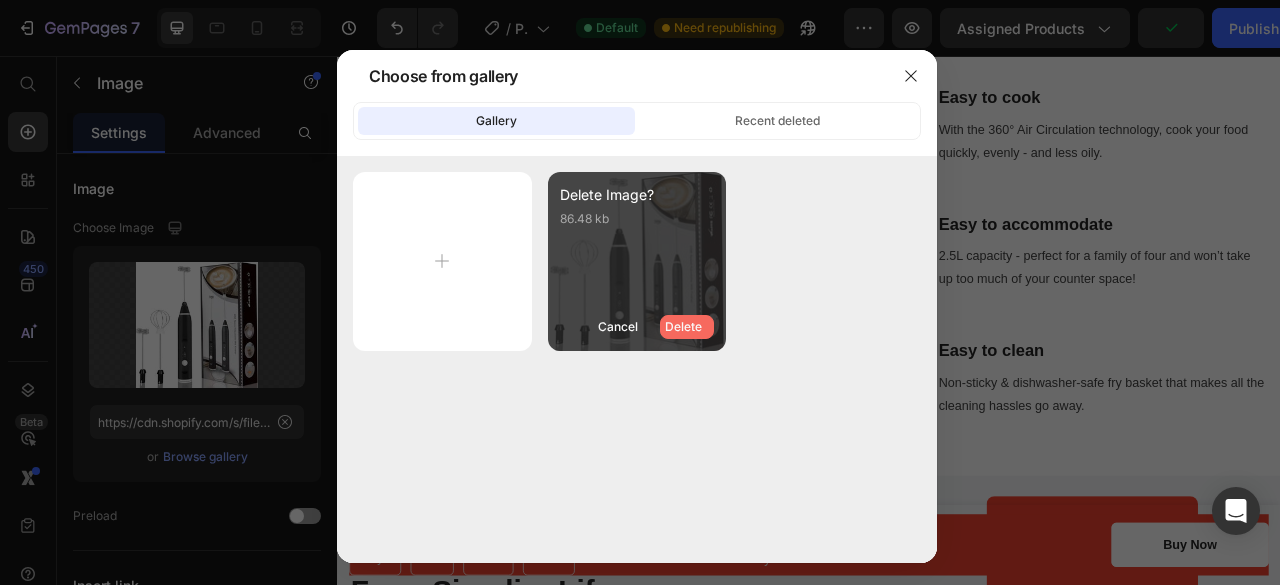 click on "Delete" at bounding box center (687, 327) 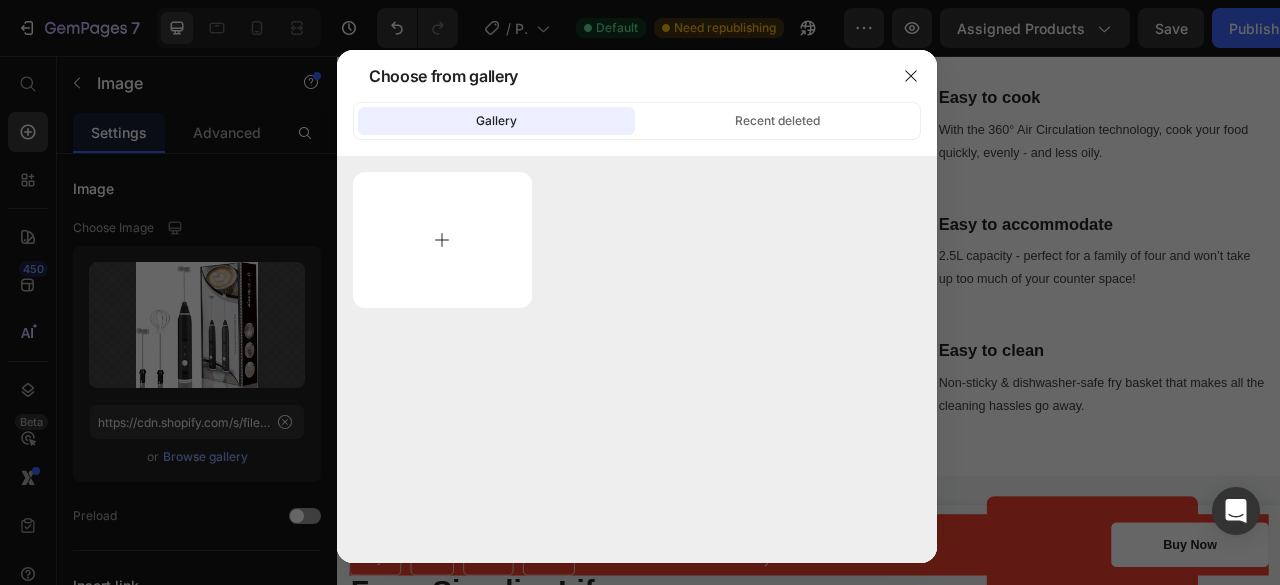 click at bounding box center [442, 240] 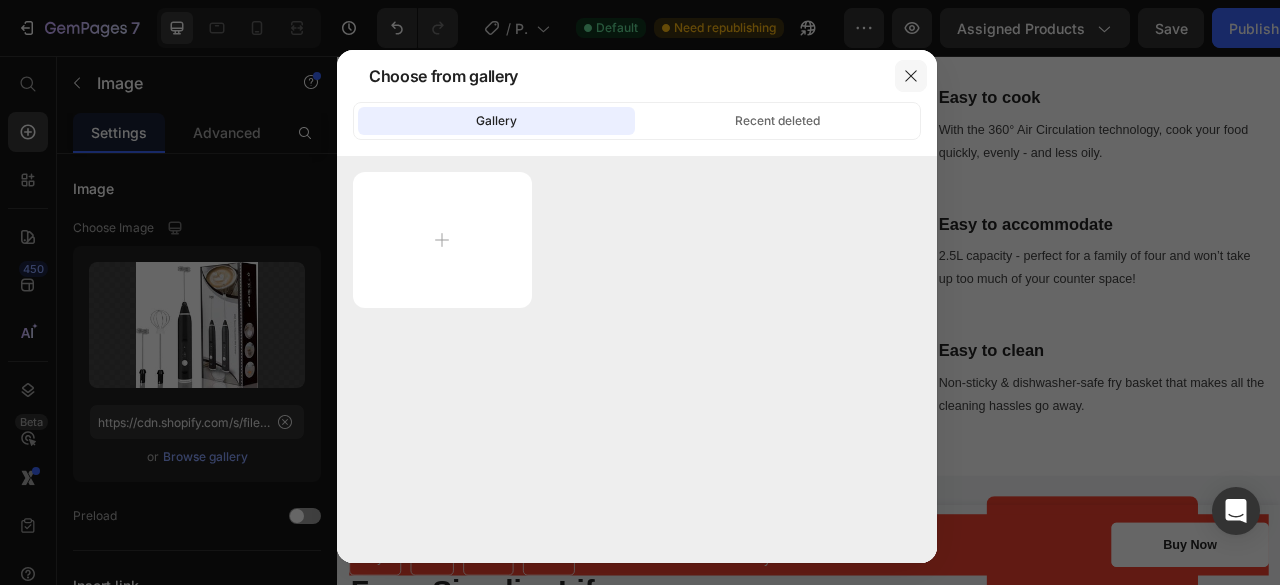click at bounding box center [911, 76] 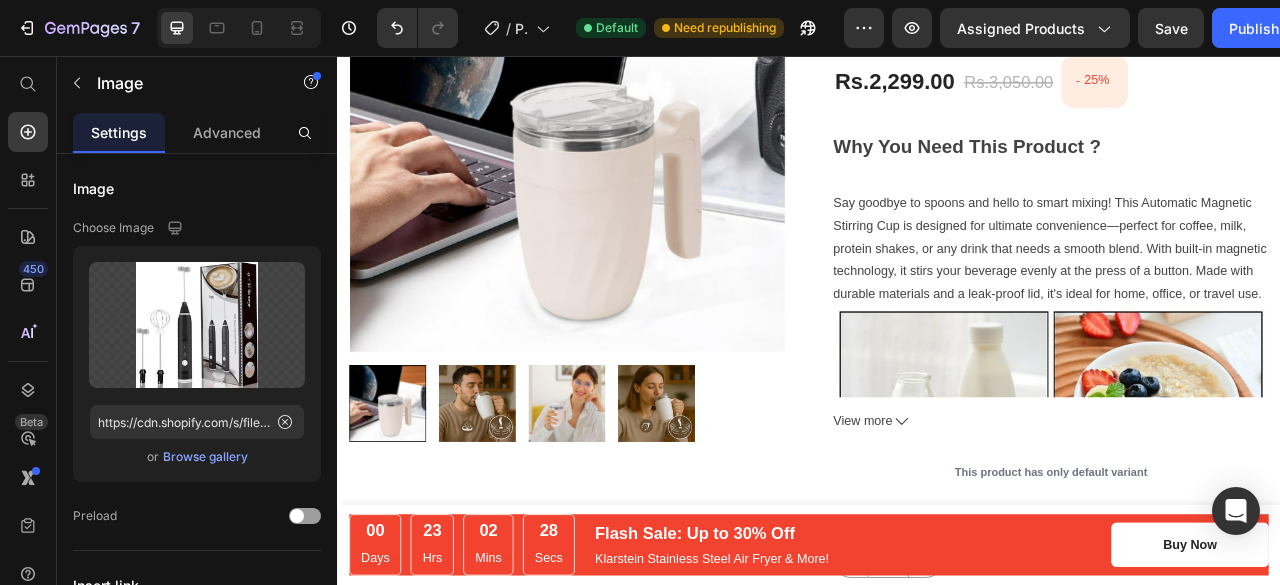 scroll, scrollTop: 293, scrollLeft: 0, axis: vertical 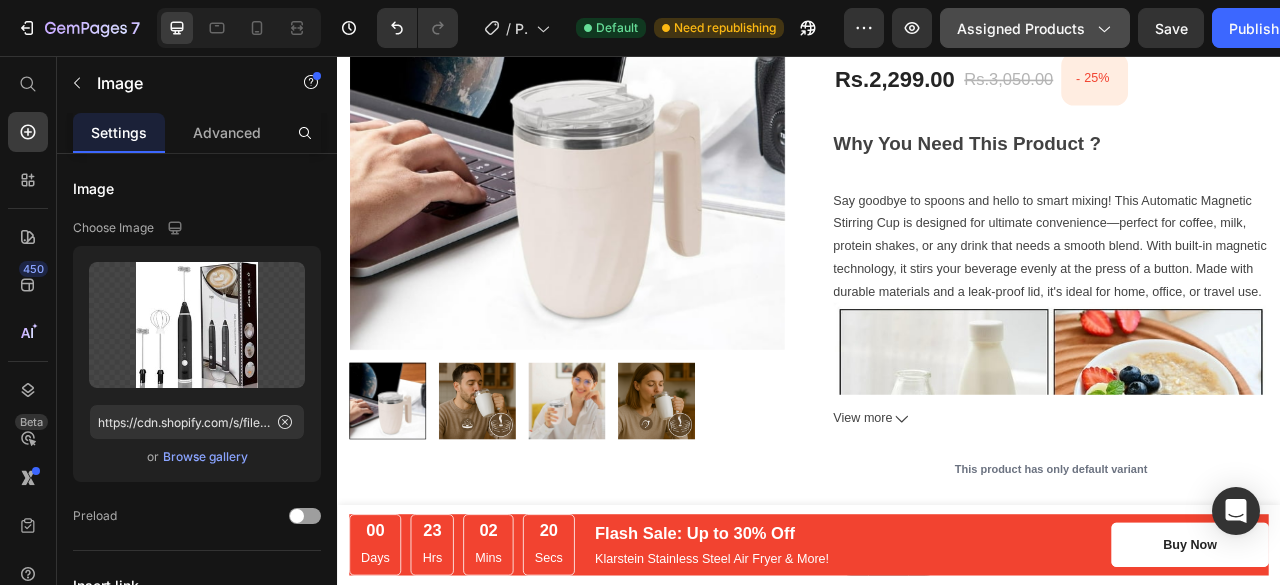click on "Assigned Products" 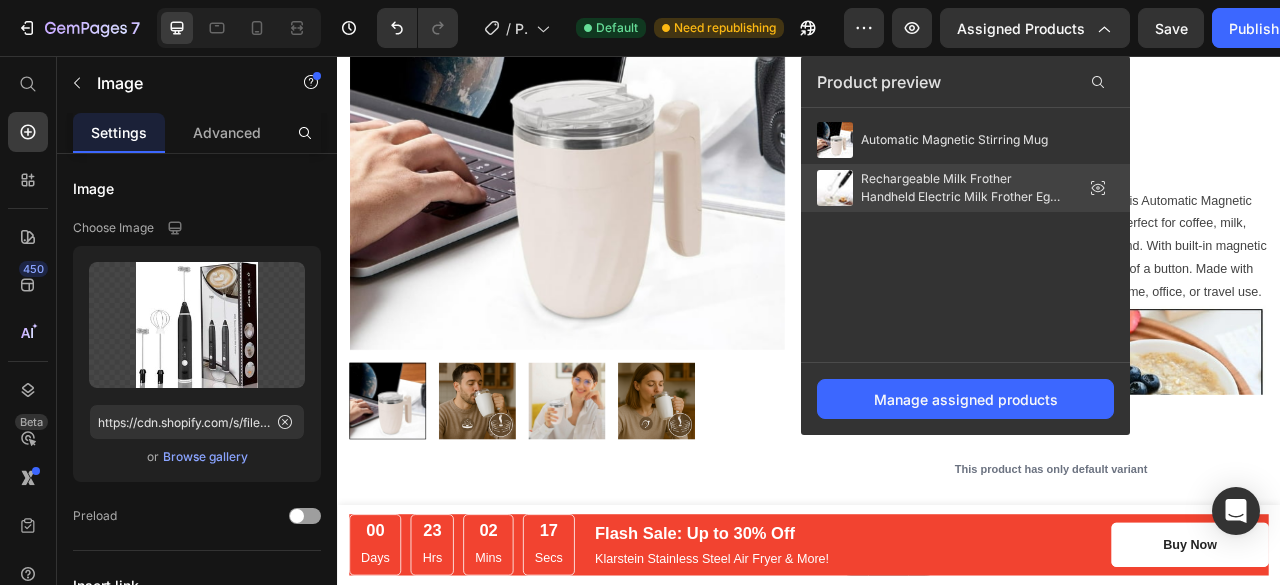 click on "Rechargeable Milk Frother Handheld Electric Milk Frother Egg Beater" at bounding box center [939, 188] 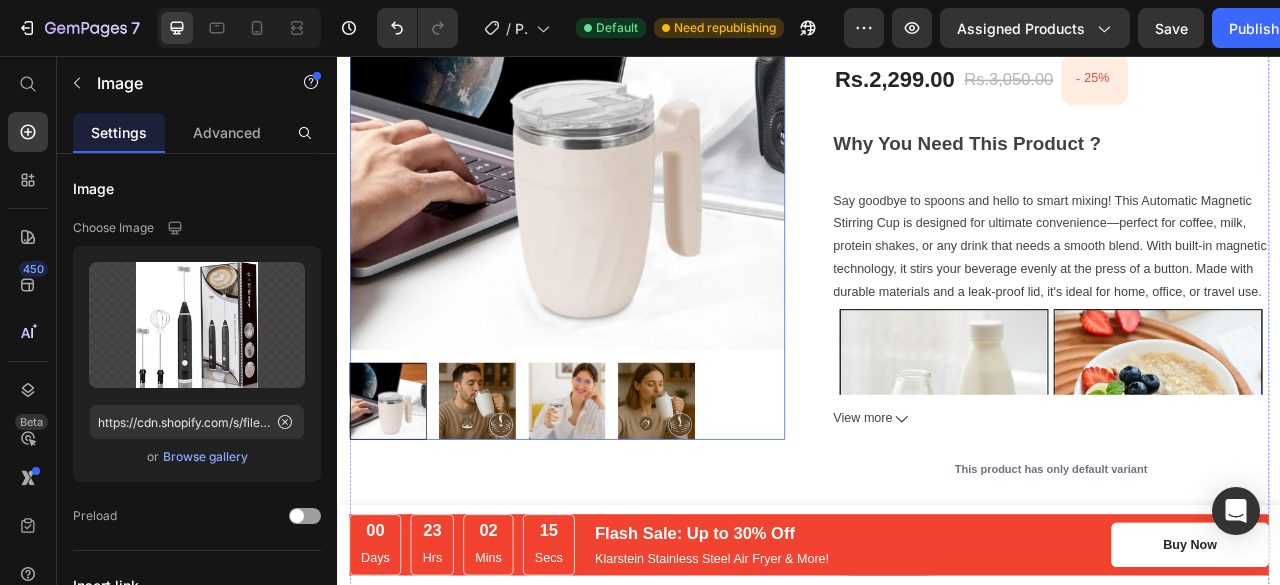 click at bounding box center (629, 153) 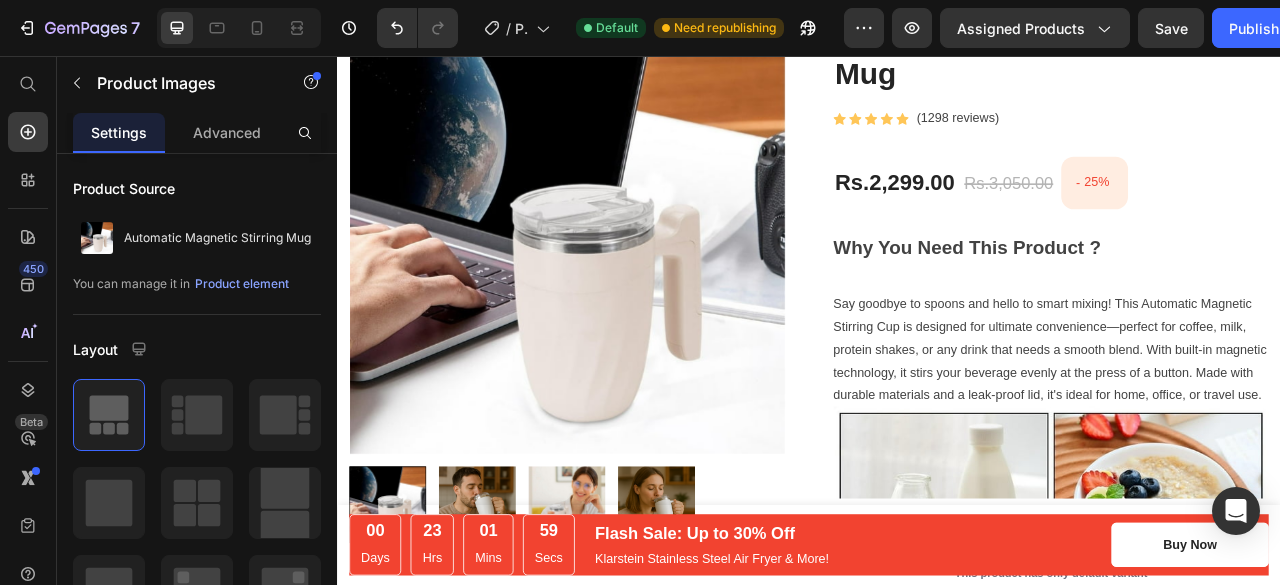 scroll, scrollTop: 150, scrollLeft: 0, axis: vertical 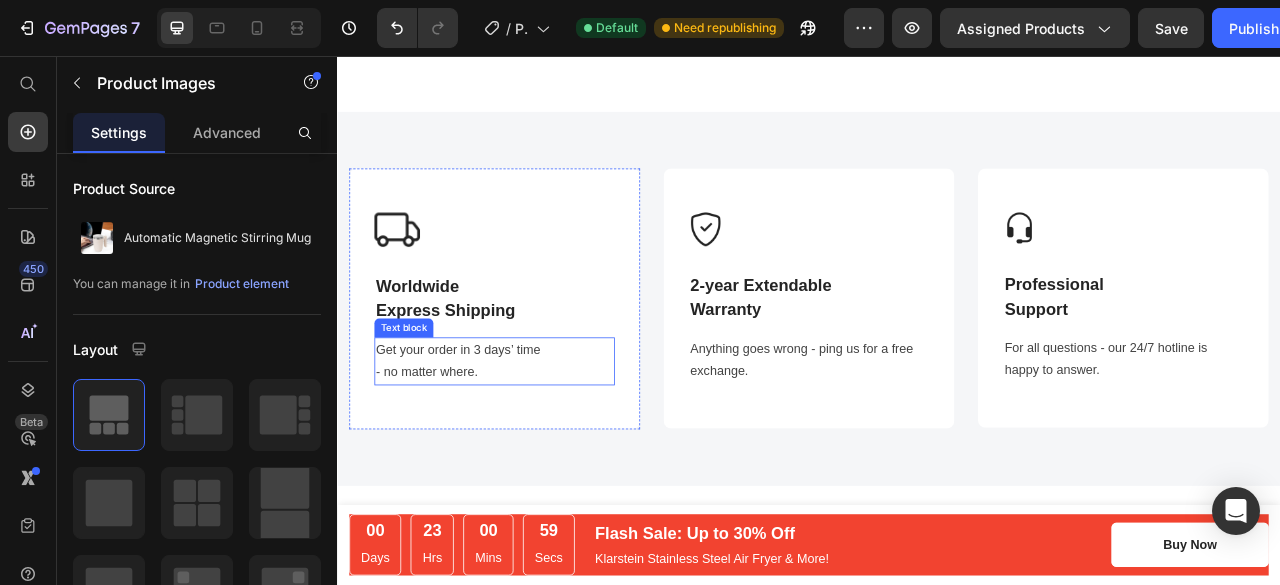 click on "Get your order in 3 days’ time" at bounding box center (537, 430) 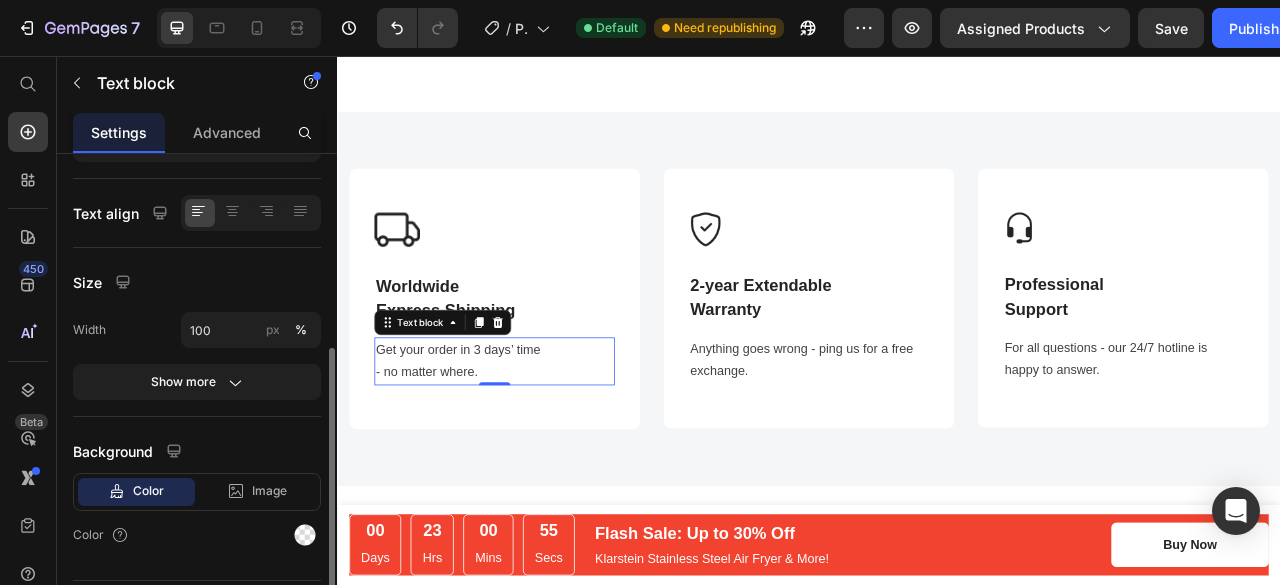 scroll, scrollTop: 355, scrollLeft: 0, axis: vertical 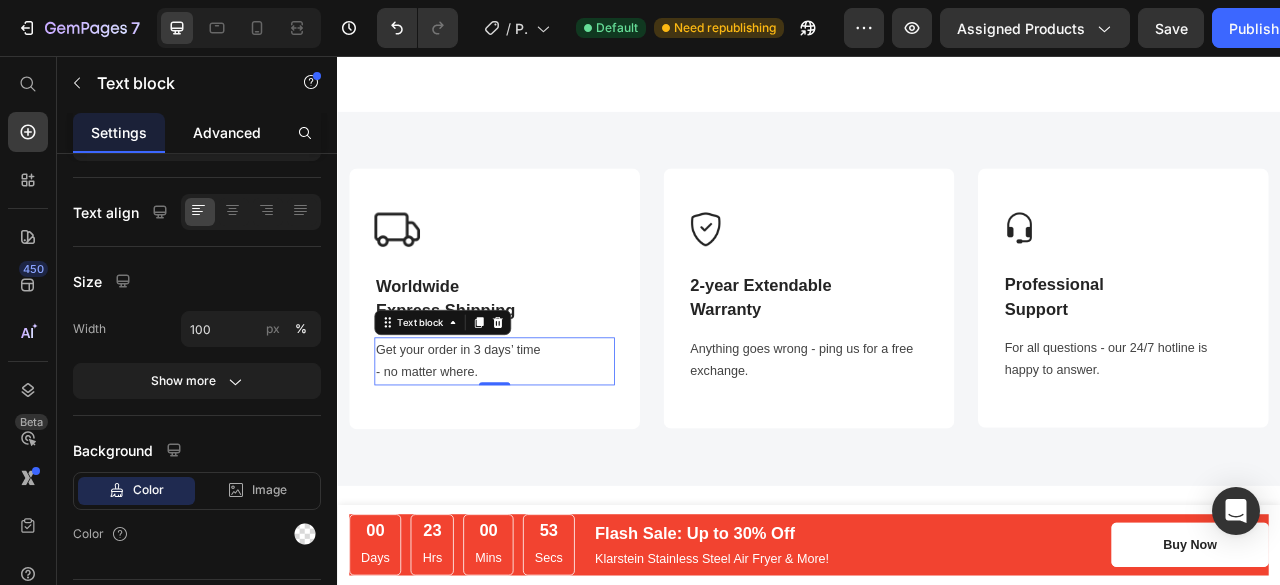 click on "Advanced" at bounding box center [227, 132] 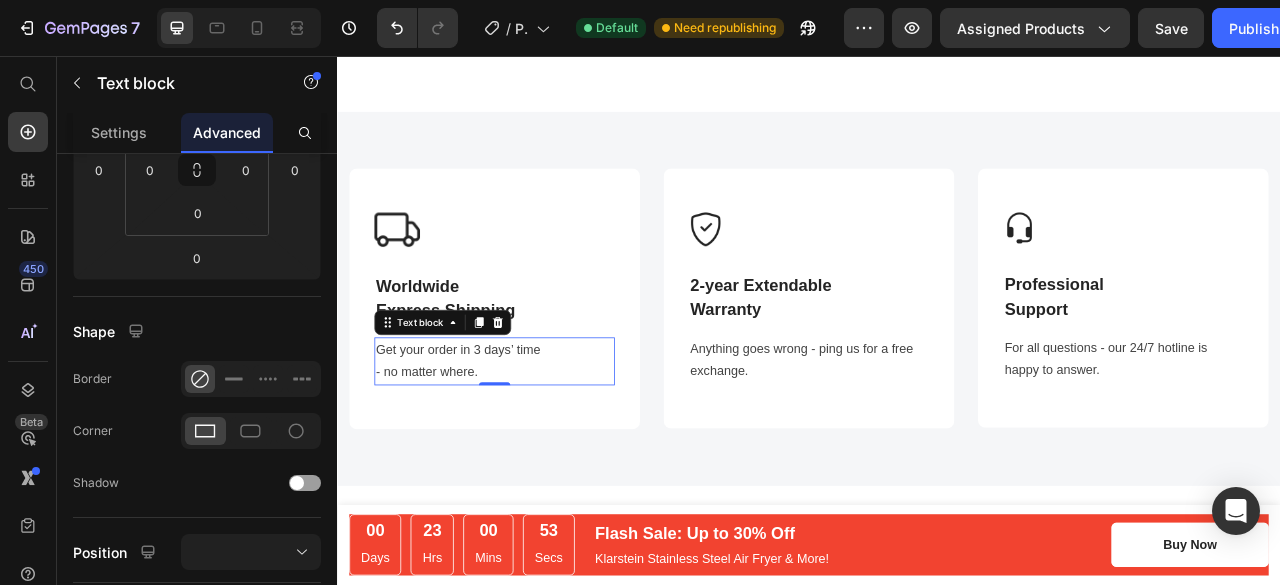 scroll, scrollTop: 0, scrollLeft: 0, axis: both 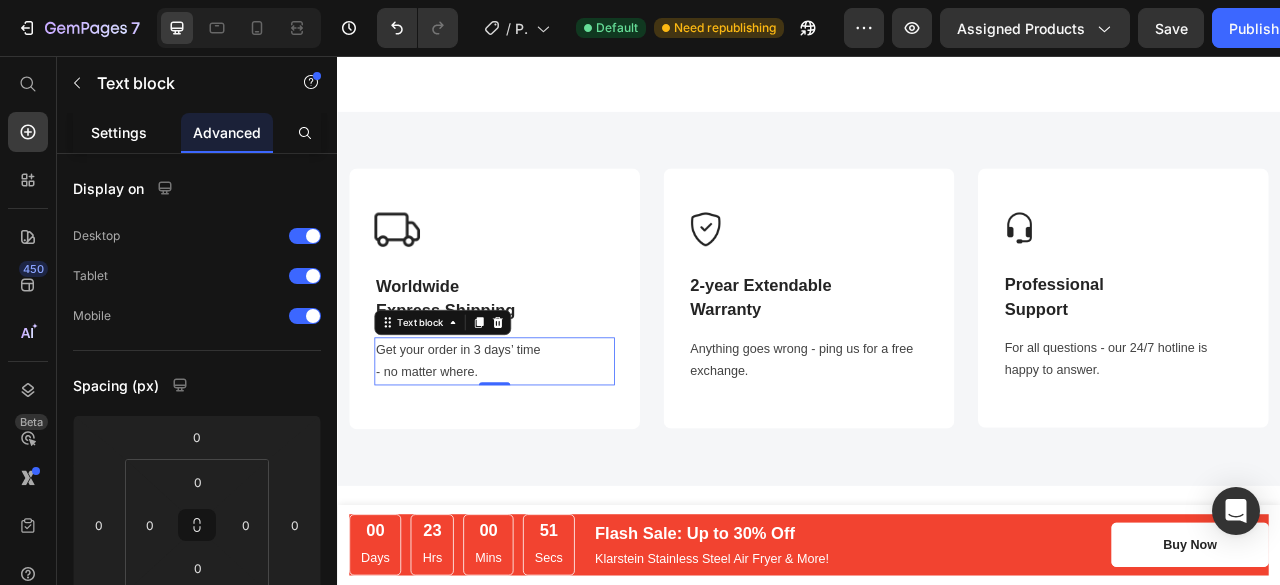 click on "Settings" at bounding box center [119, 132] 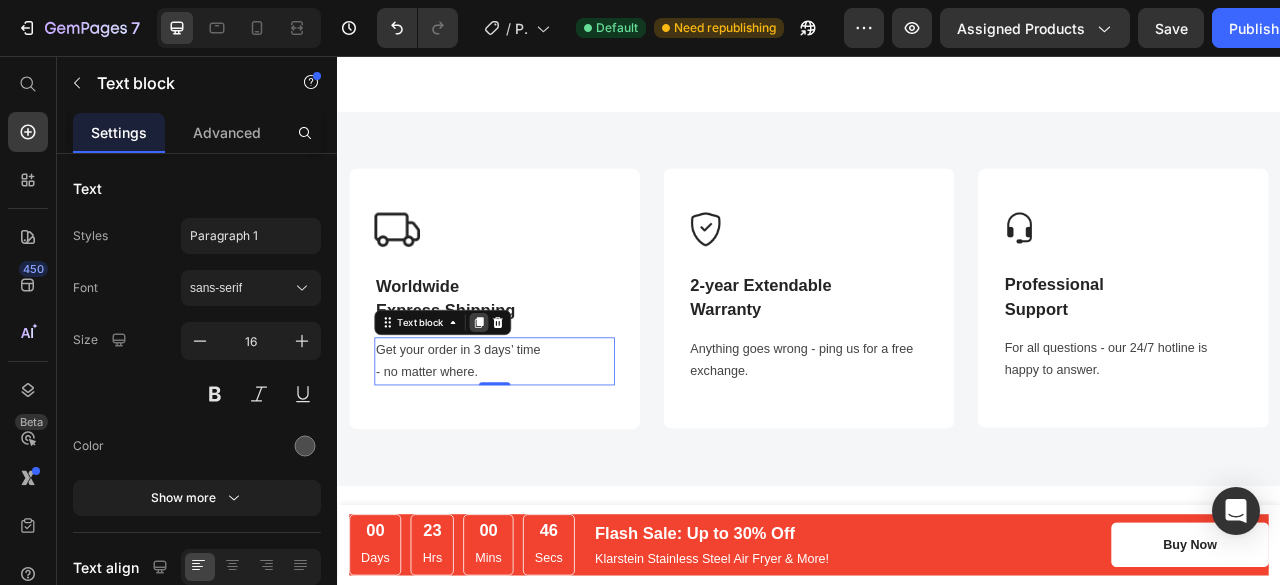click 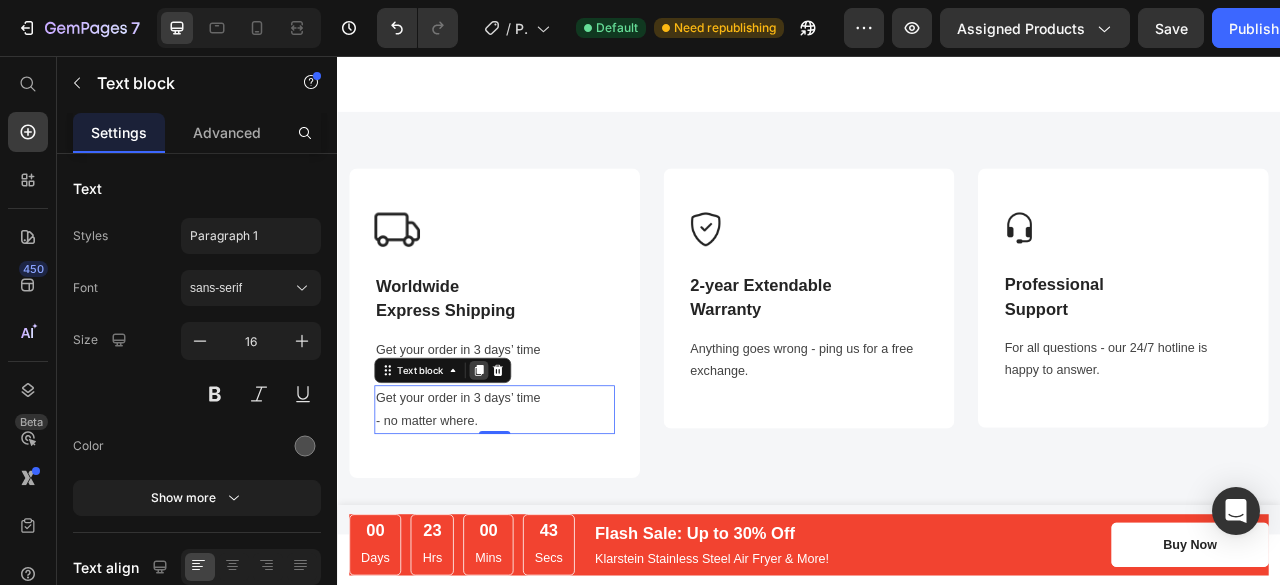 click 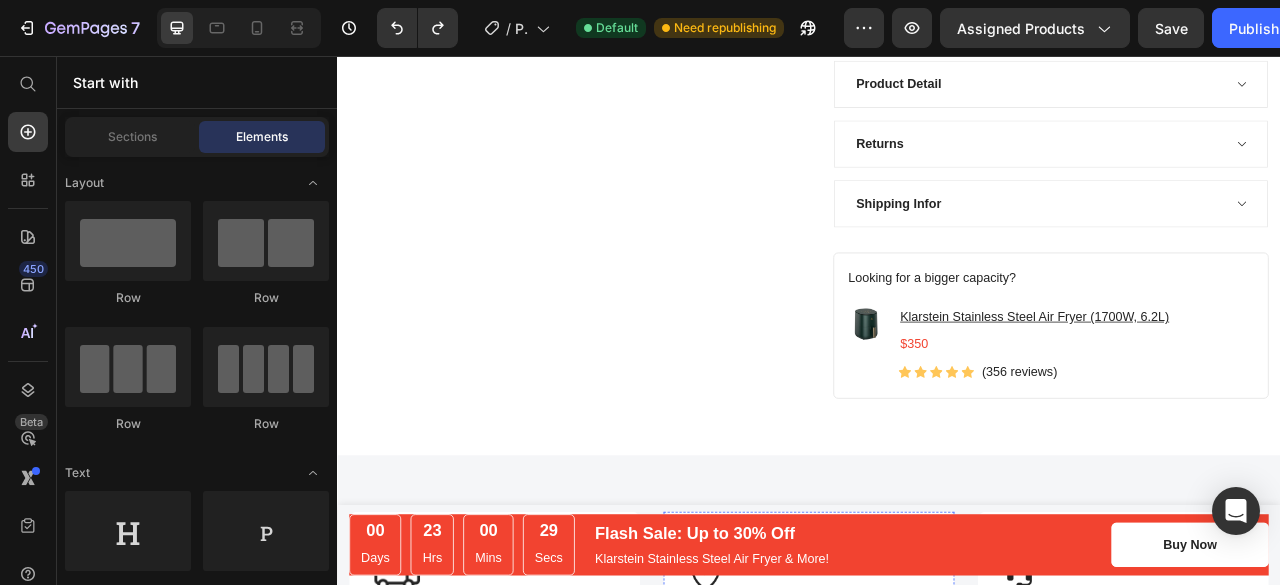 scroll, scrollTop: 0, scrollLeft: 0, axis: both 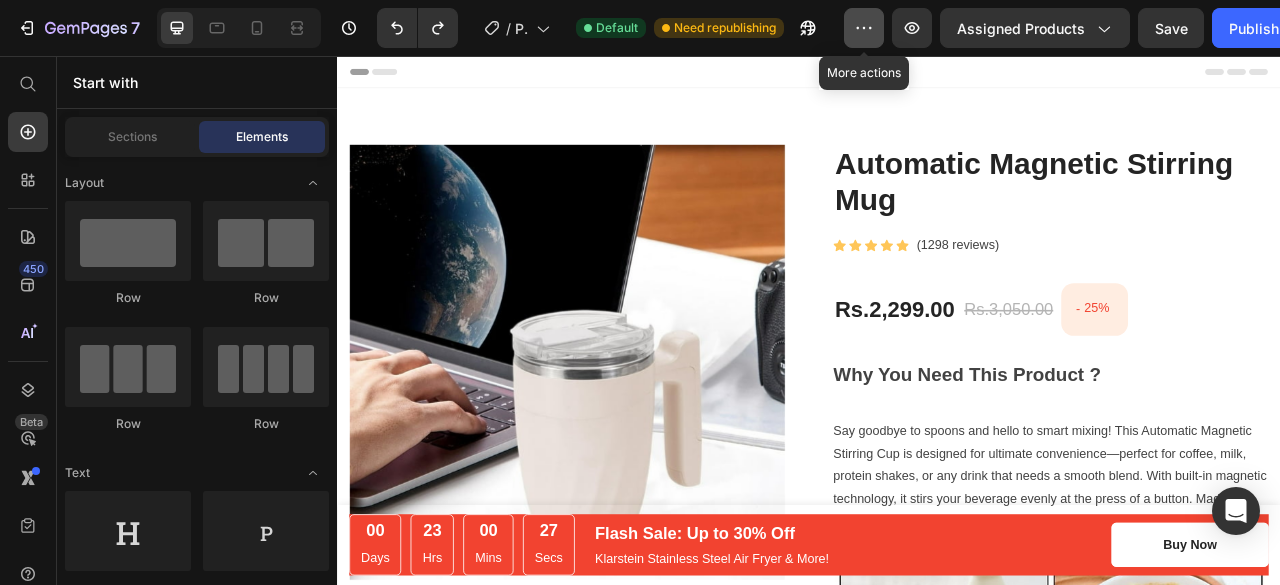 click 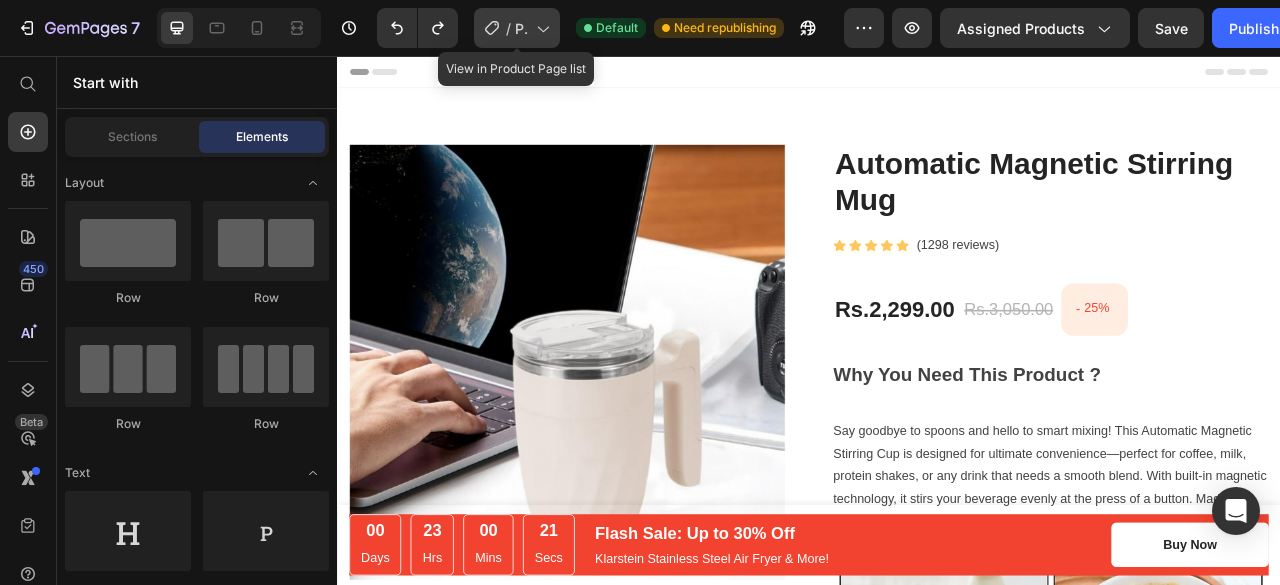 click on "/  Product Page - Jul 11, 23:20:56" 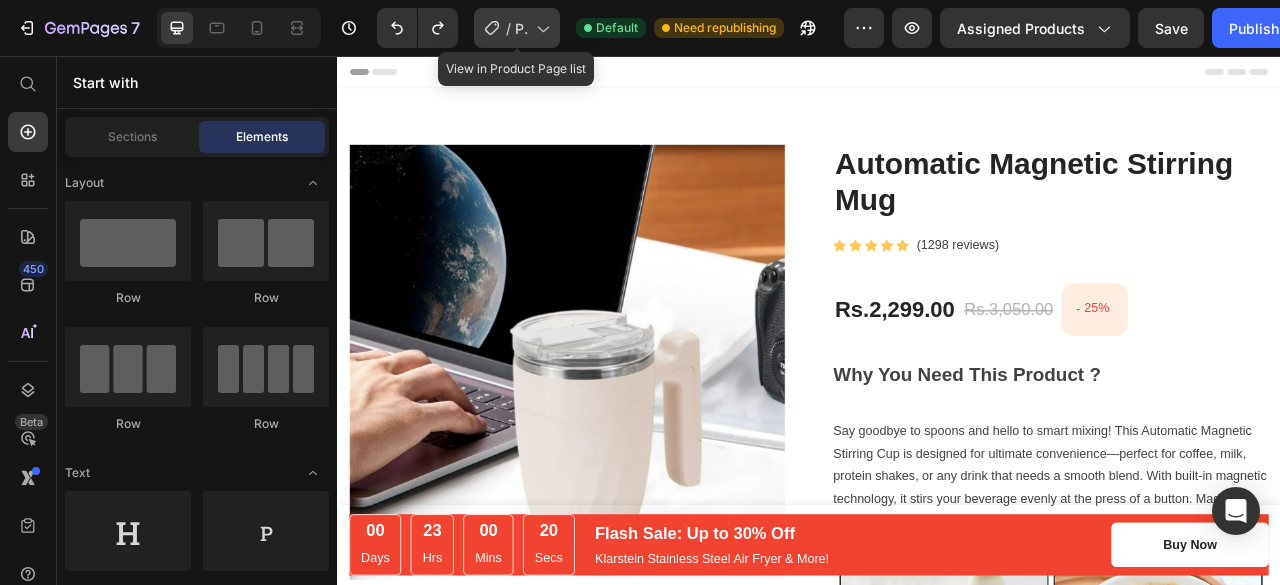 click on "/  Product Page - Jul 11, 23:20:56" 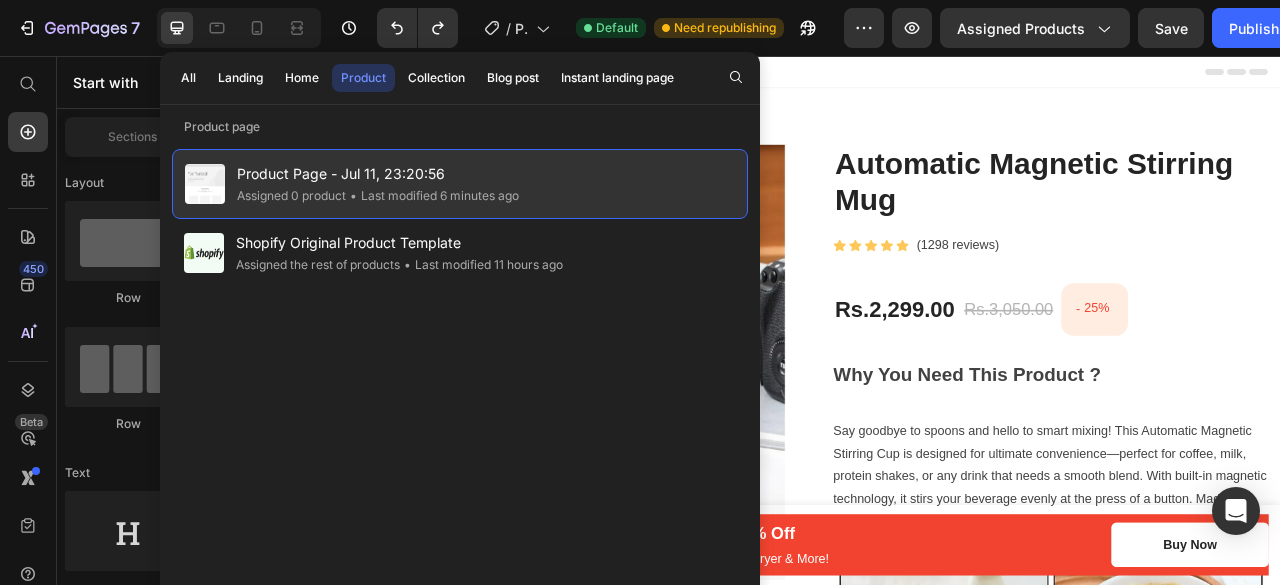 click on "Product Page - Jul 11, 23:20:56" at bounding box center [378, 174] 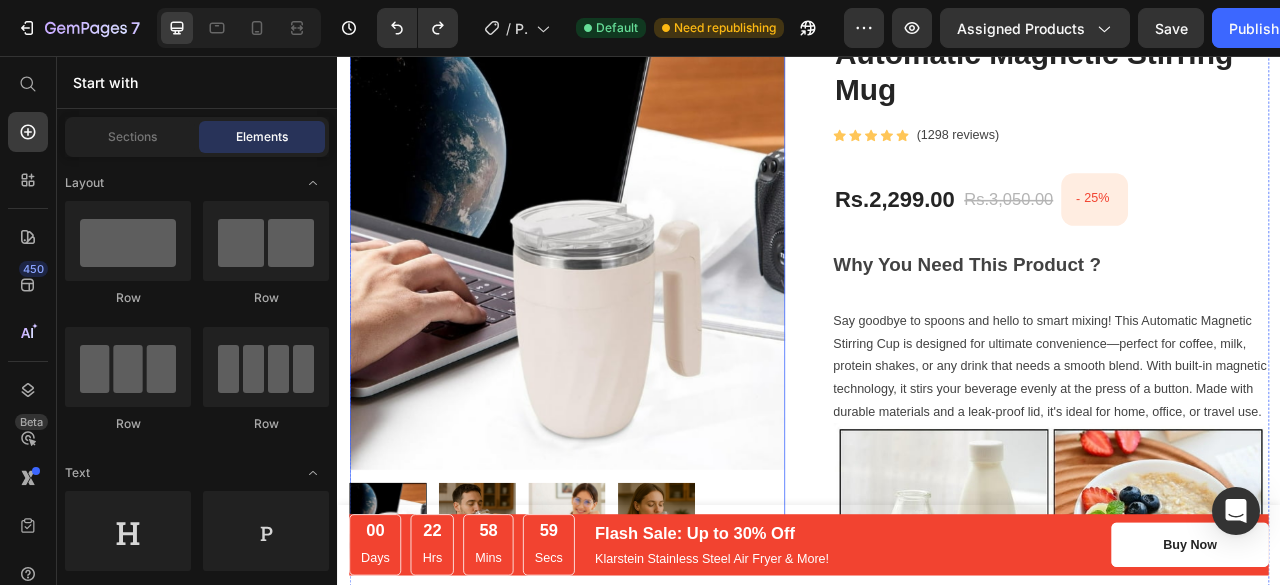 scroll, scrollTop: 245, scrollLeft: 0, axis: vertical 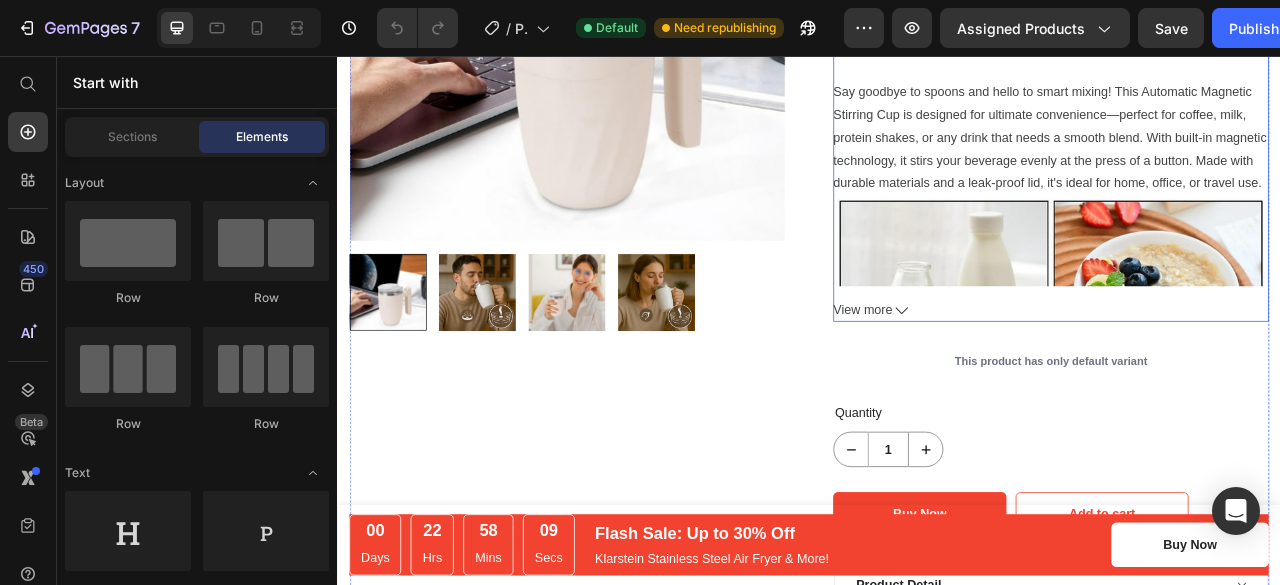 click at bounding box center (1245, 509) 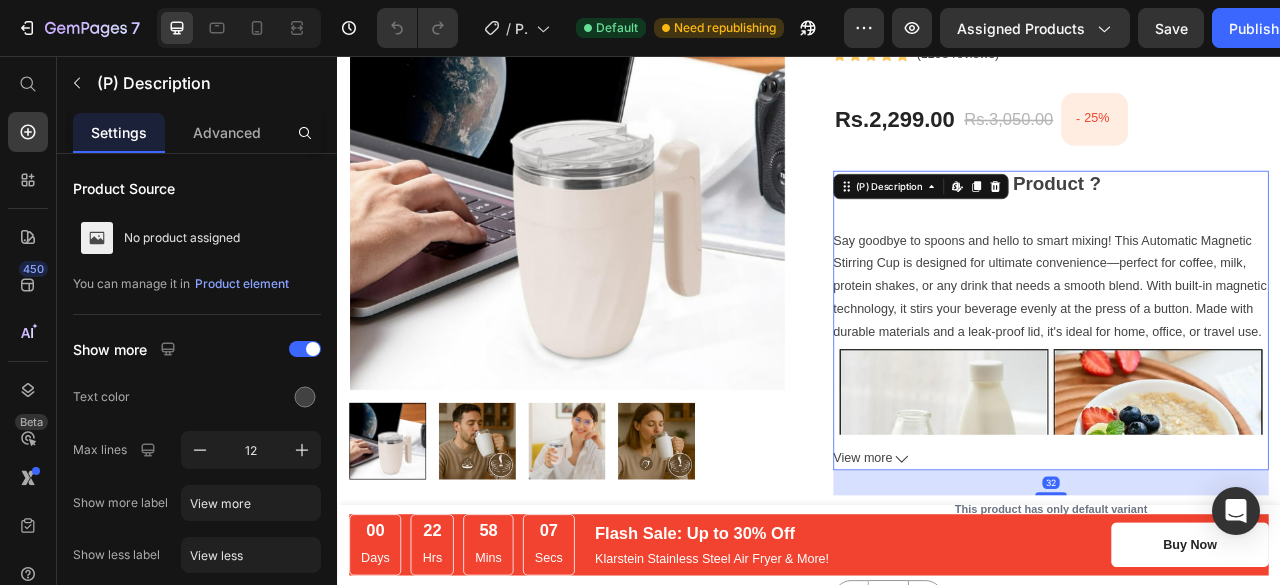 scroll, scrollTop: 246, scrollLeft: 0, axis: vertical 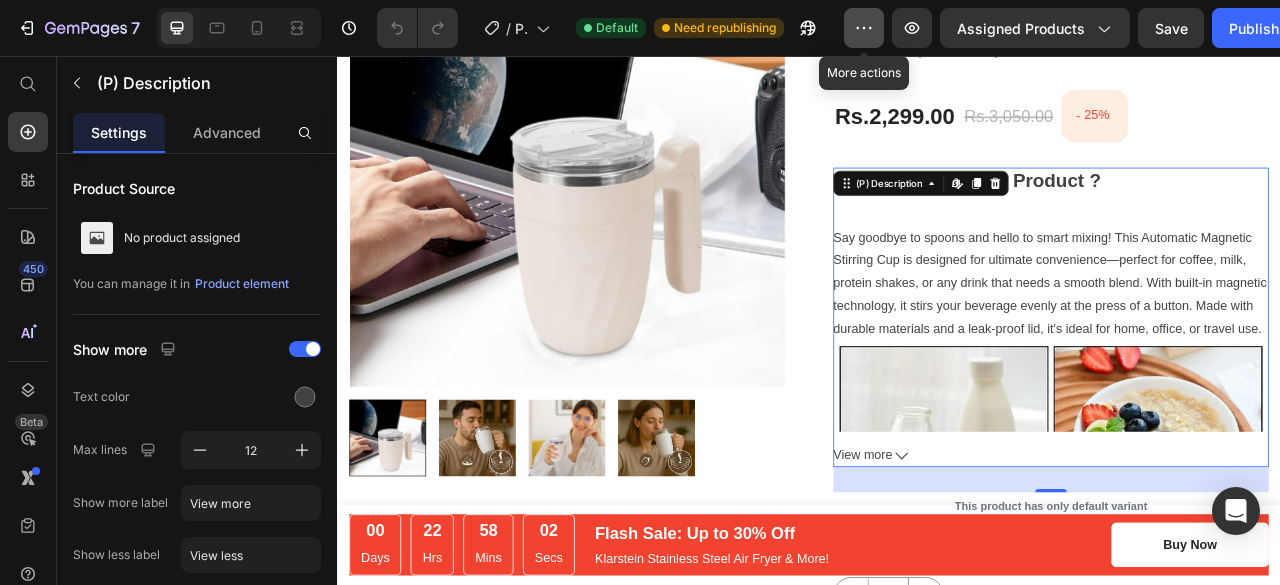 click 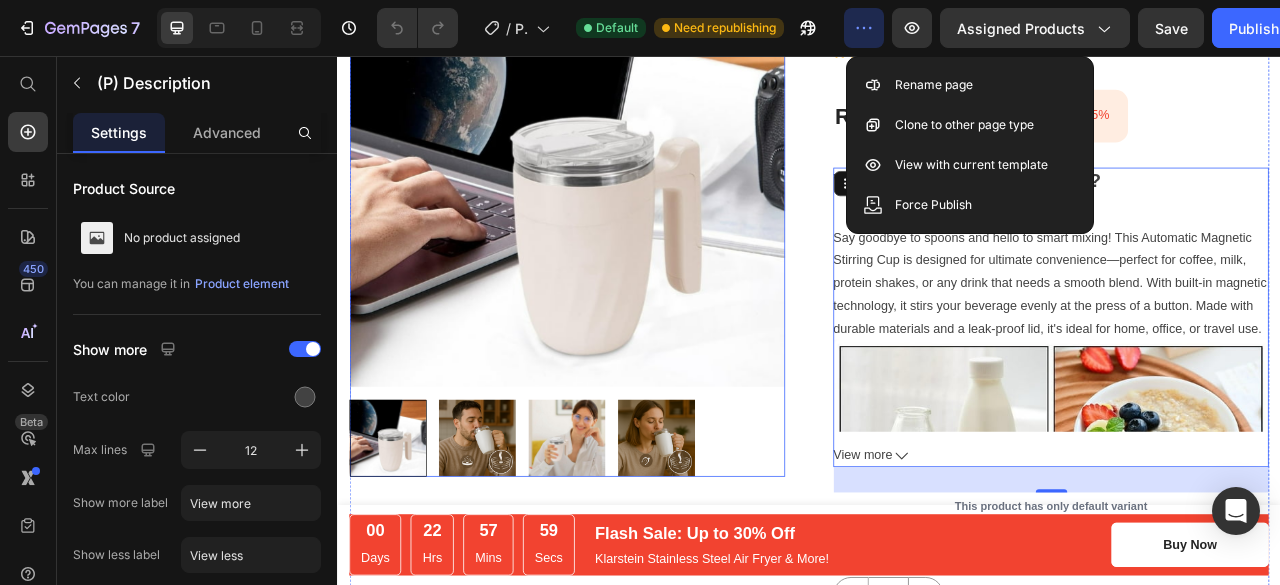 click at bounding box center (629, 200) 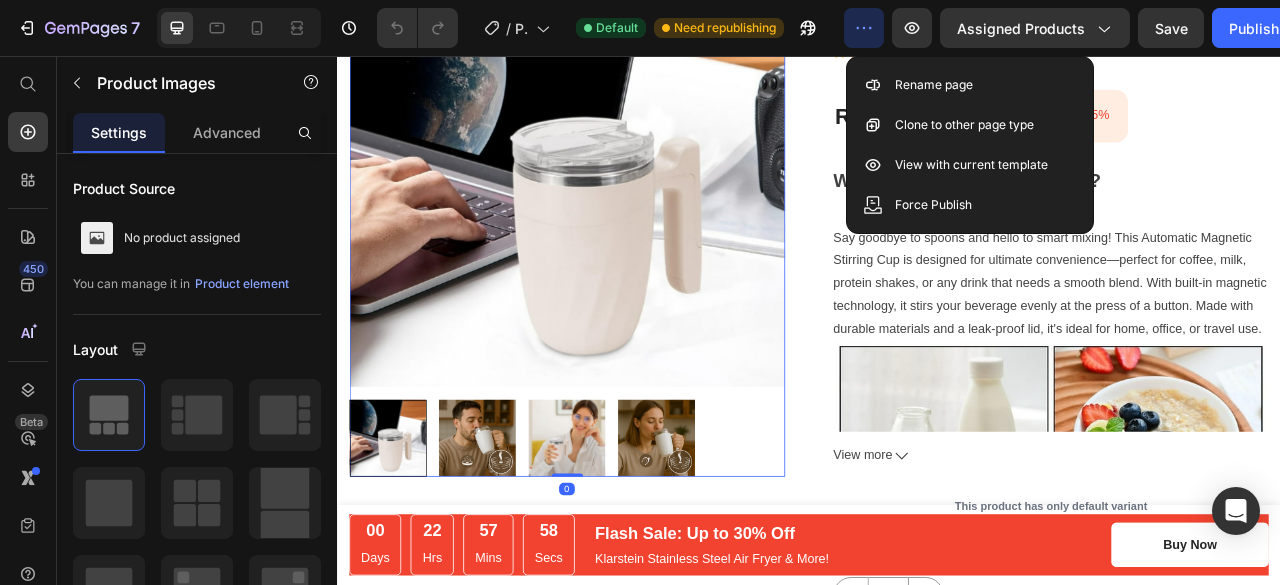 scroll, scrollTop: 420, scrollLeft: 0, axis: vertical 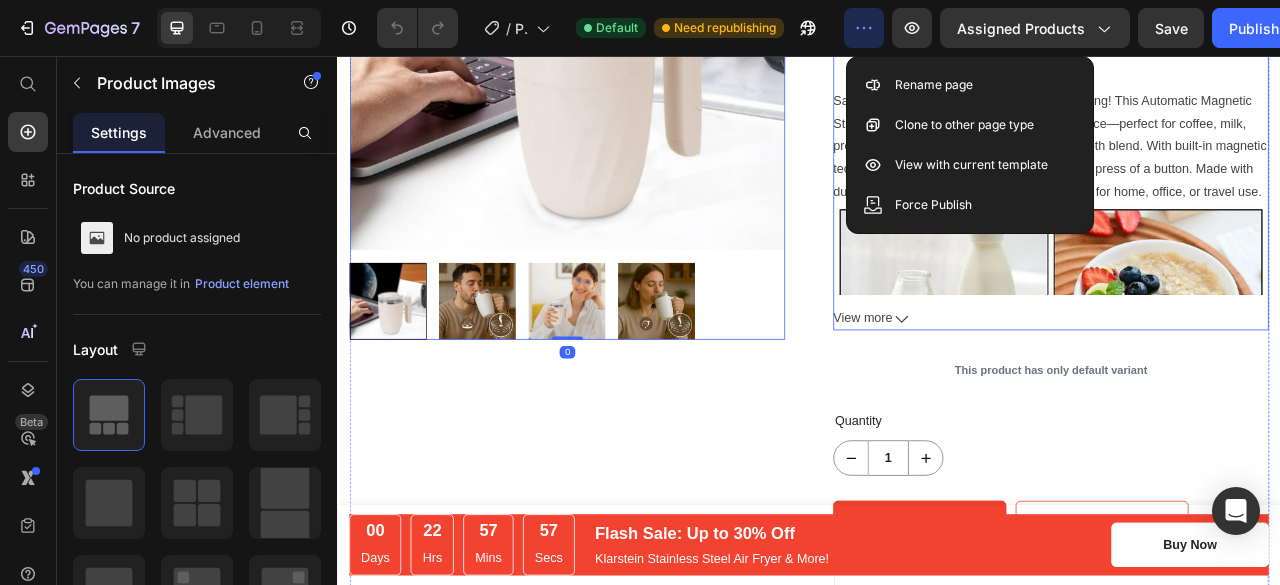 click at bounding box center [1245, 520] 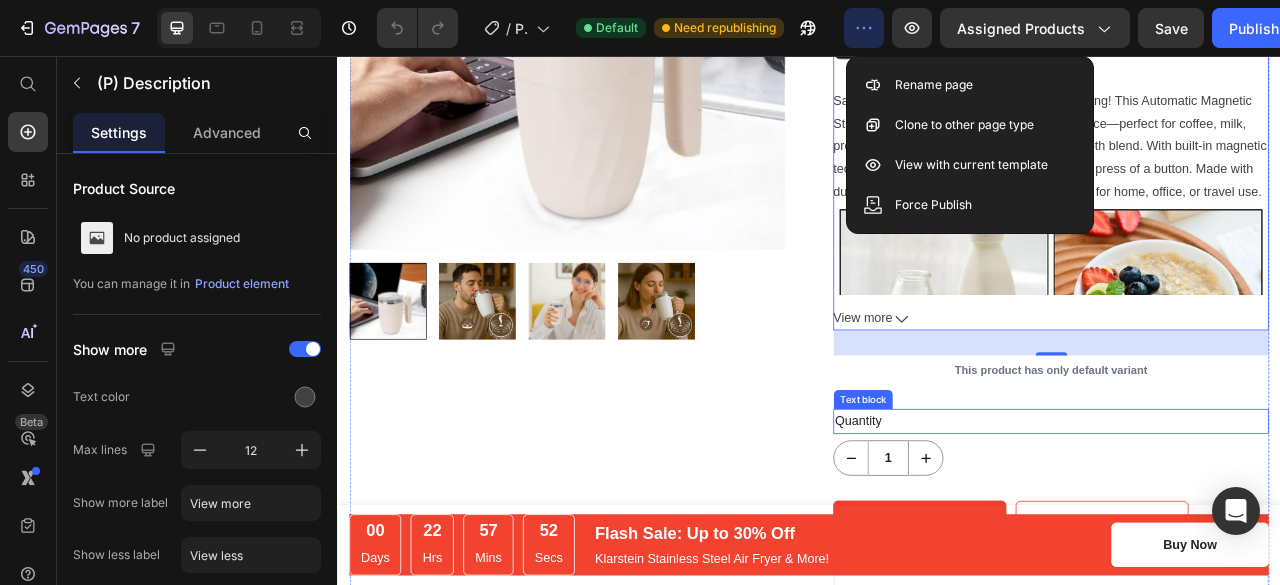 click on "Quantity" at bounding box center [1245, 521] 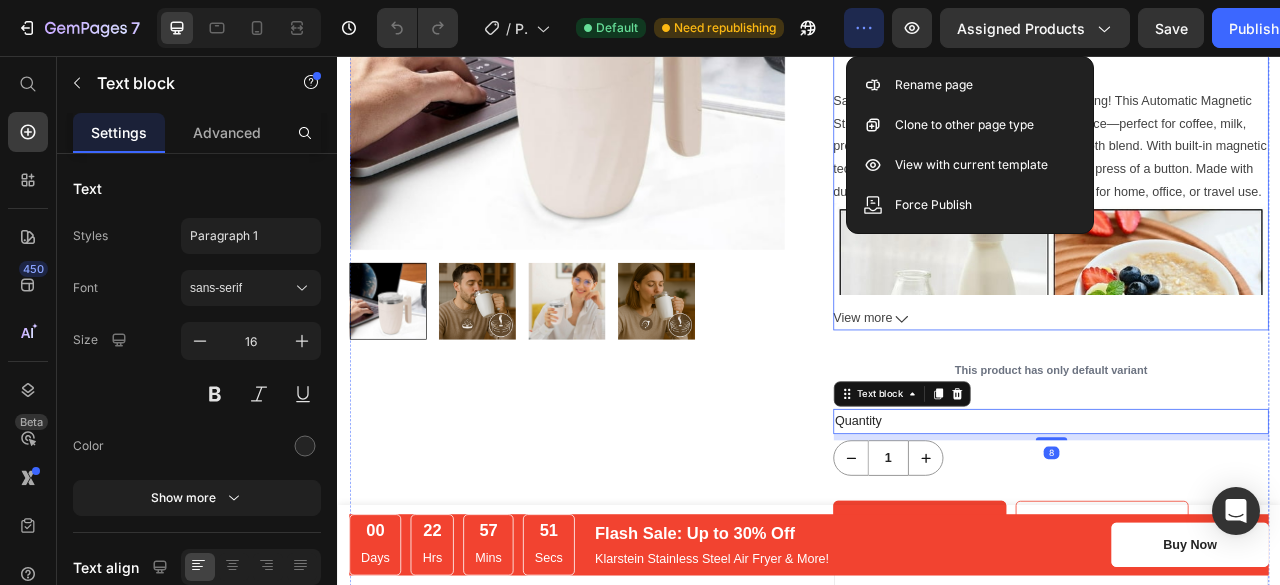 click on "Why You Need This Product ?
Say goodbye to spoons and hello to smart mixing! This Automatic Magnetic Stirring Cup is designed for ultimate convenience—perfect for coffee, milk, protein shakes, or any drink that needs a smooth blend. With built-in magnetic technology, it stirs your beverage evenly at the press of a button. Made with durable materials and a leak-proof lid, it's ideal for home, office, or travel use.
Key Features:
🔄 One-touch automatic stirring
🧲 Magnetic base for smooth, silent rotation
☕ Ideal for coffee, tea, milk, protein shakes & more
💧 Spill-proof transparent lid
🏃♂️ Perfect for on-the-go lifestyles" at bounding box center [1245, 192] 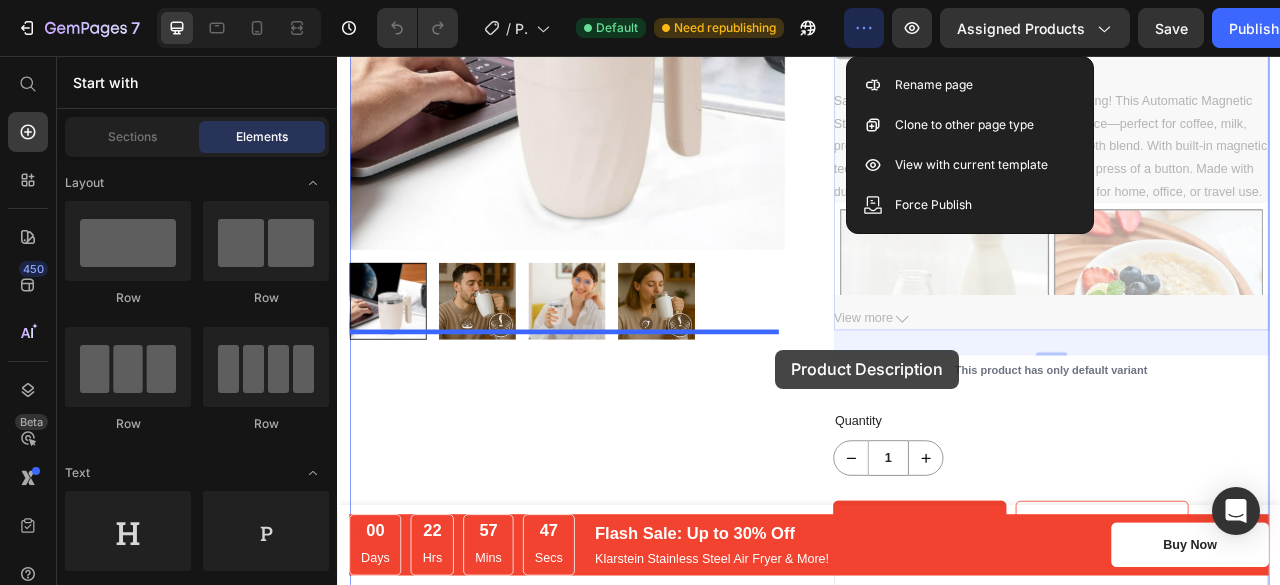 click at bounding box center (937, 3368) 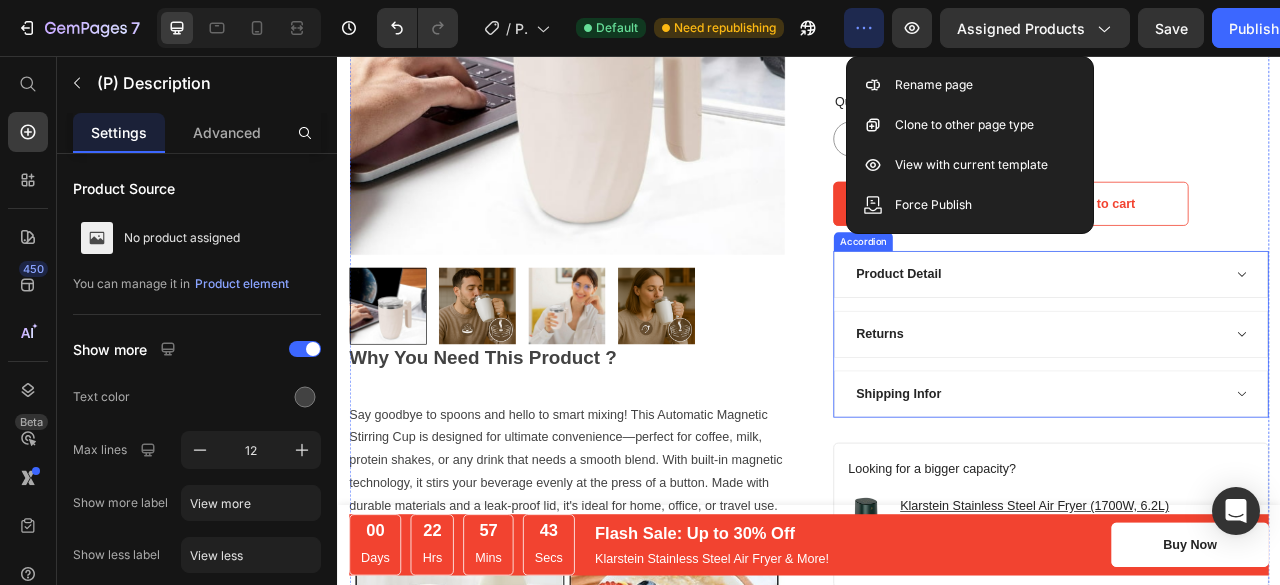 scroll, scrollTop: 413, scrollLeft: 0, axis: vertical 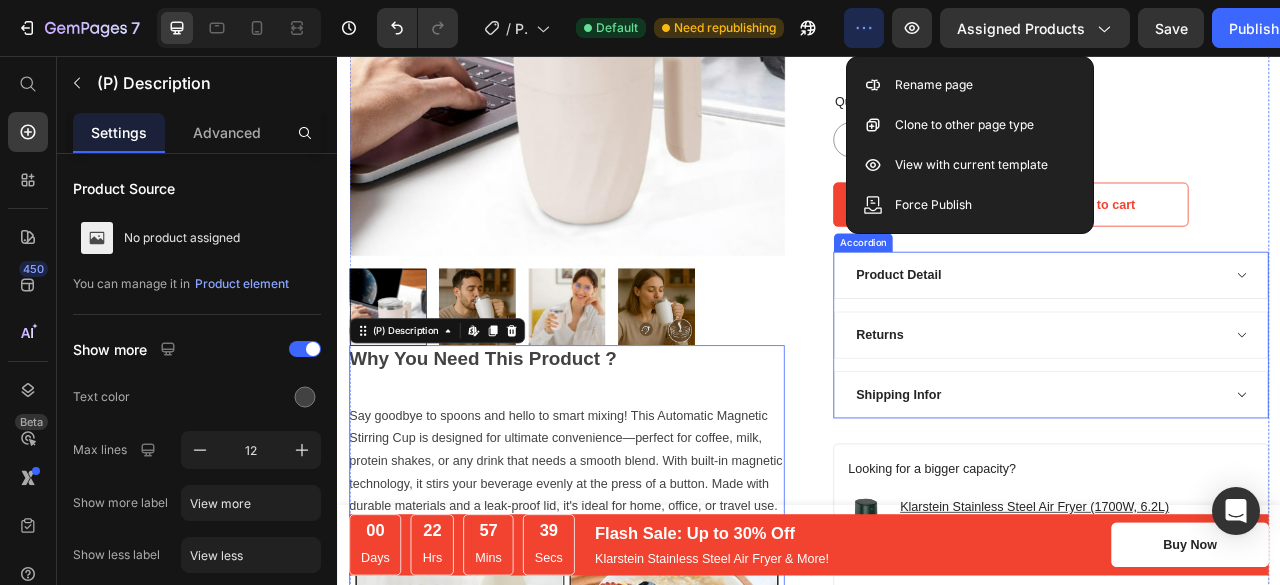 click on "Shipping Infor" at bounding box center (1229, 487) 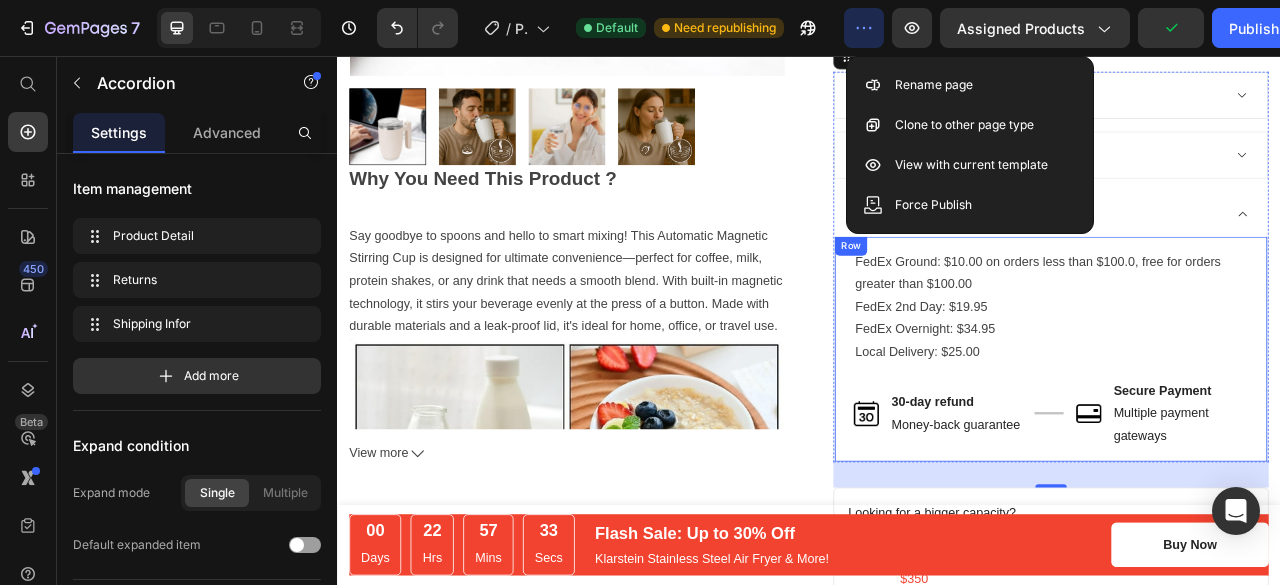 scroll, scrollTop: 641, scrollLeft: 0, axis: vertical 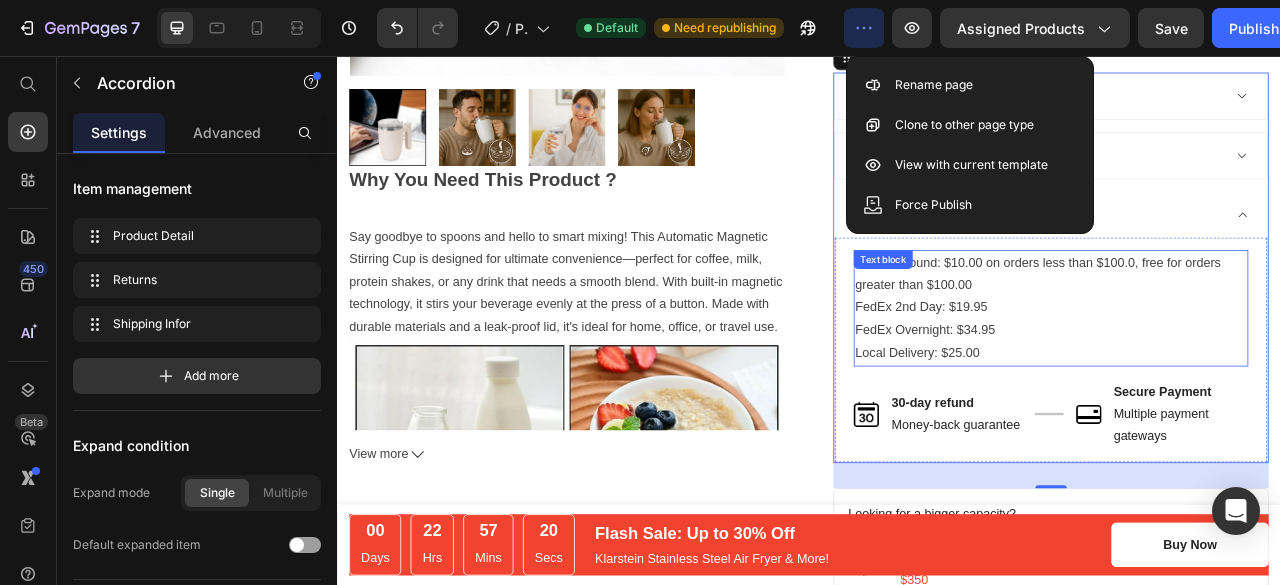 click on "FedEx Ground: $10.00 on orders less than $100.0, free for orders greater than $100.00 FedEx 2nd Day: $19.95  FedEx Overnight: $34.95 Local Delivery: $25.00" at bounding box center (1245, 377) 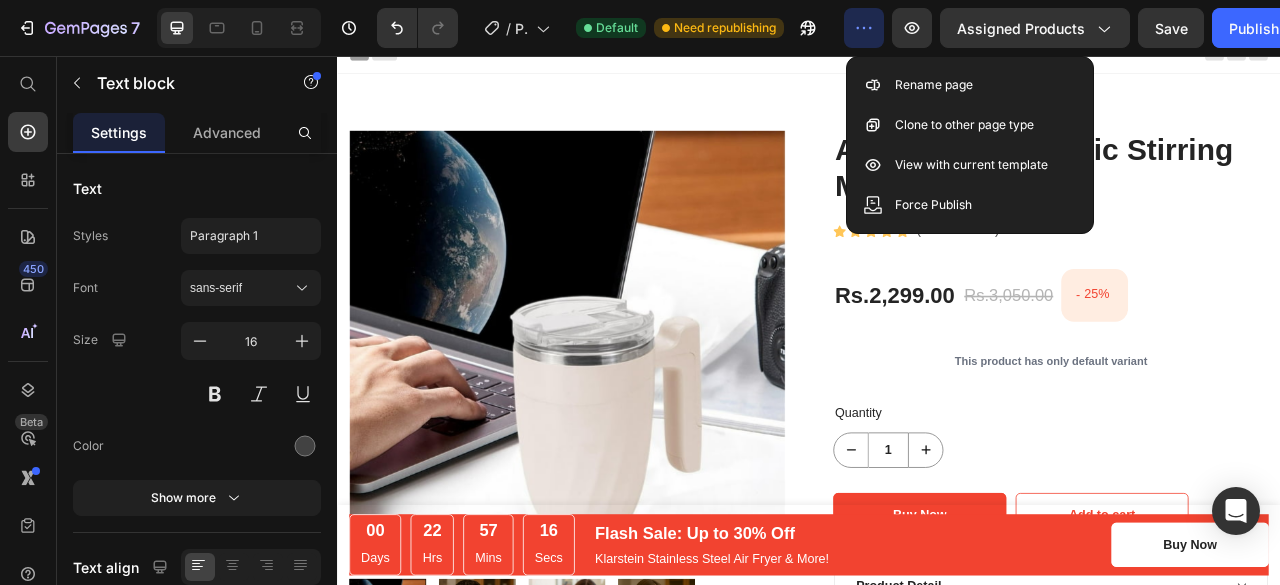scroll, scrollTop: 0, scrollLeft: 0, axis: both 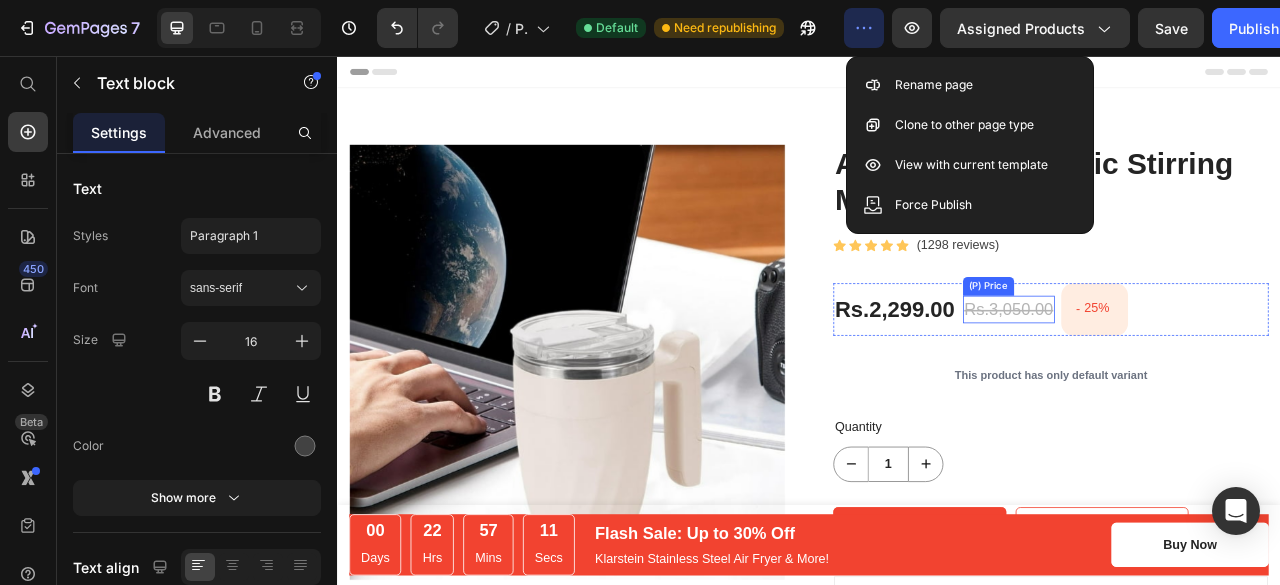 click on "Rs.3,050.00" at bounding box center (1191, 379) 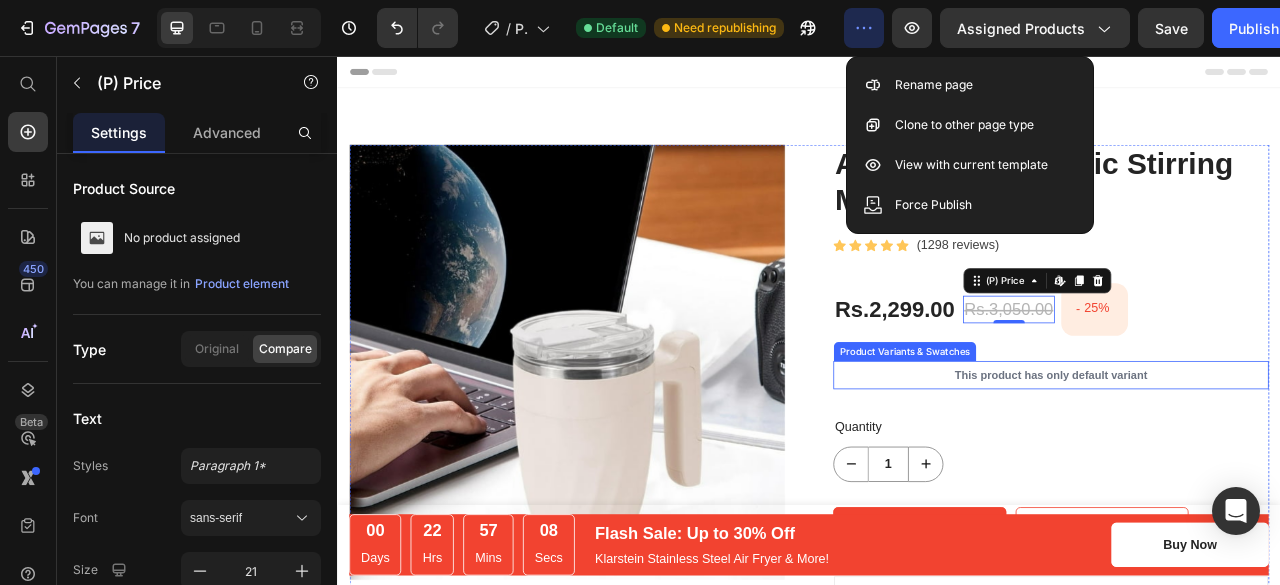 click on "This product has only default variant" at bounding box center (1245, 462) 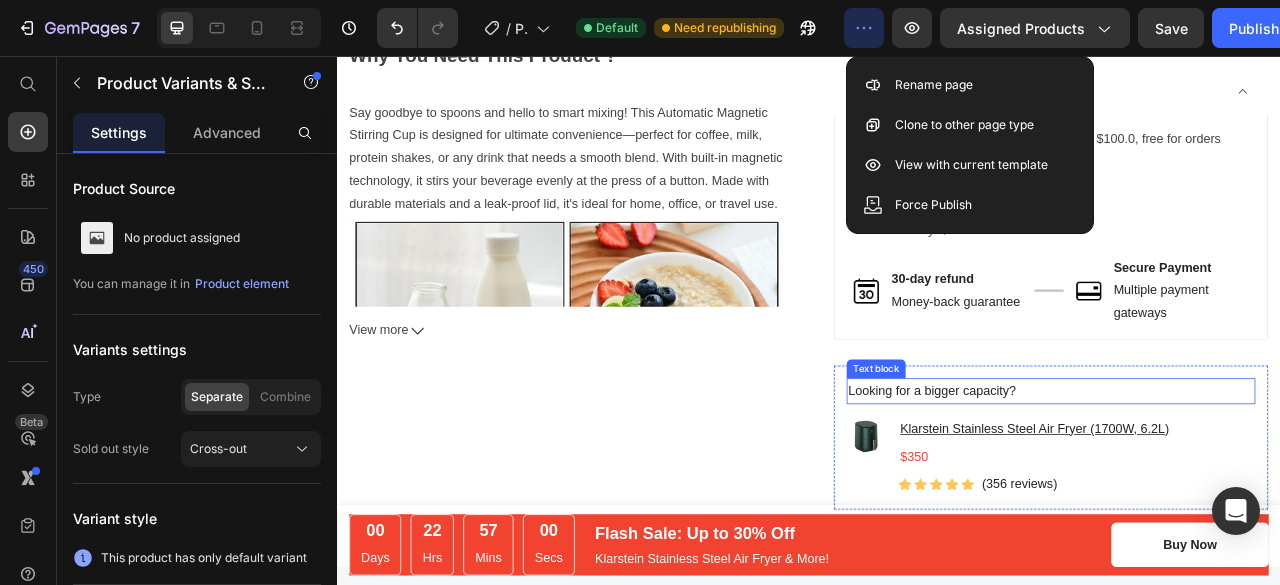 scroll, scrollTop: 803, scrollLeft: 0, axis: vertical 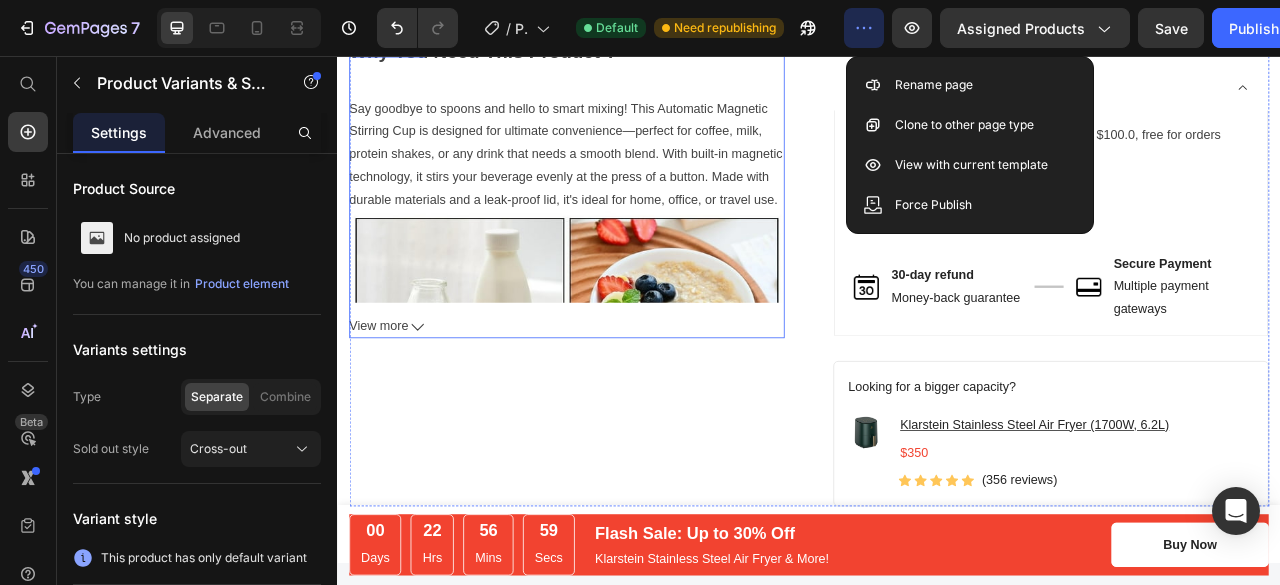 click at bounding box center [629, 531] 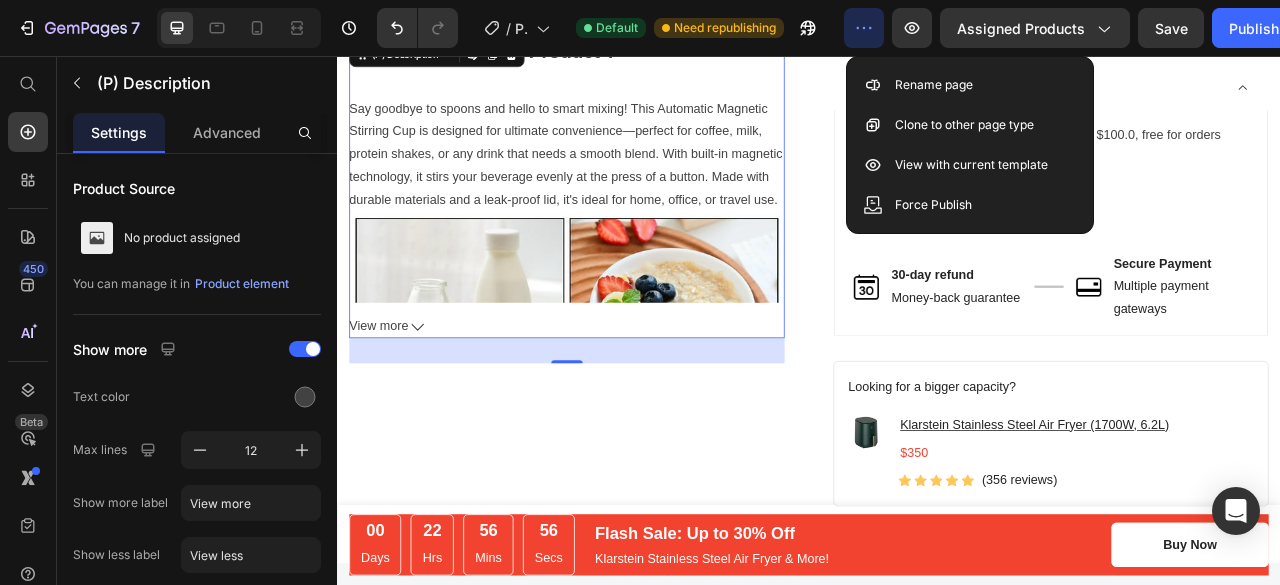click on "View more" at bounding box center (629, 400) 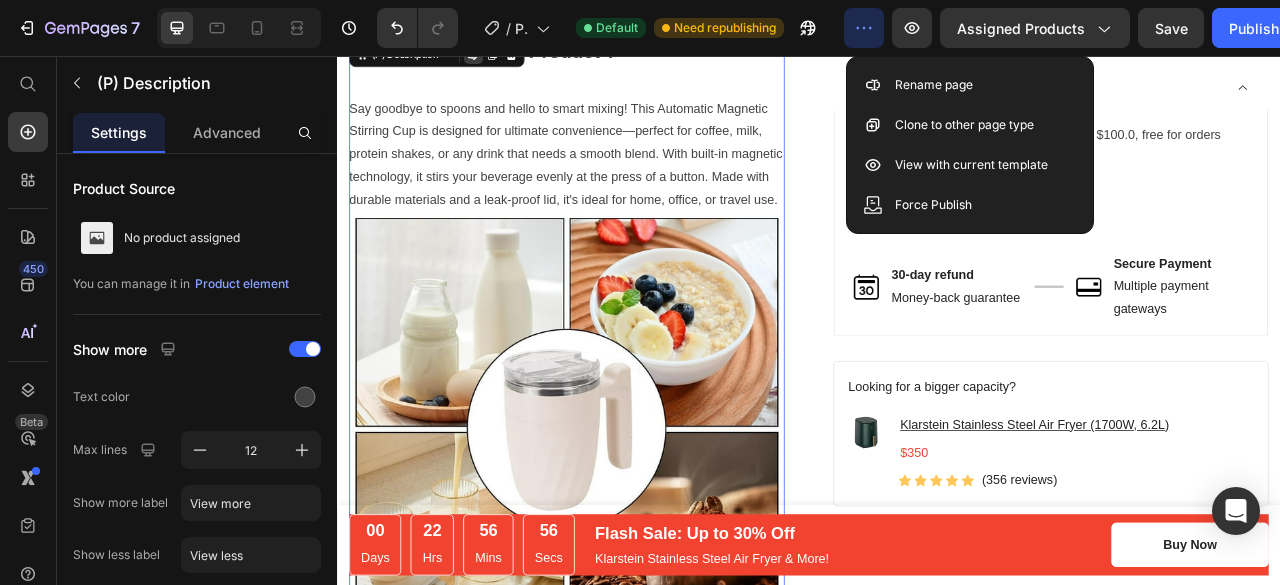 click at bounding box center (629, 531) 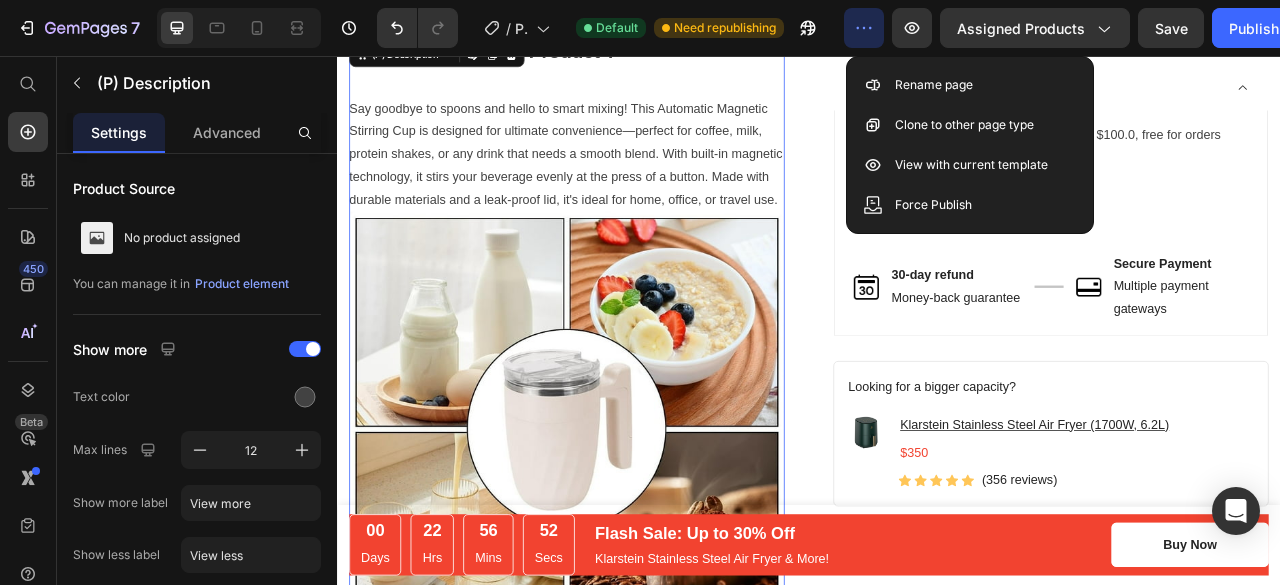 click at bounding box center (629, 531) 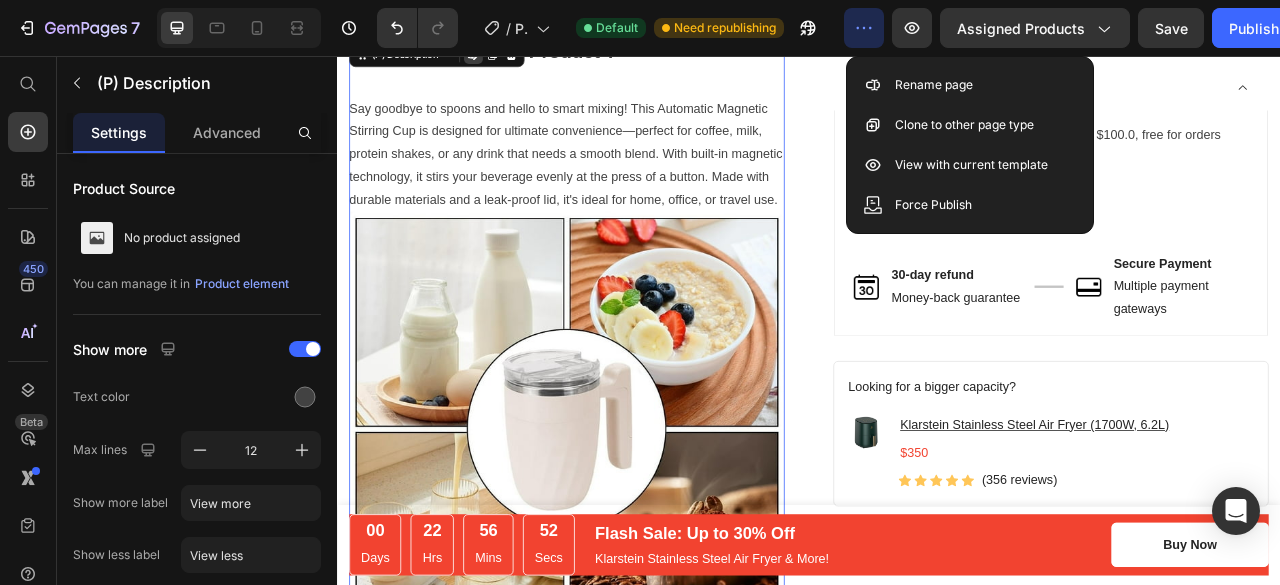click at bounding box center (629, 531) 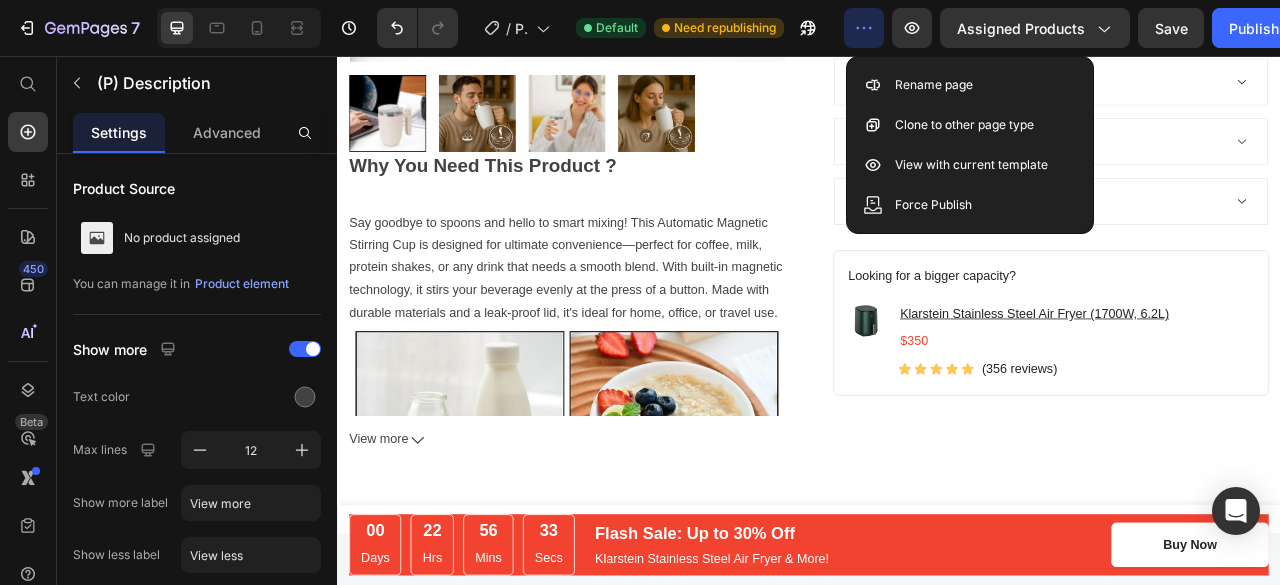 scroll, scrollTop: 663, scrollLeft: 0, axis: vertical 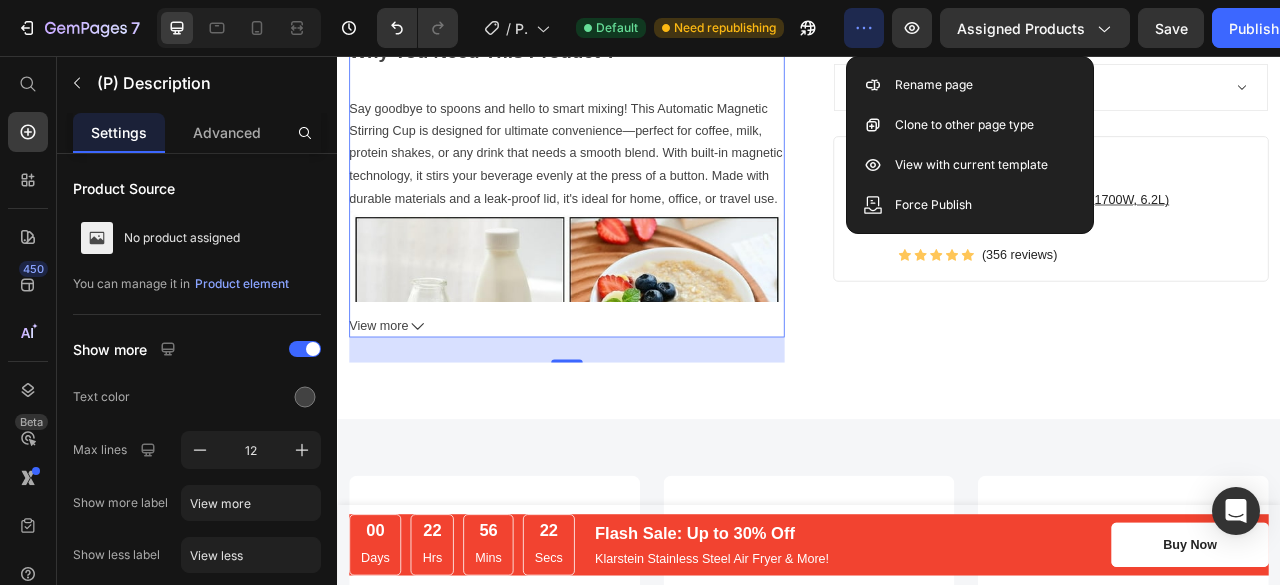click 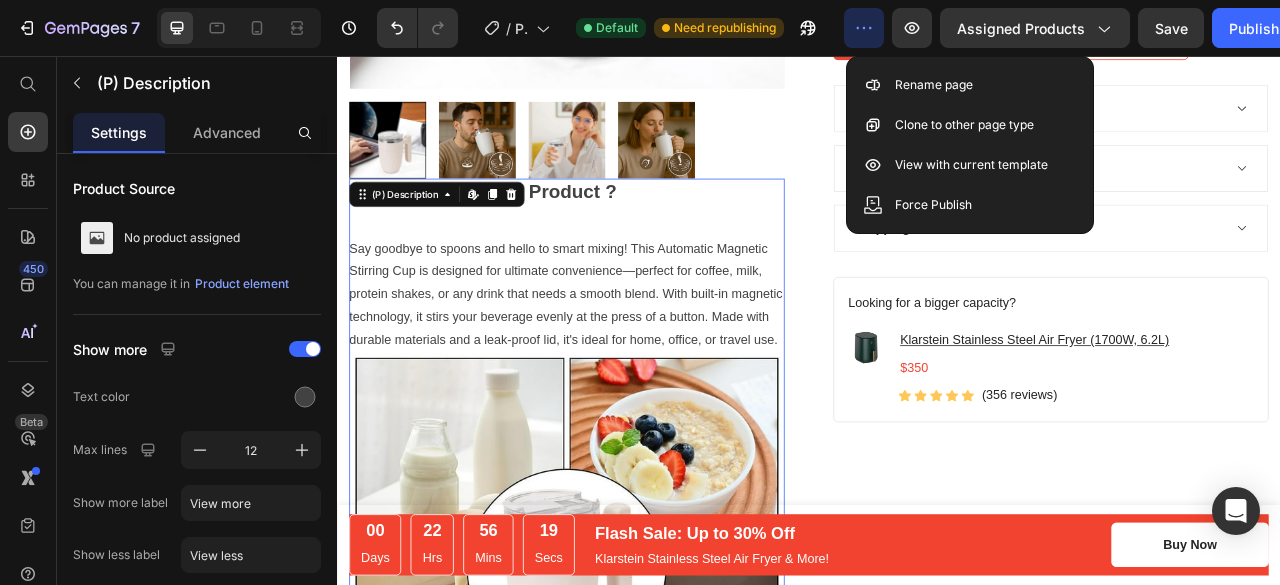scroll, scrollTop: 624, scrollLeft: 0, axis: vertical 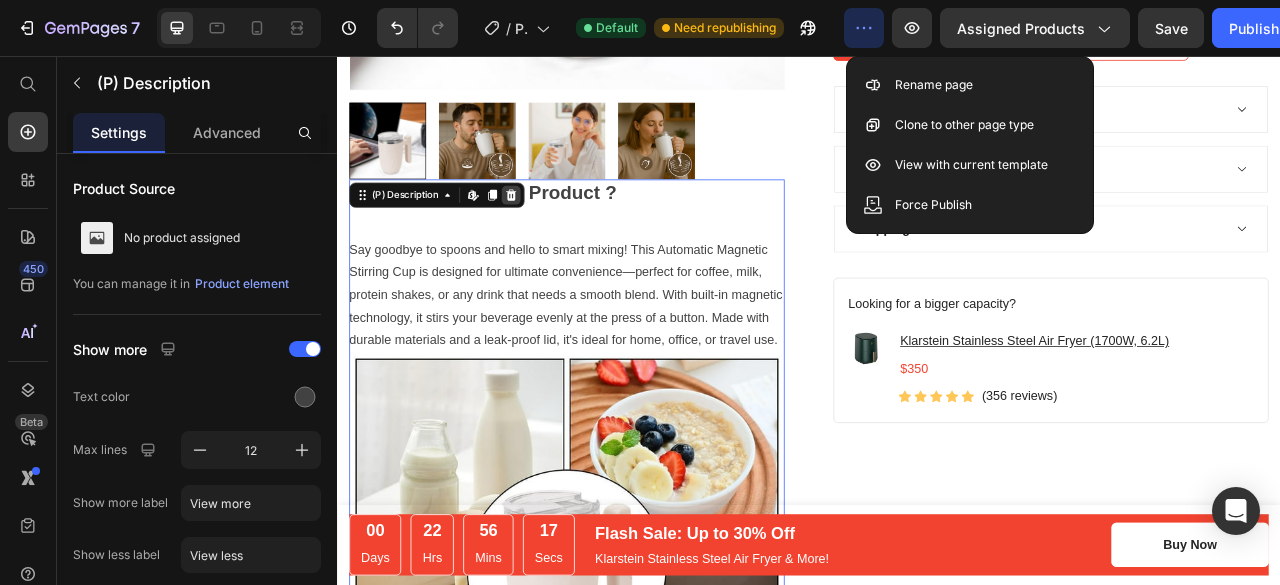 click 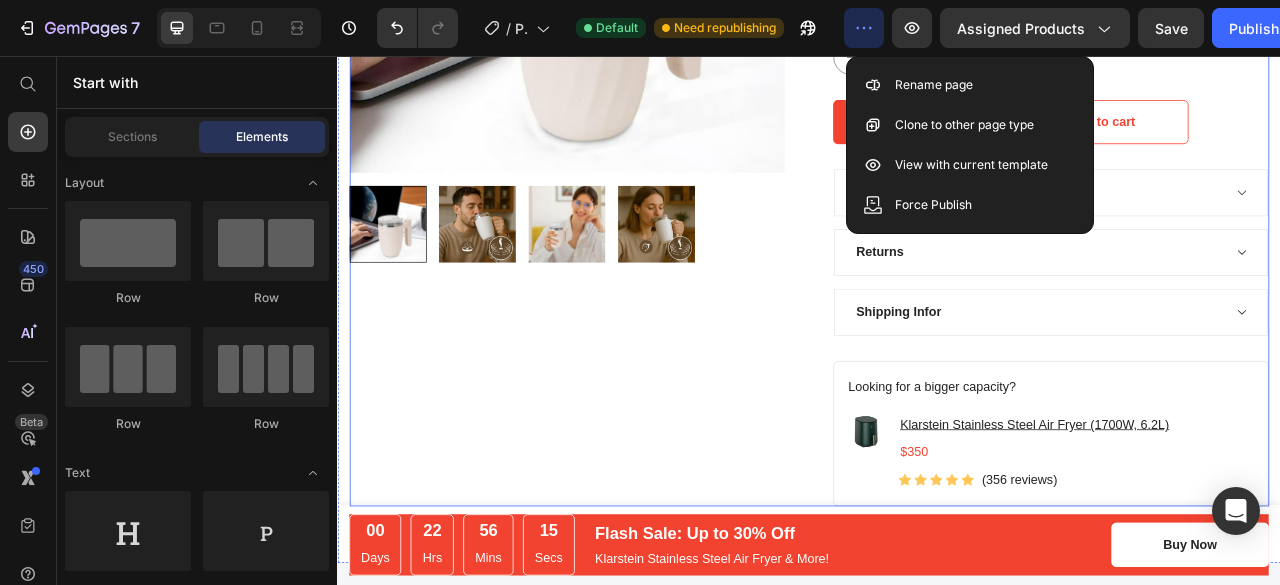 scroll, scrollTop: 649, scrollLeft: 0, axis: vertical 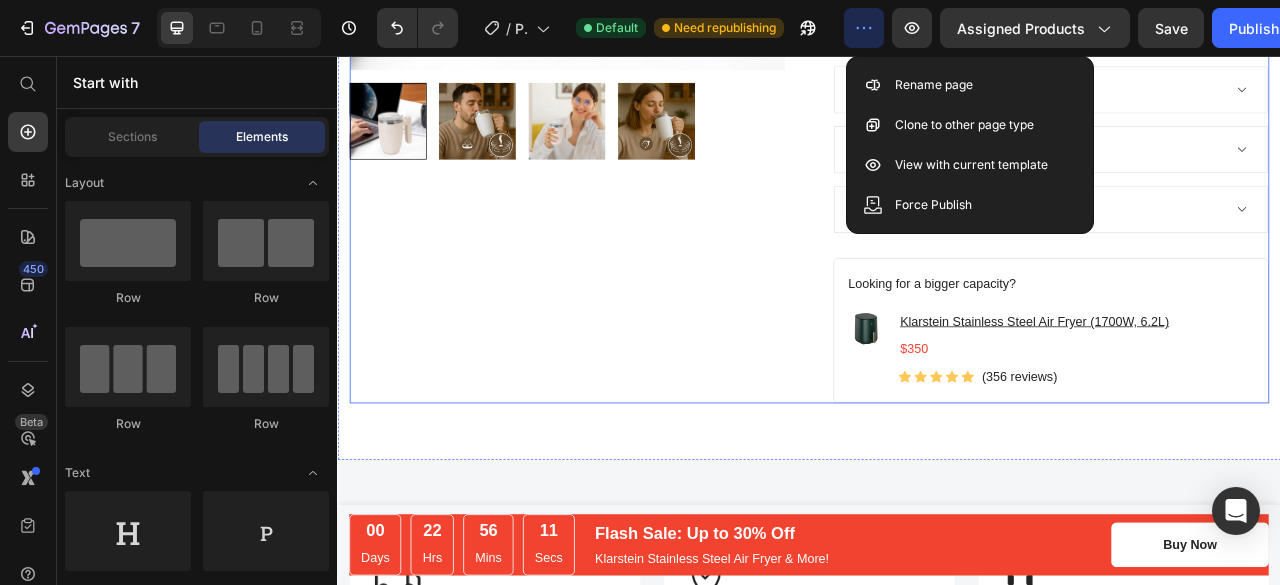 click on "Product Images" at bounding box center (629, 9) 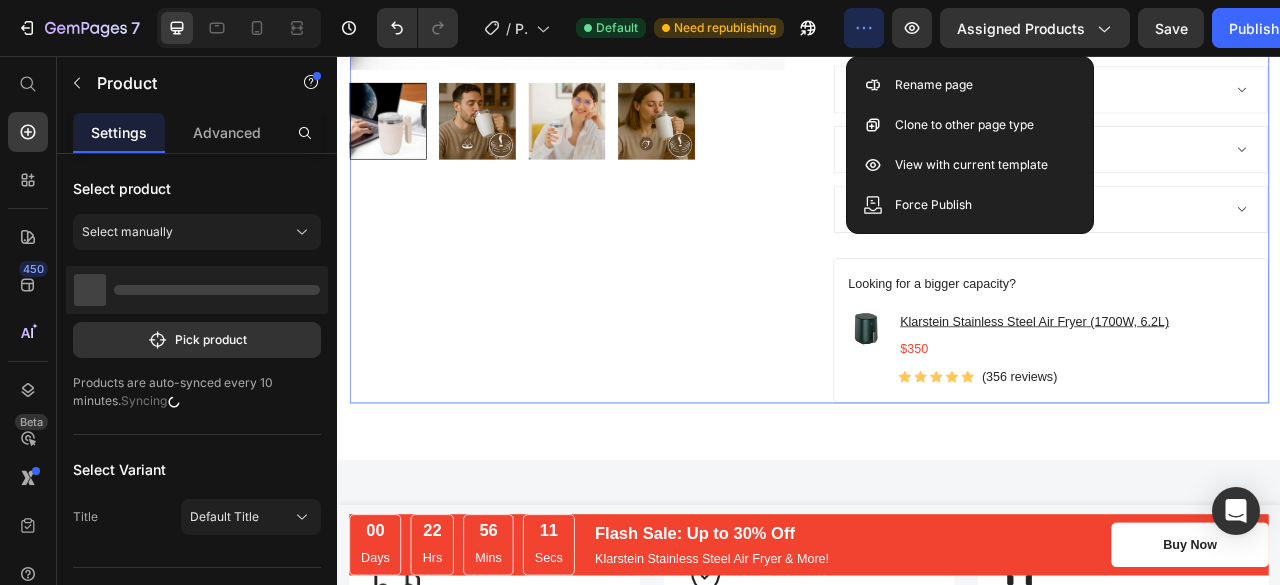 click on "Product Images" at bounding box center (629, 9) 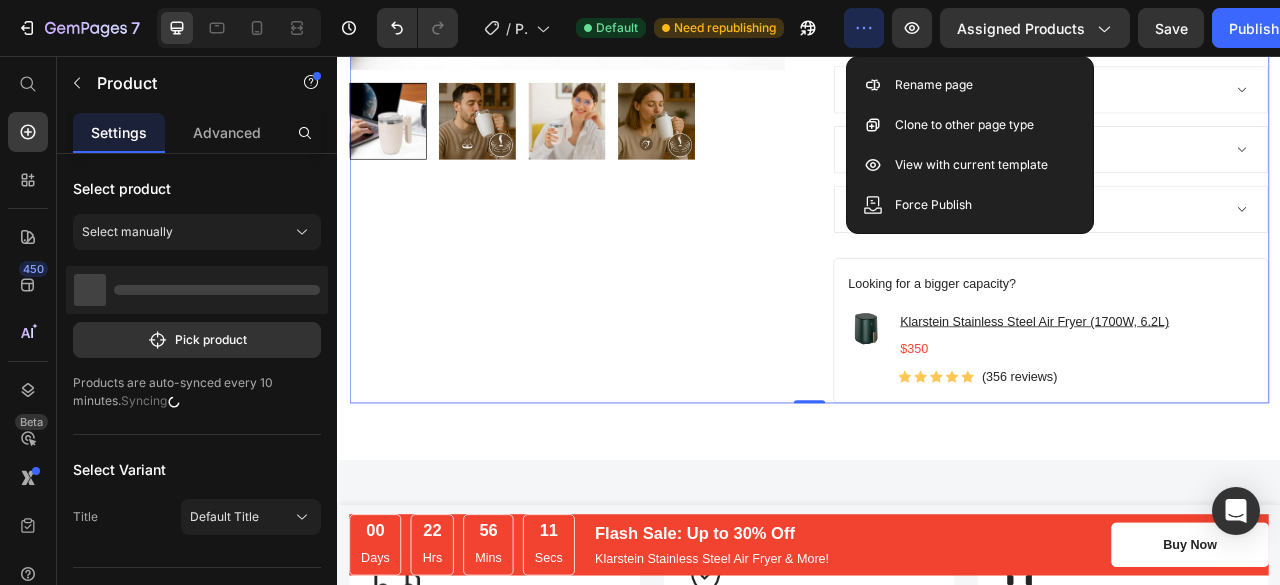 click on "Product Images" at bounding box center [629, 9] 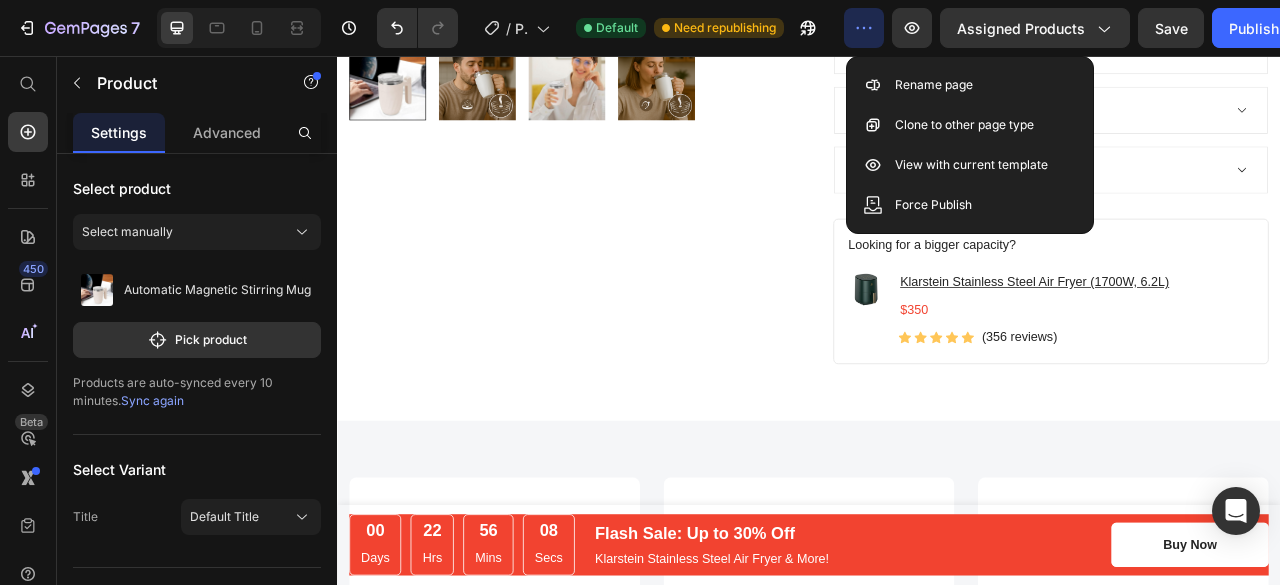 scroll, scrollTop: 743, scrollLeft: 0, axis: vertical 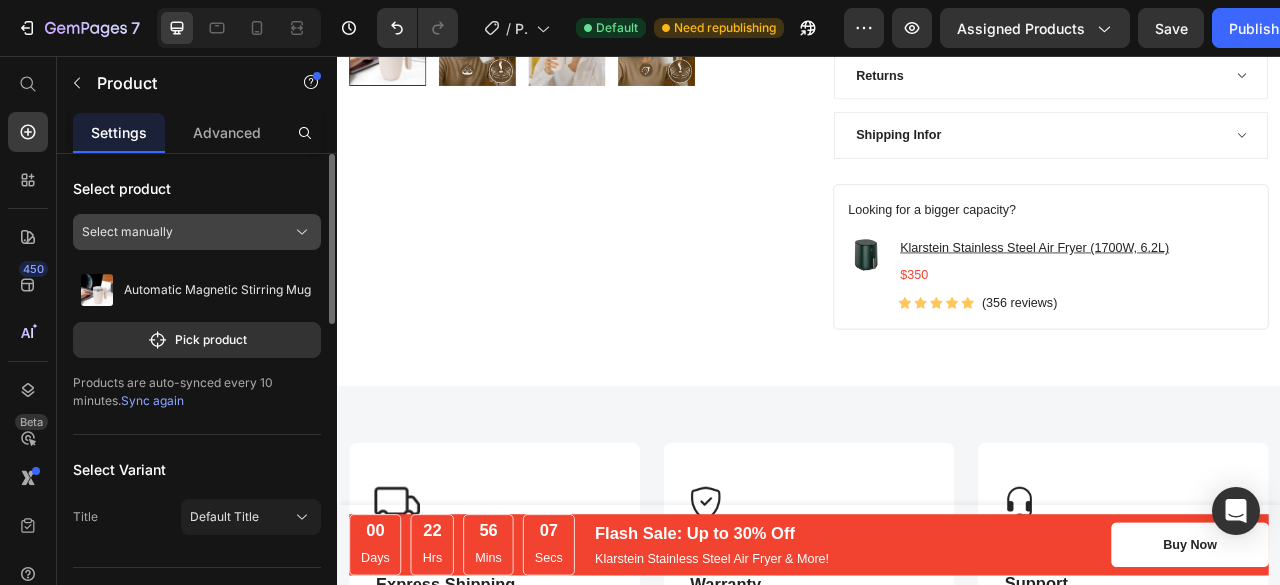 click on "Select manually" 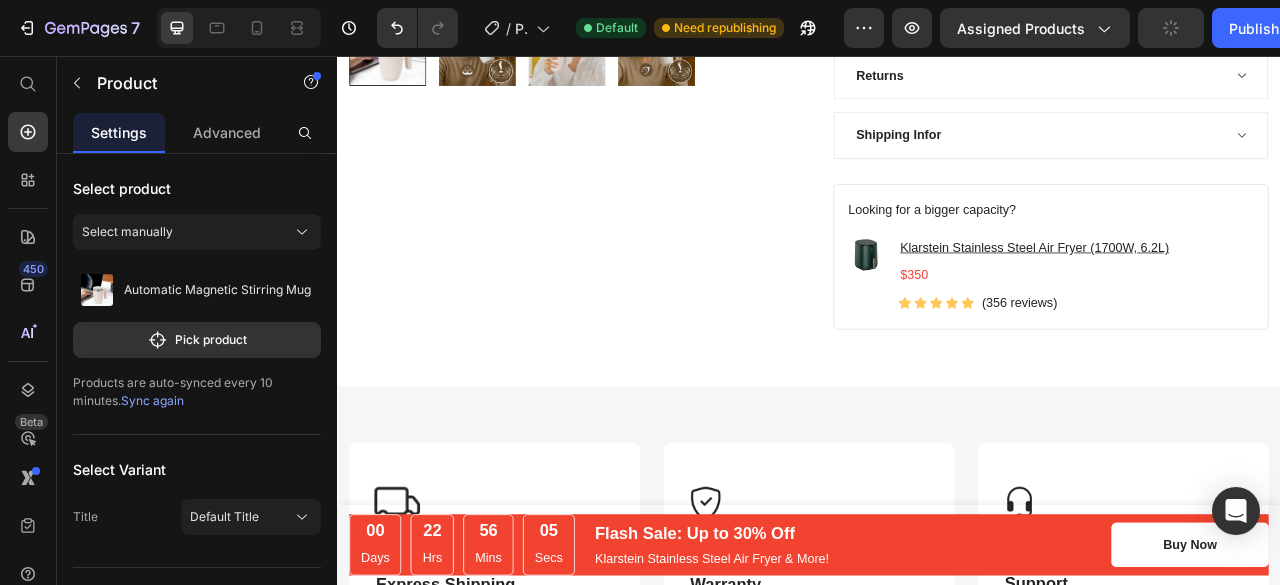 click on "Product Images" at bounding box center [629, -85] 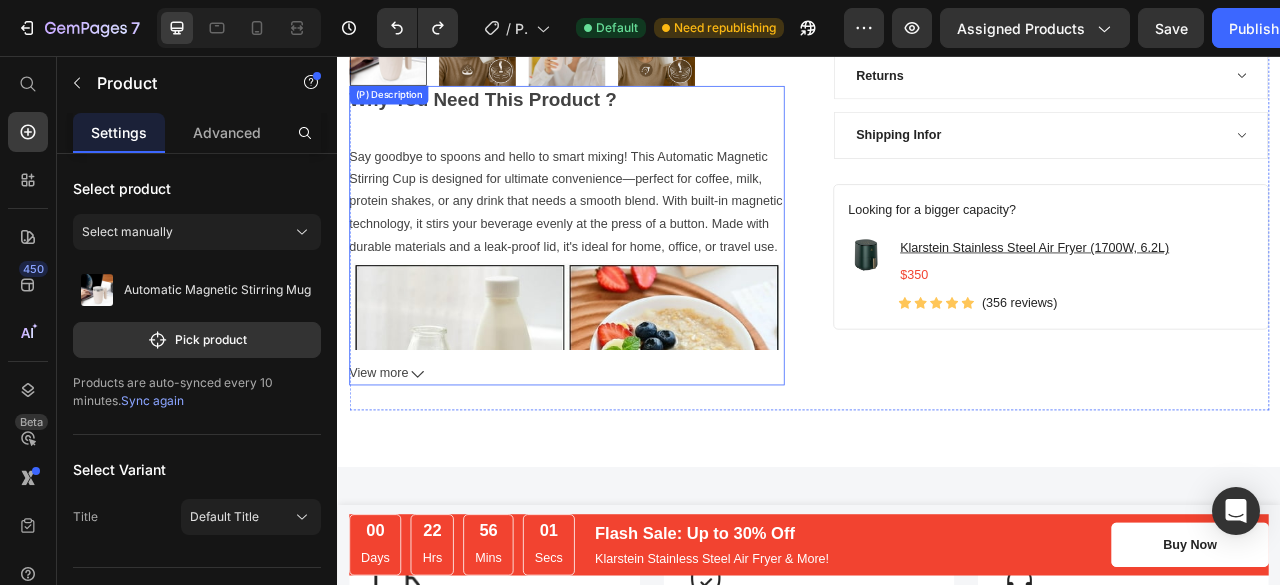 click on "Why You Need This Product ?
Say goodbye to spoons and hello to smart mixing! This Automatic Magnetic Stirring Cup is designed for ultimate convenience—perfect for coffee, milk, protein shakes, or any drink that needs a smooth blend. With built-in magnetic technology, it stirs your beverage evenly at the press of a button. Made with durable materials and a leak-proof lid, it's ideal for home, office, or travel use.
Key Features:
🔄 One-touch automatic stirring
🧲 Magnetic base for smooth, silent rotation
☕ Ideal for coffee, tea, milk, protein shakes & more
💧 Spill-proof transparent lid
🏃♂️ Perfect for on-the-go lifestyles" at bounding box center [629, 262] 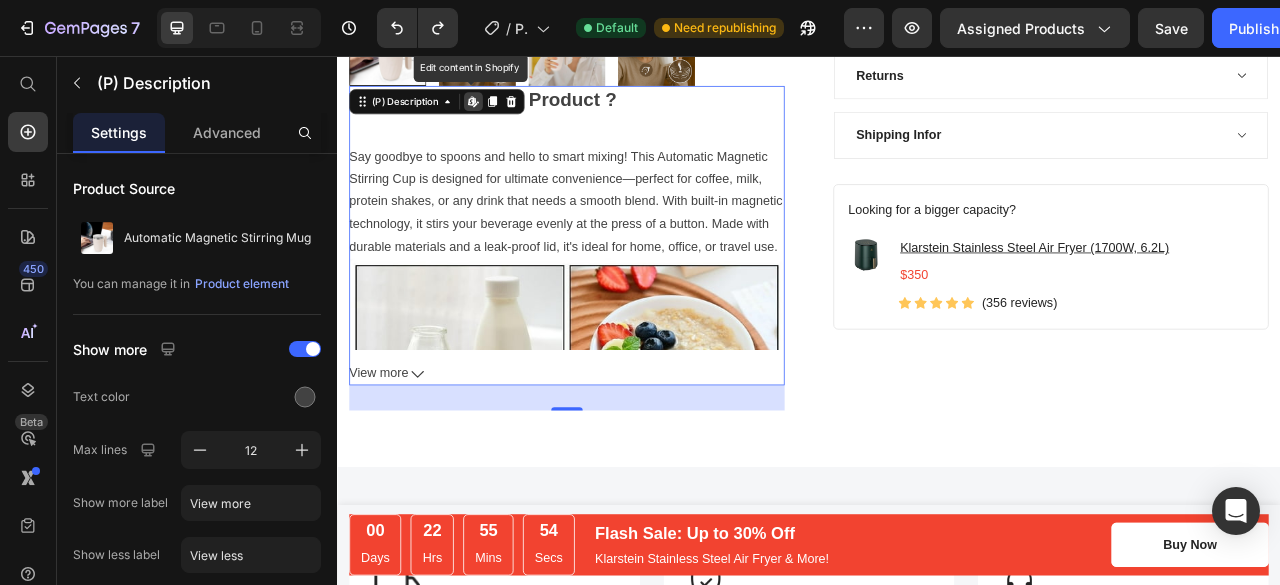 click on "Edit content in Shopify" at bounding box center (510, 114) 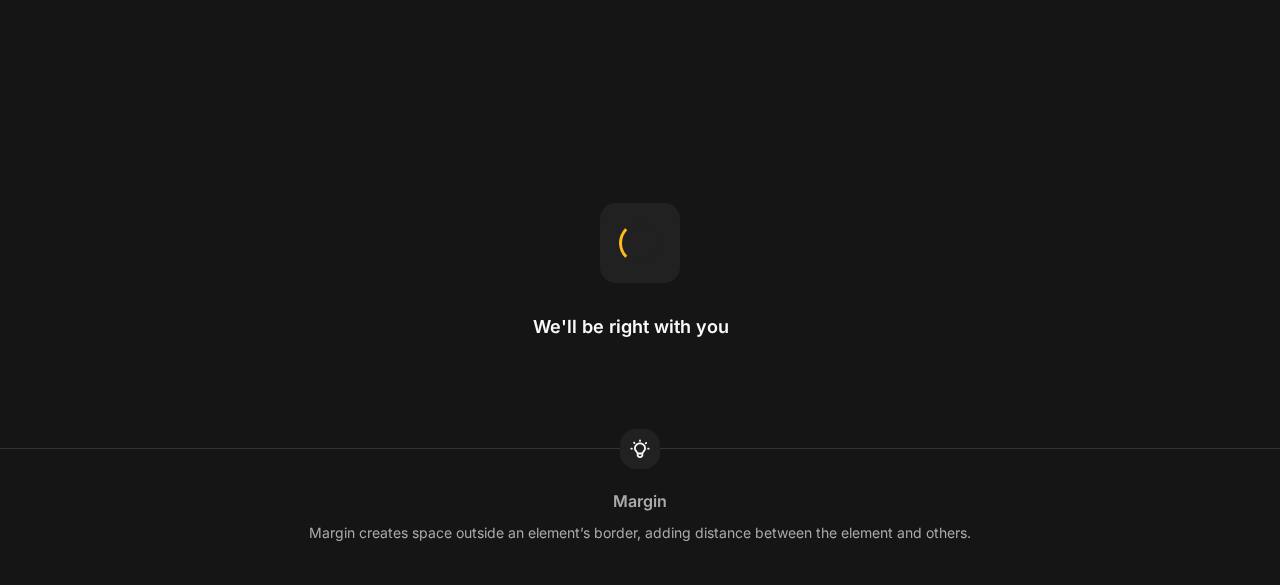 scroll, scrollTop: 0, scrollLeft: 0, axis: both 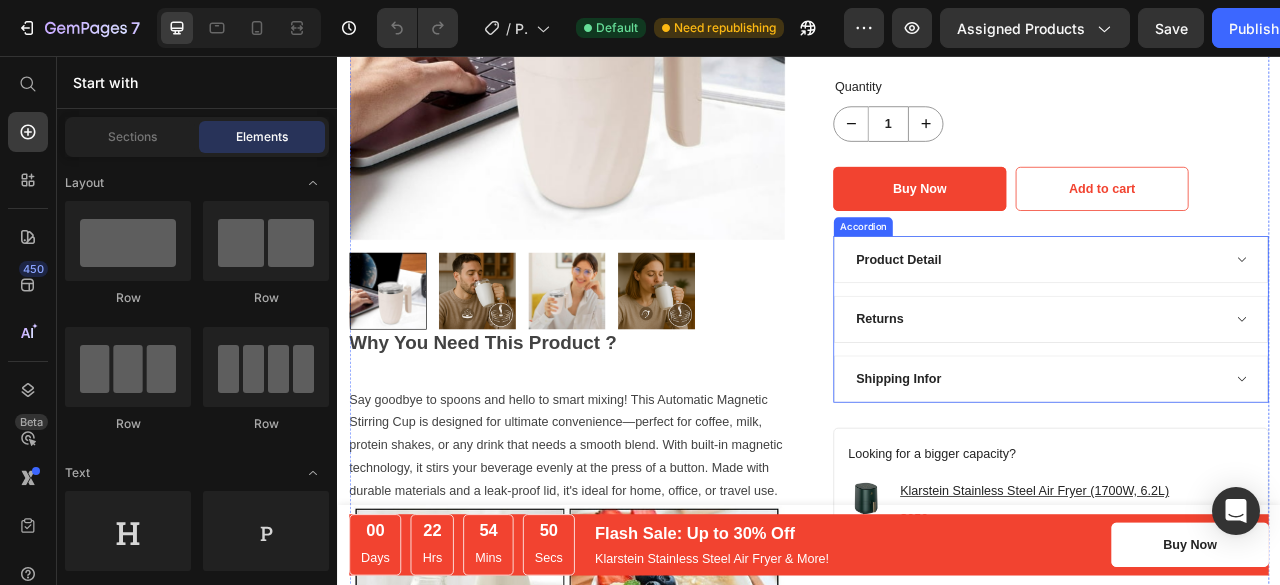 click on "Product Detail" at bounding box center [1051, 315] 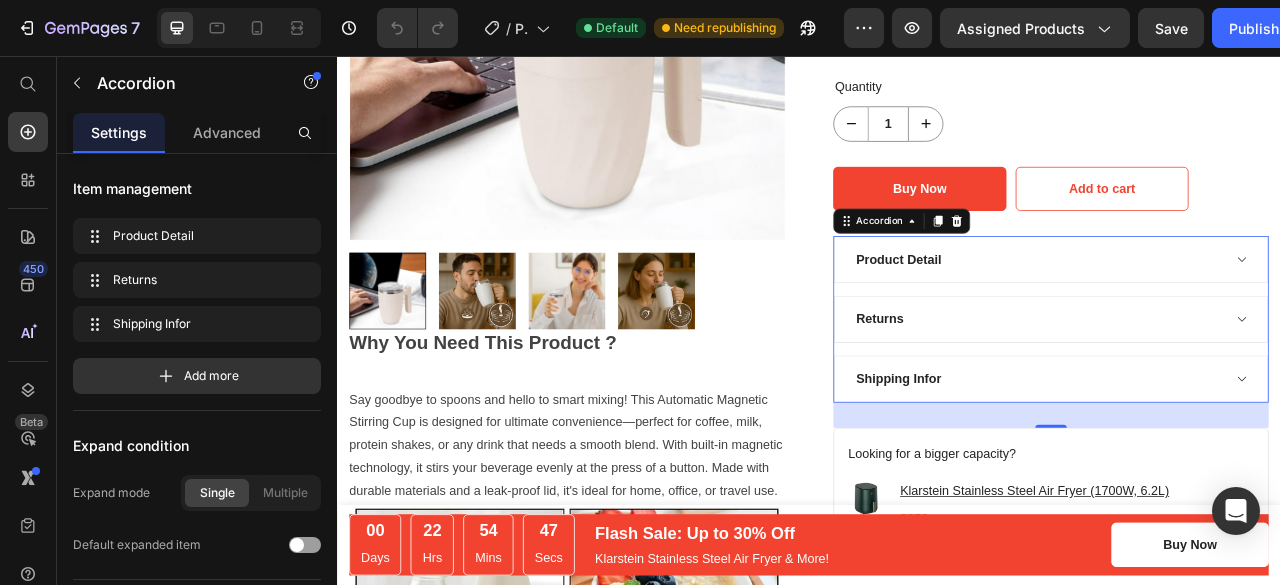 click on "Product Detail" at bounding box center (1051, 315) 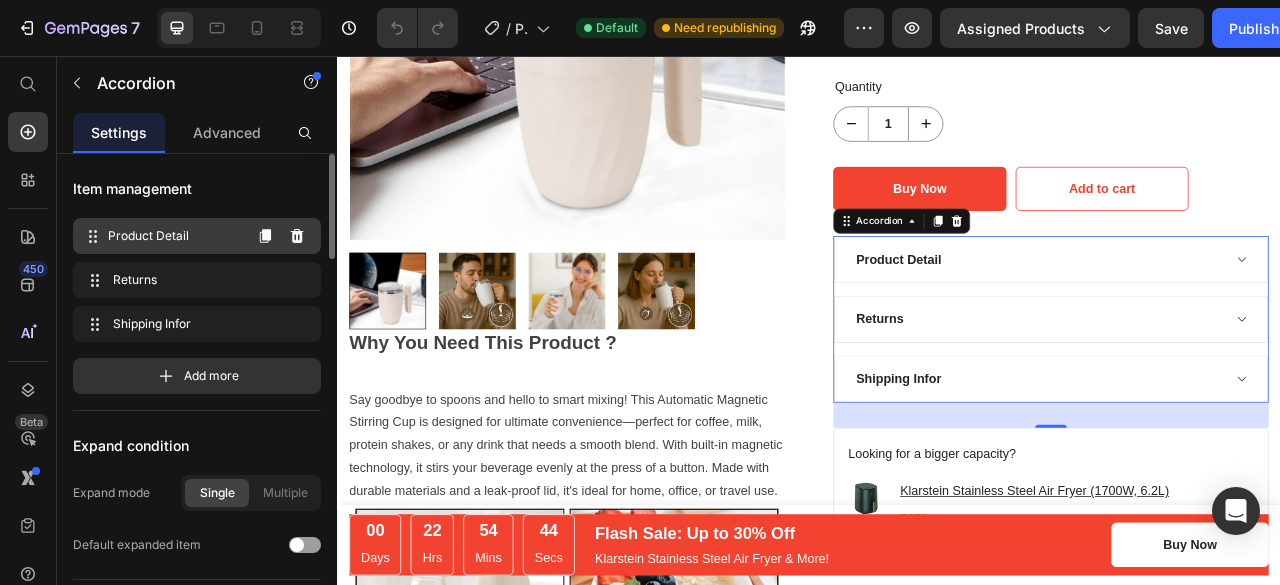 click on "Product Detail" at bounding box center [174, 236] 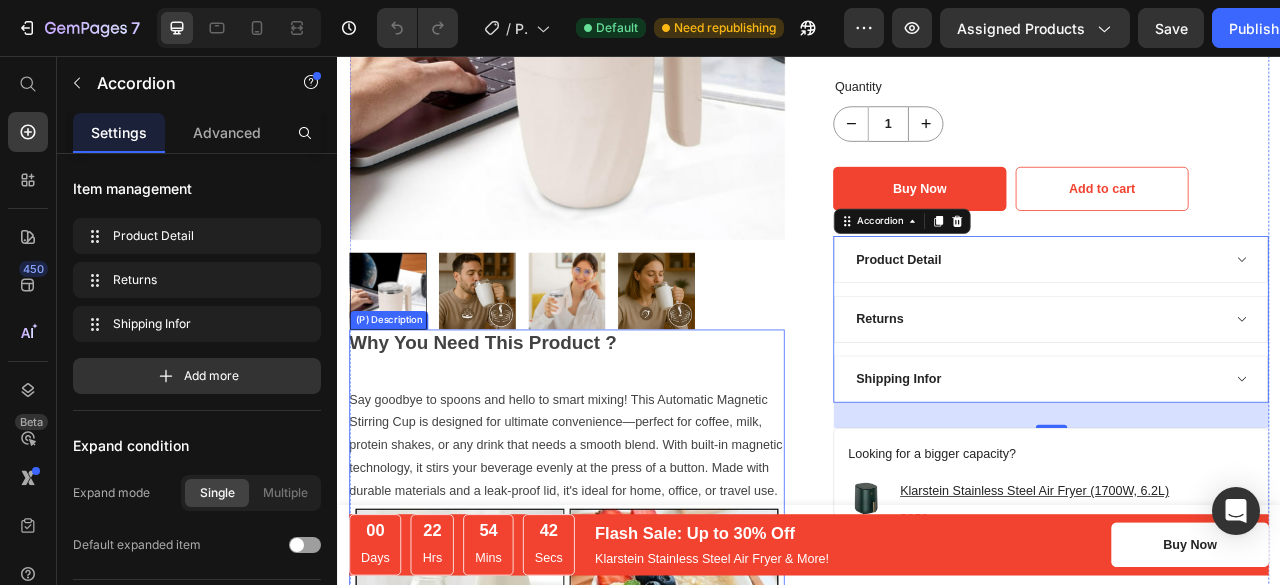 click on "Why You Need This Product ?" at bounding box center (522, 420) 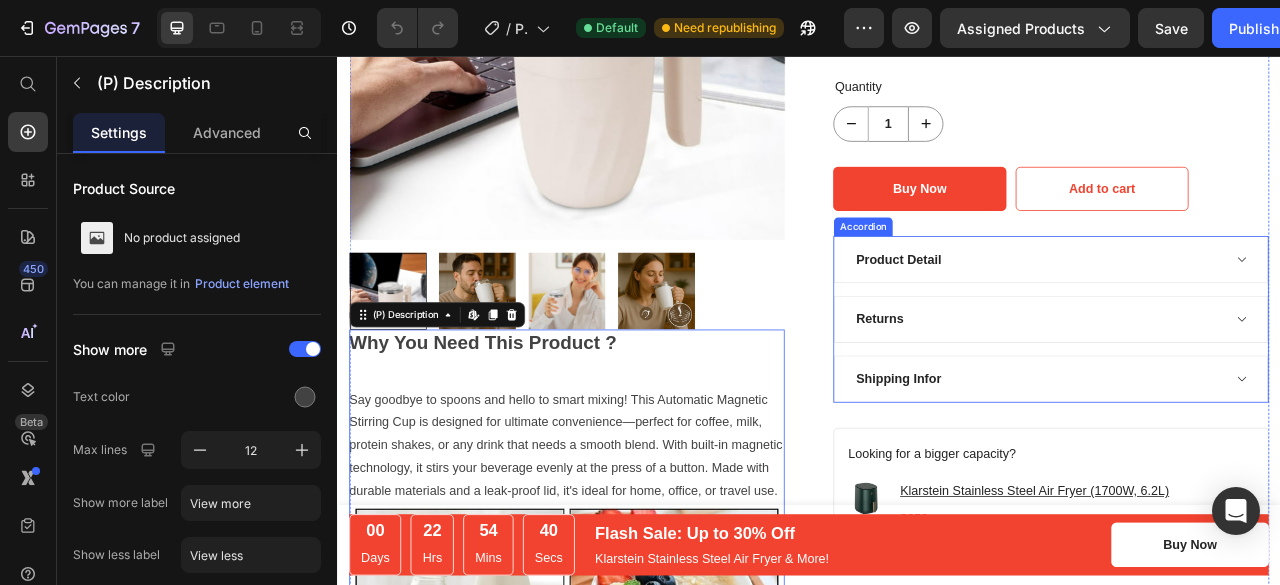 click on "Product Detail" at bounding box center [1245, 315] 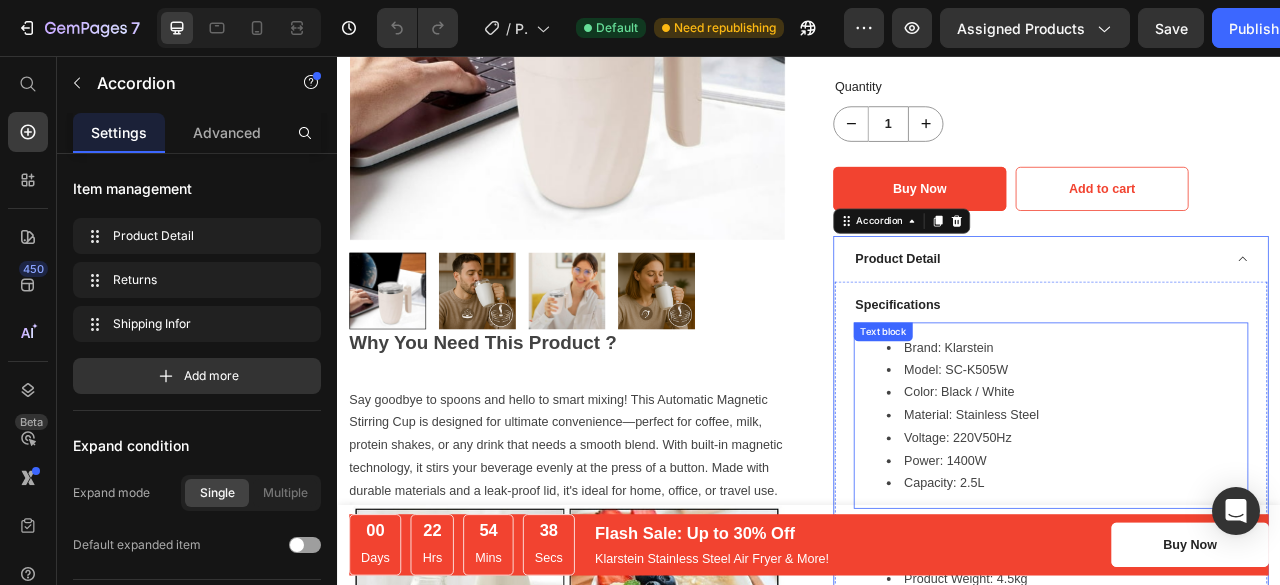 scroll, scrollTop: 509, scrollLeft: 0, axis: vertical 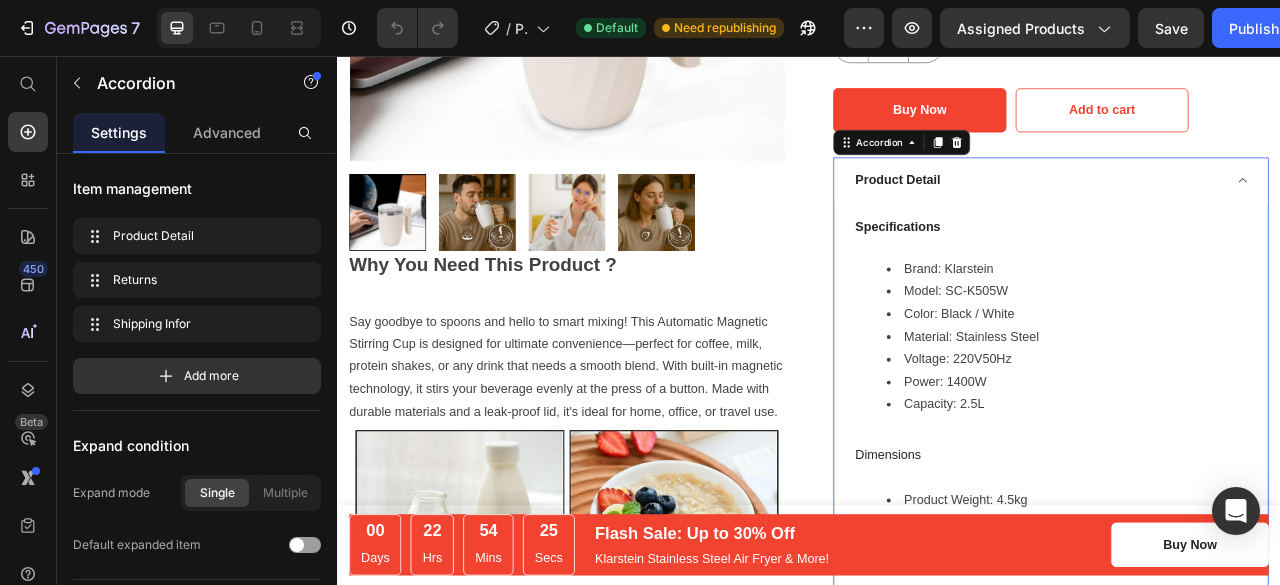 click 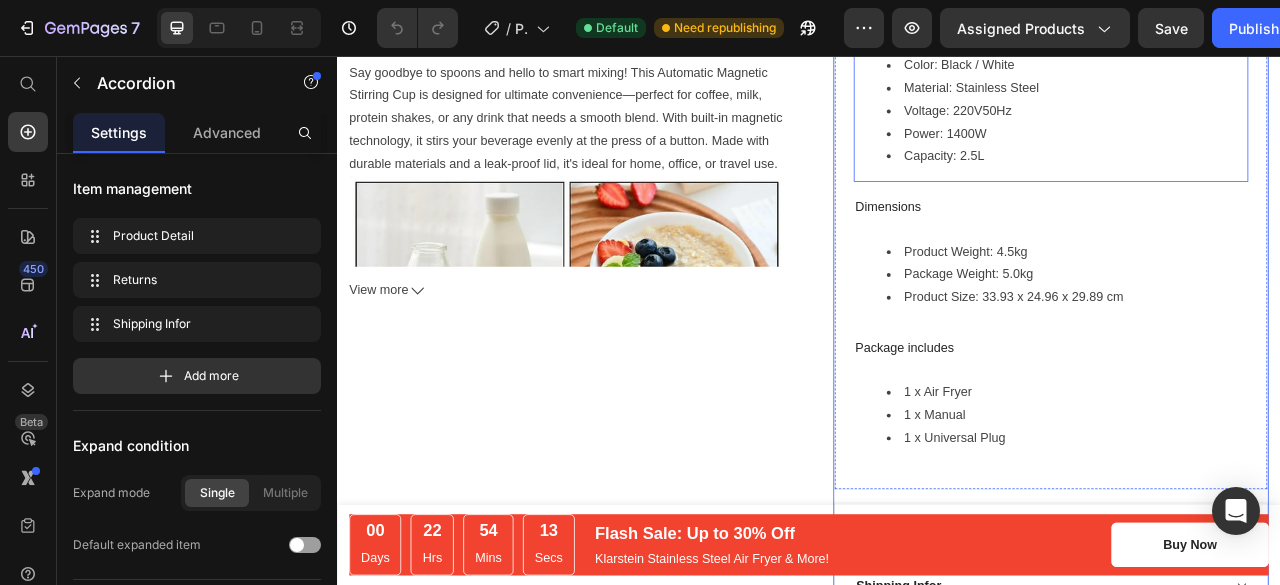 scroll, scrollTop: 851, scrollLeft: 0, axis: vertical 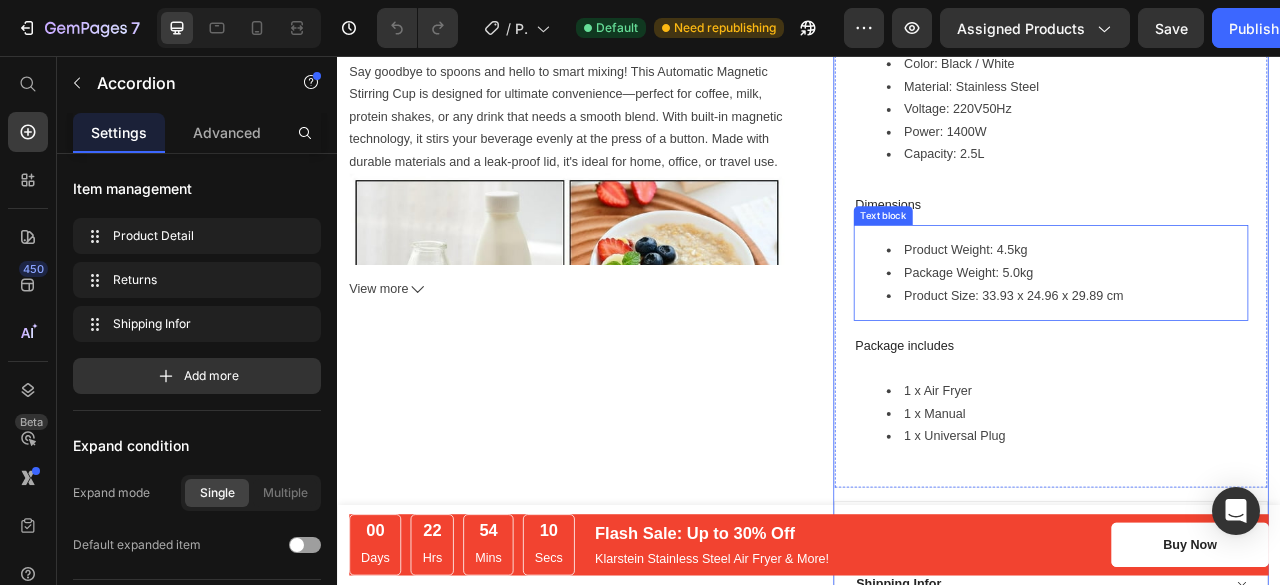 click on "Product Weight: 4.5kg" at bounding box center [1265, 303] 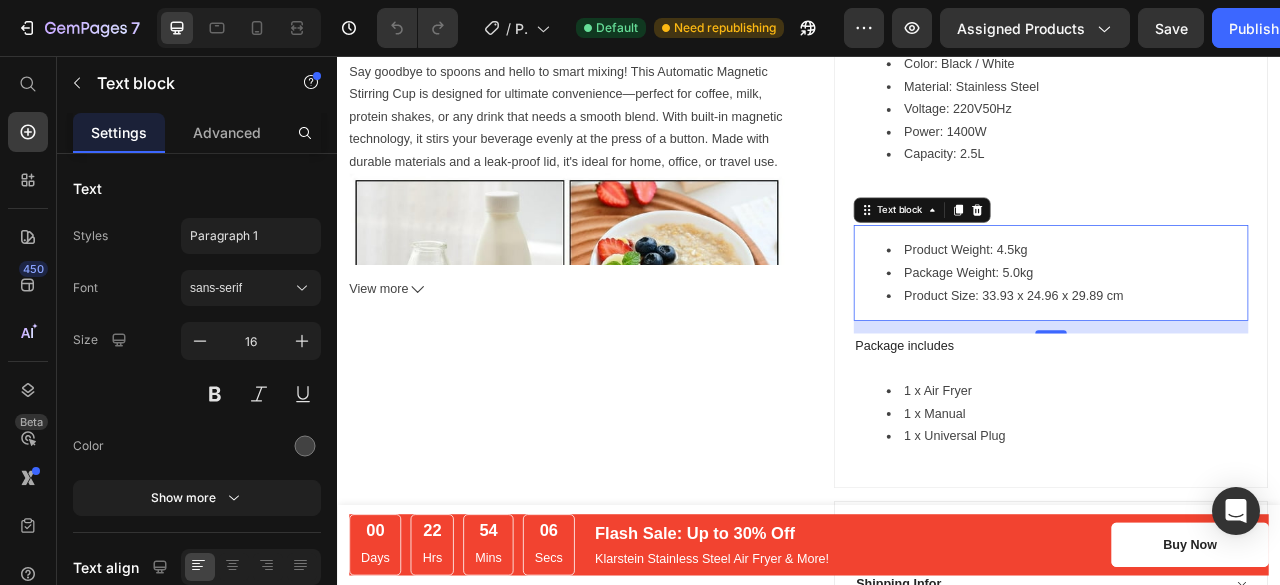 scroll, scrollTop: 814, scrollLeft: 0, axis: vertical 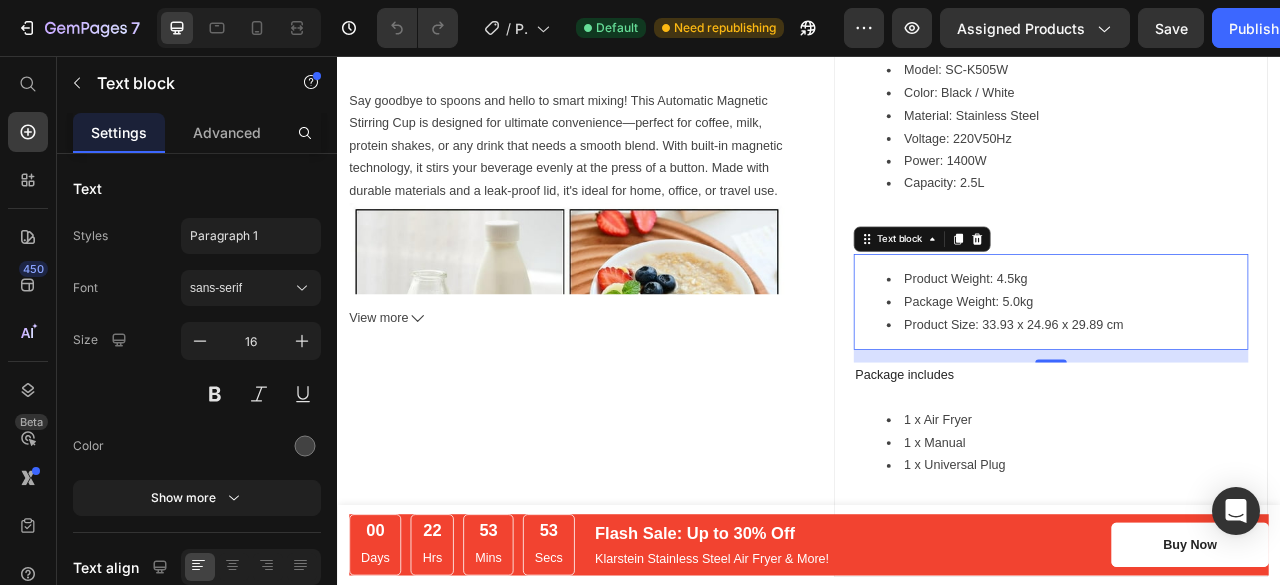 click on "Product Weight: 4.5kg" at bounding box center (1265, 340) 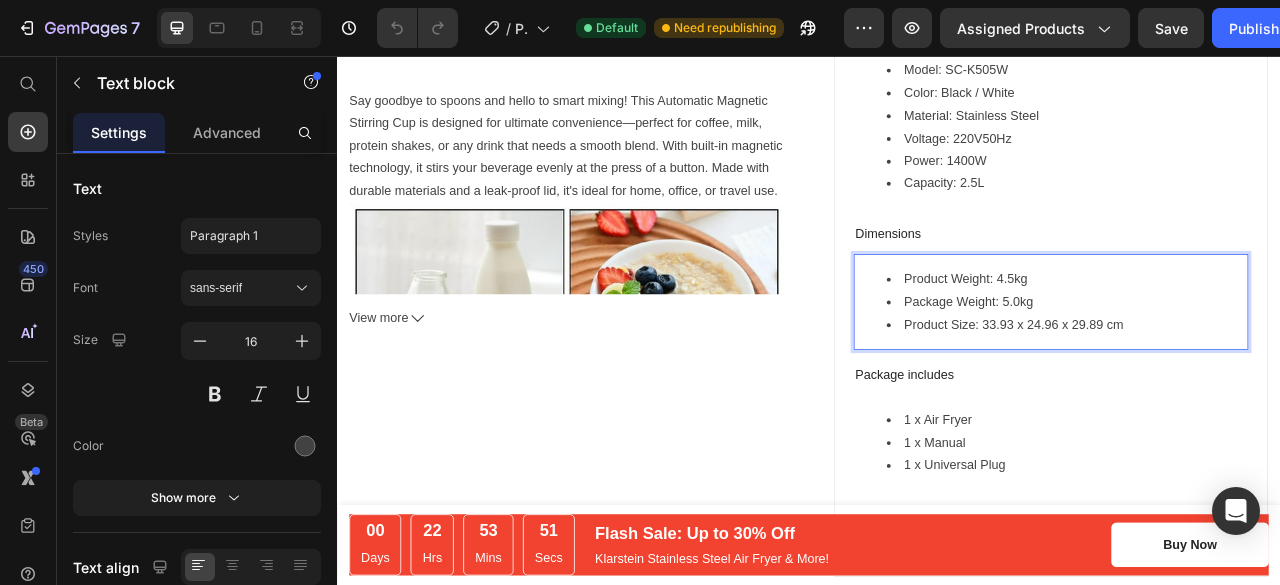 click on "Product Weight: 4.5kg" at bounding box center (1265, 340) 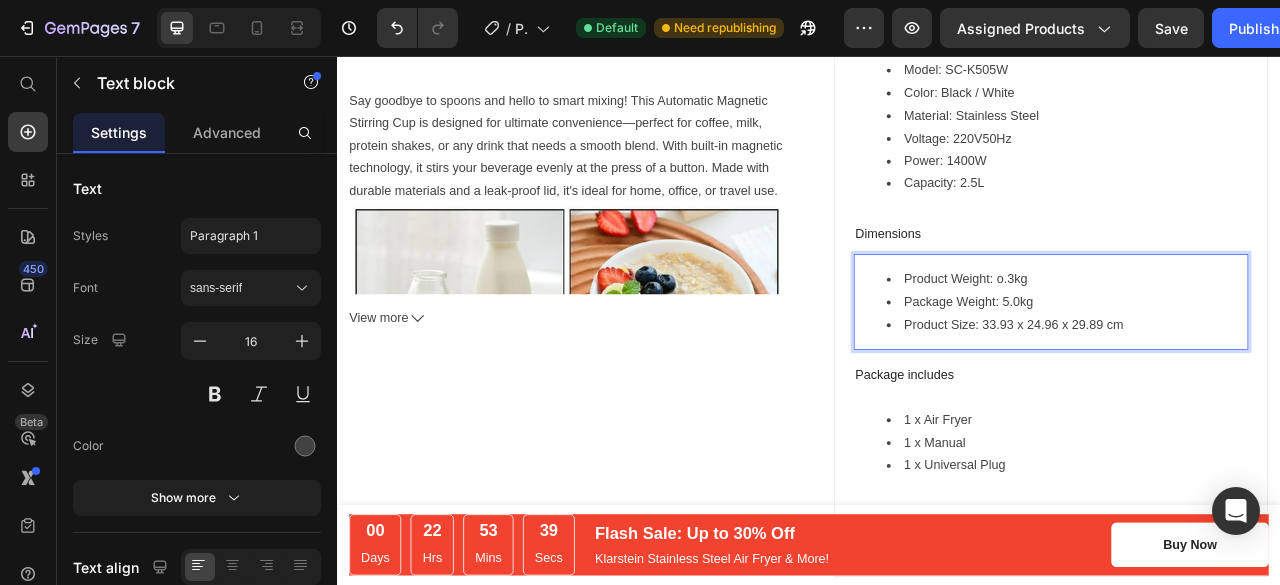 click on "Package Weight: 5.0kg" at bounding box center (1265, 369) 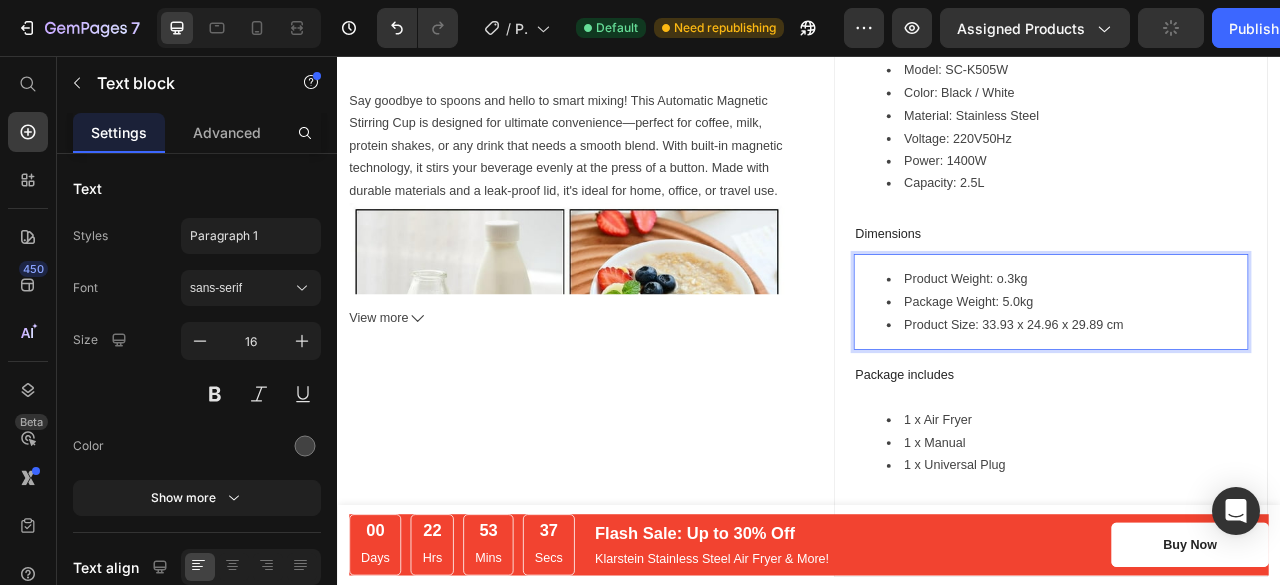 click on "Package Weight: 5.0kg" at bounding box center [1265, 369] 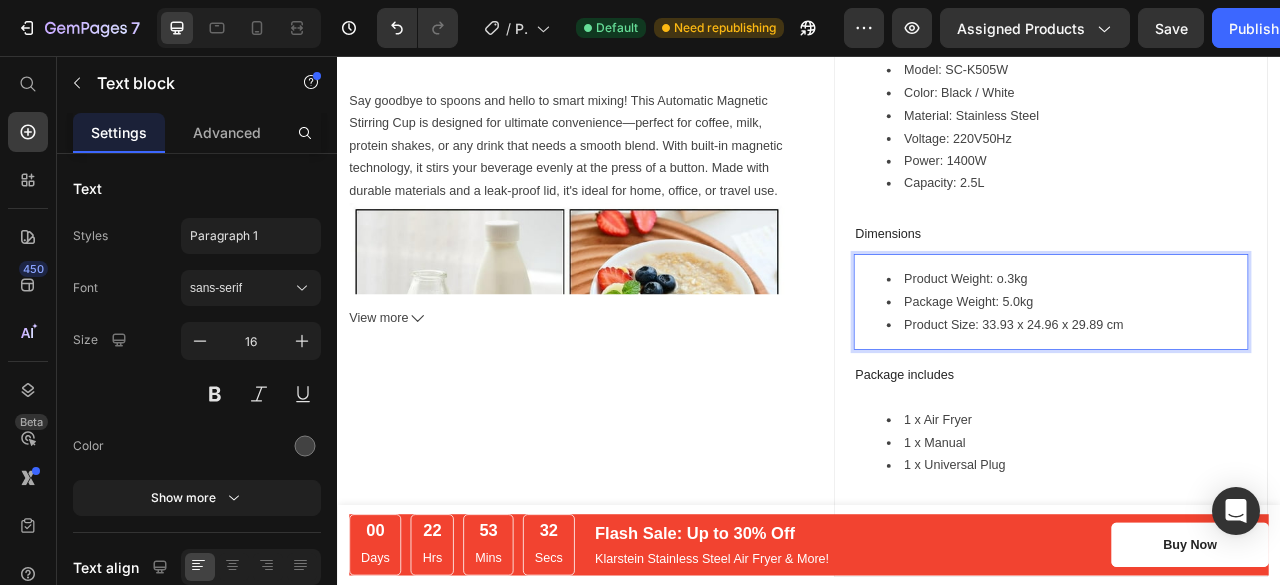 click on "Product Weight: o.3kg" at bounding box center [1265, 340] 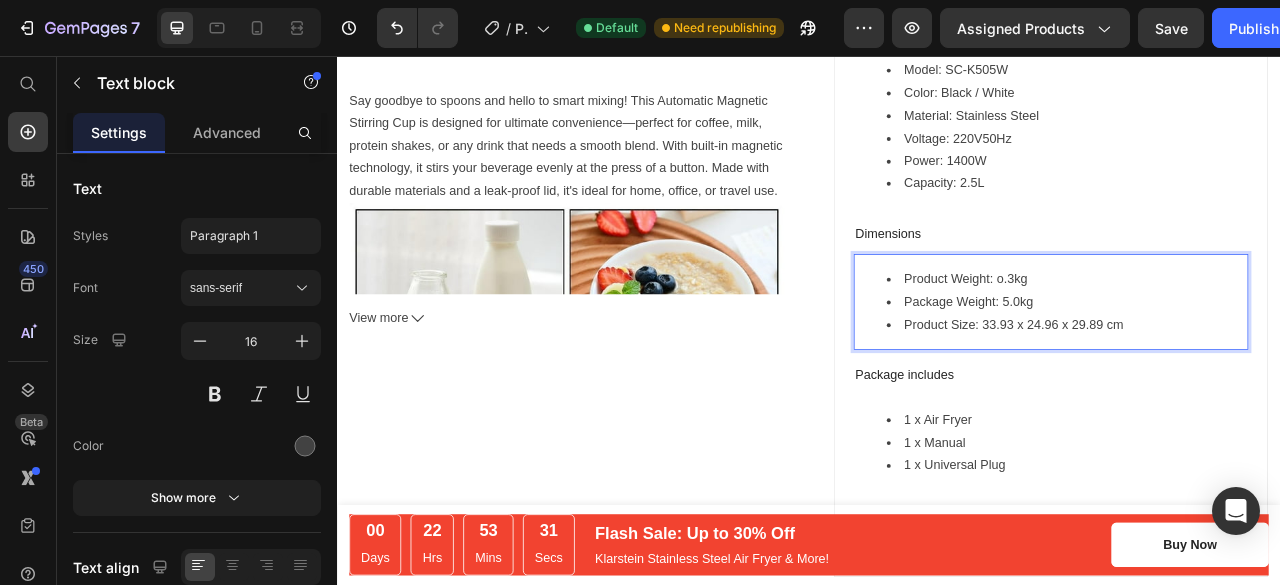 click on "Product Weight: o.3kg" at bounding box center (1265, 340) 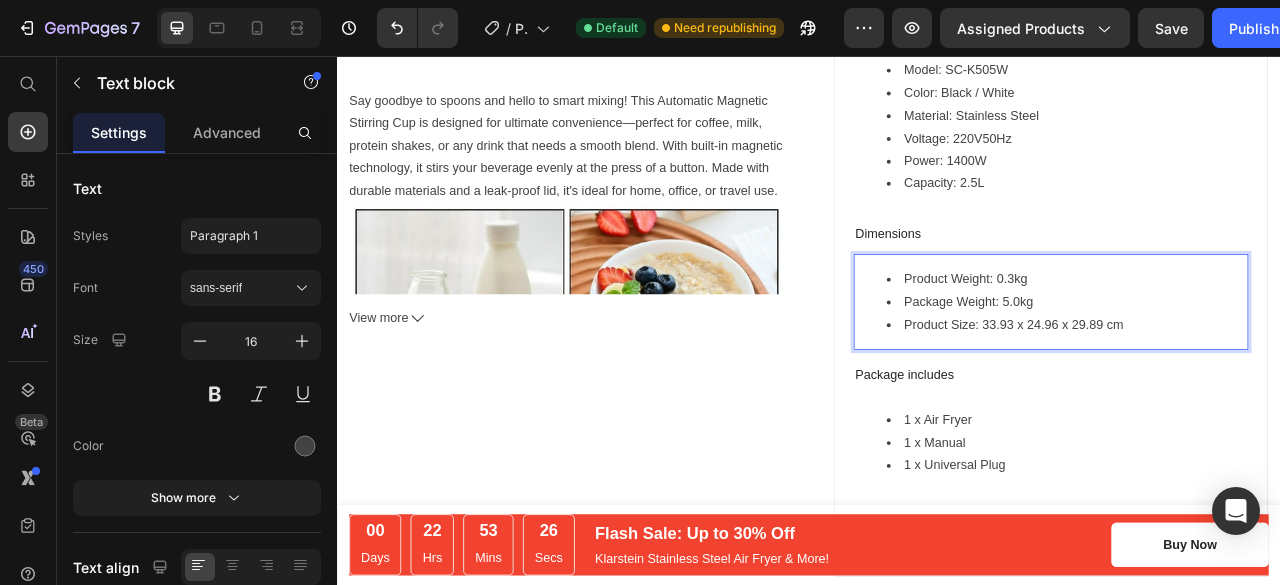 click on "Package Weight: 5.0kg" at bounding box center (1265, 369) 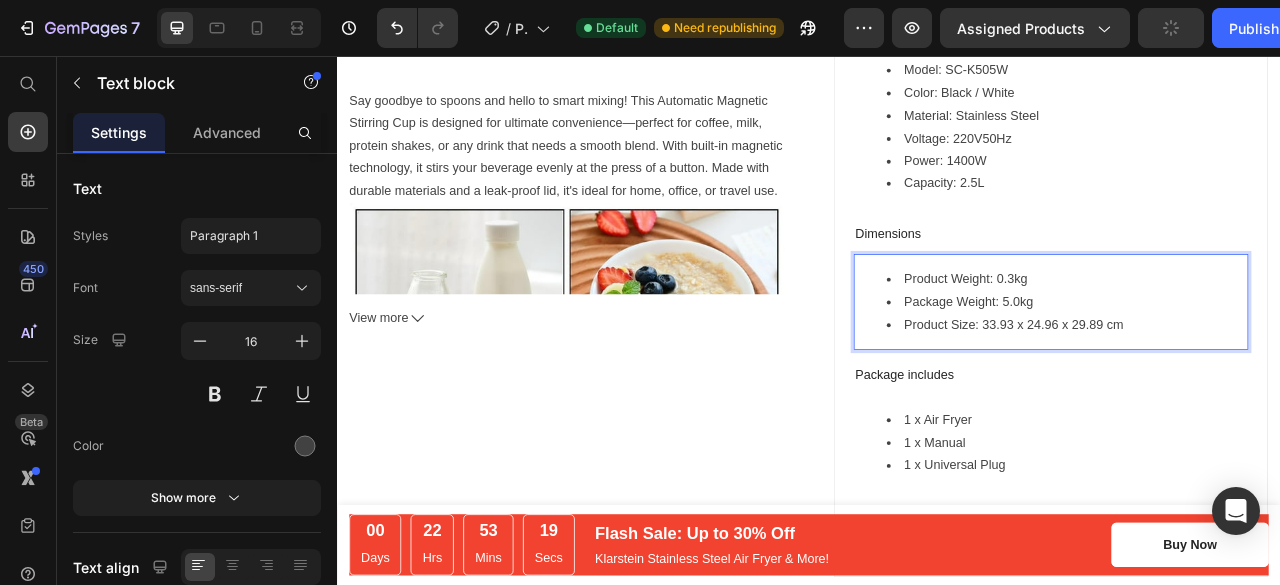 click on "Product Weight: 0.3kg" at bounding box center (1265, 340) 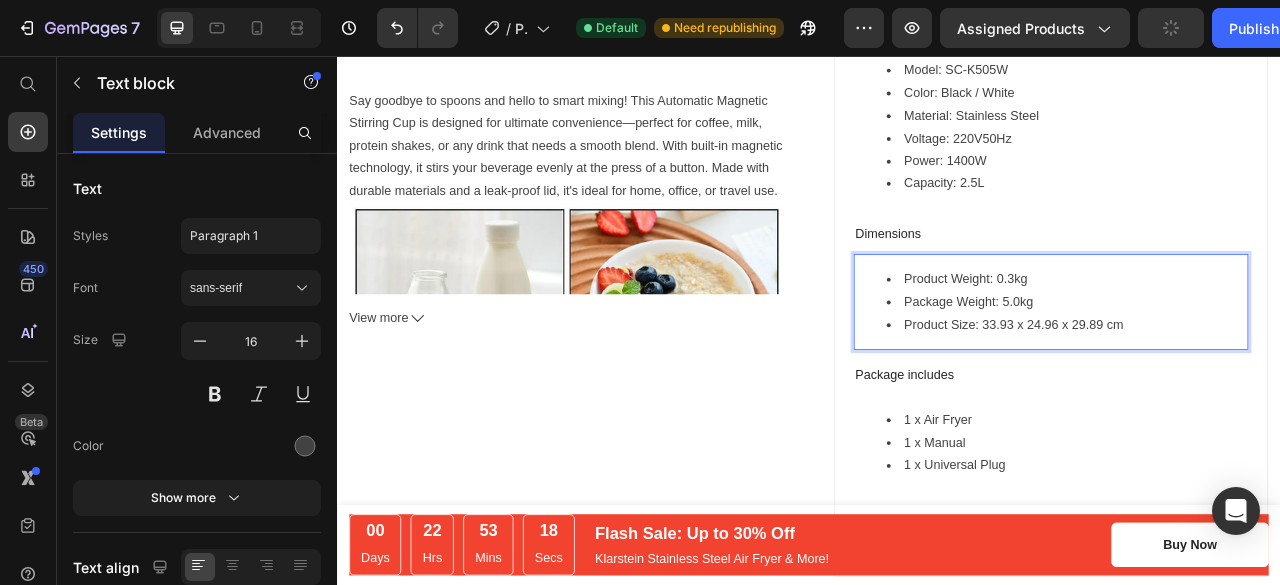 click on "Product Weight: 0.3kg" at bounding box center (1265, 340) 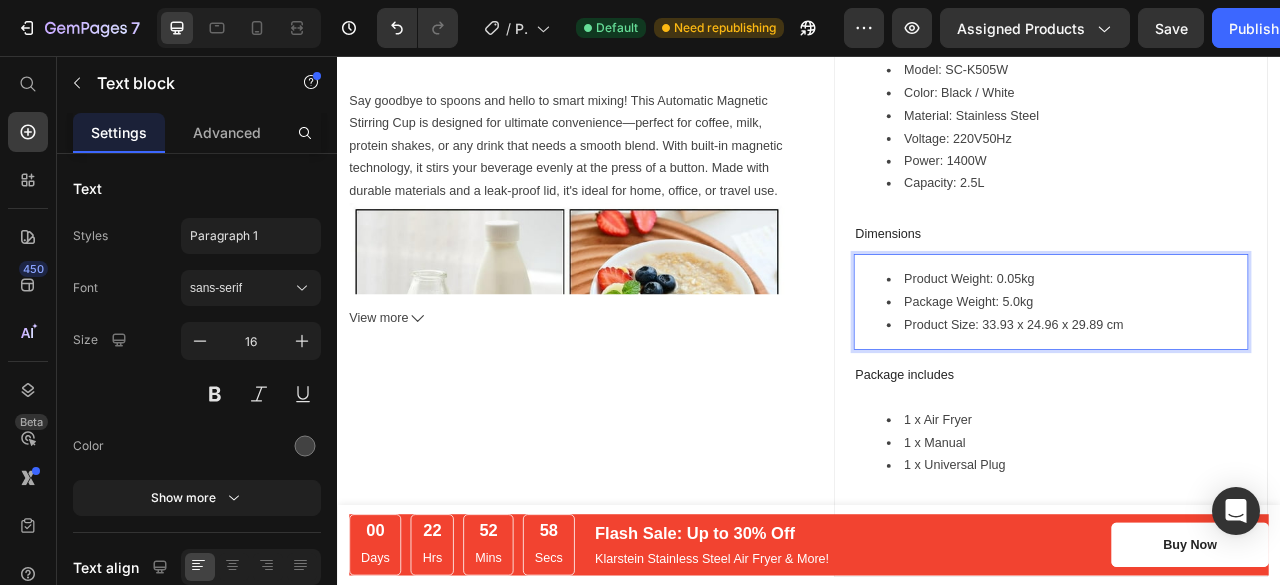 click on "Package Weight: 5.0kg" at bounding box center [1265, 369] 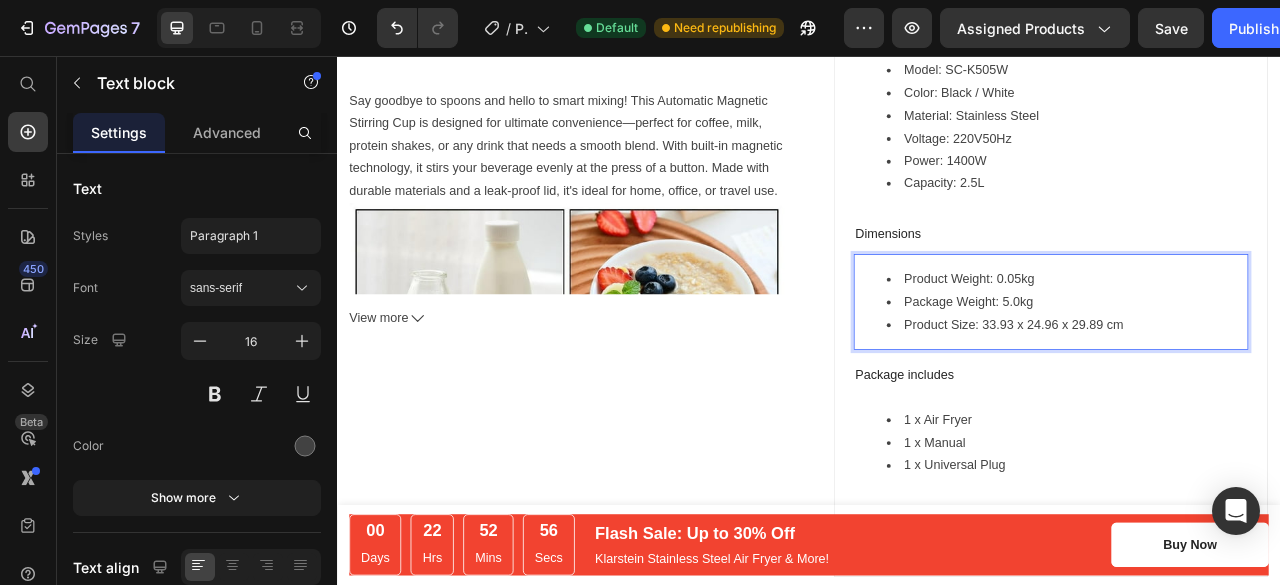 click on "Package Weight: 5.0kg" at bounding box center (1265, 369) 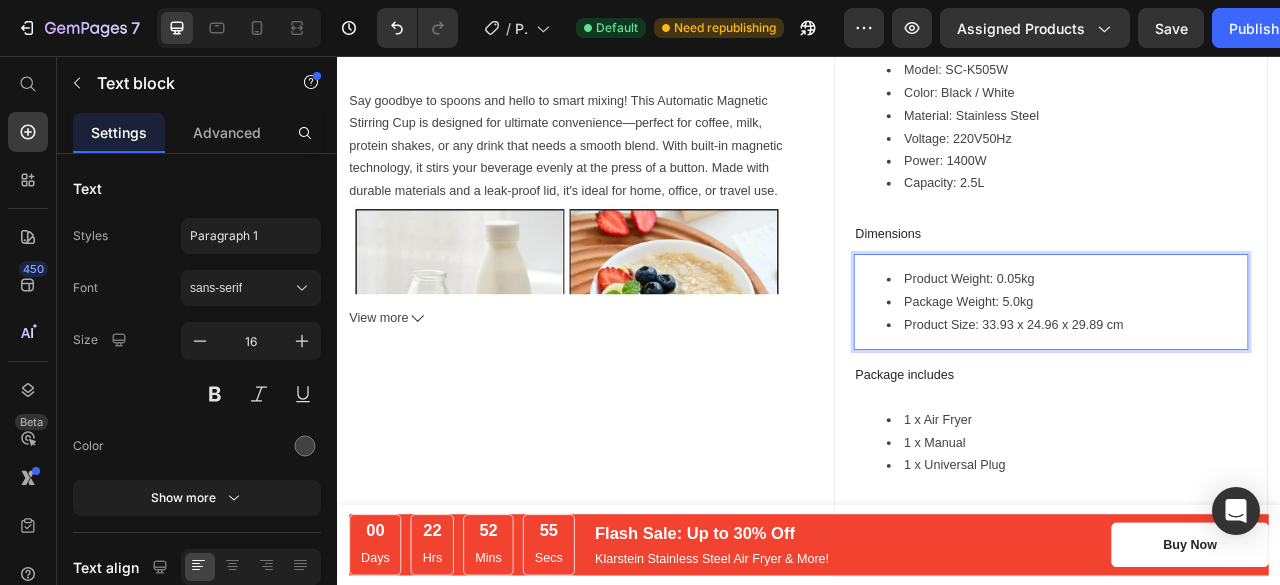 click on "Package Weight: 5.0kg" at bounding box center (1265, 369) 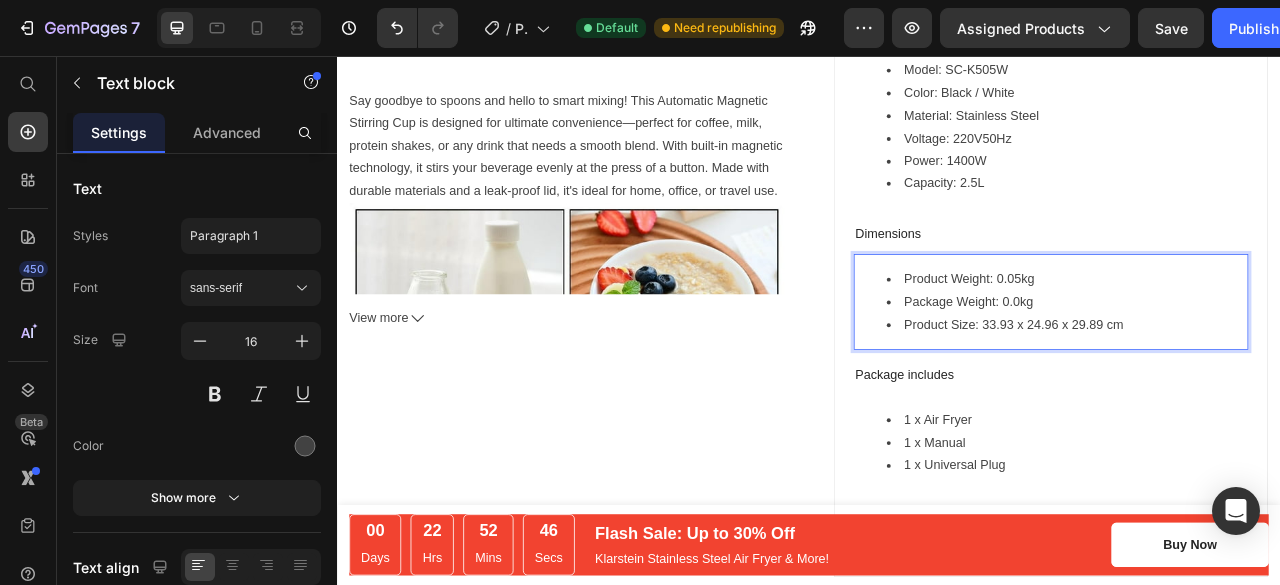 click on "Package Weight: 0.0kg" at bounding box center [1265, 369] 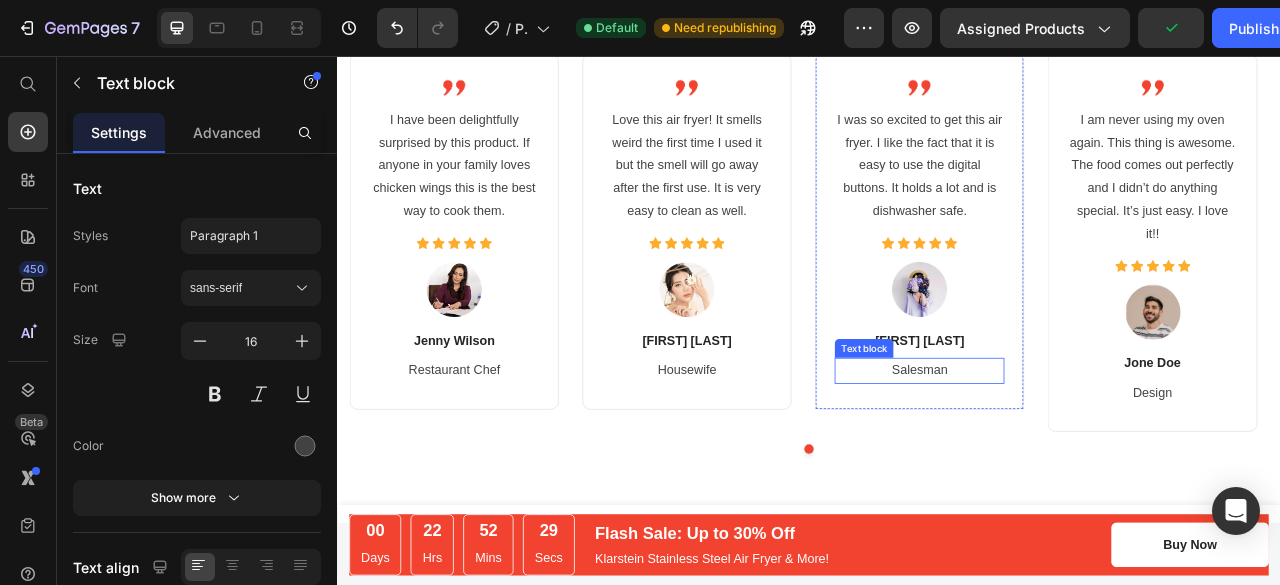 scroll, scrollTop: 4450, scrollLeft: 0, axis: vertical 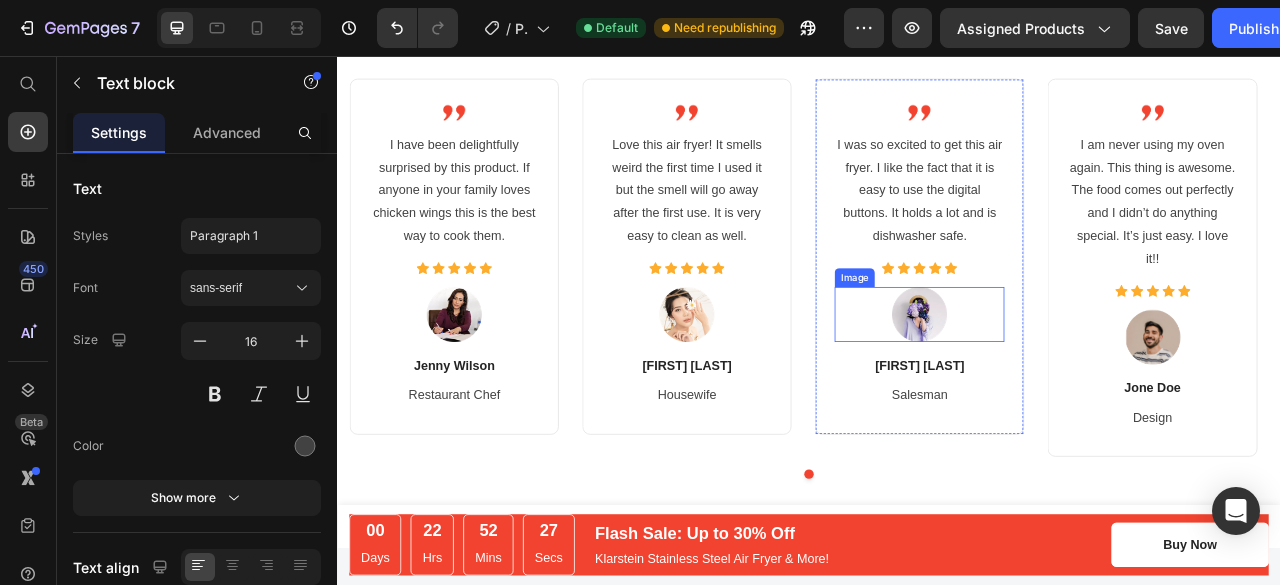 click at bounding box center (1077, 385) 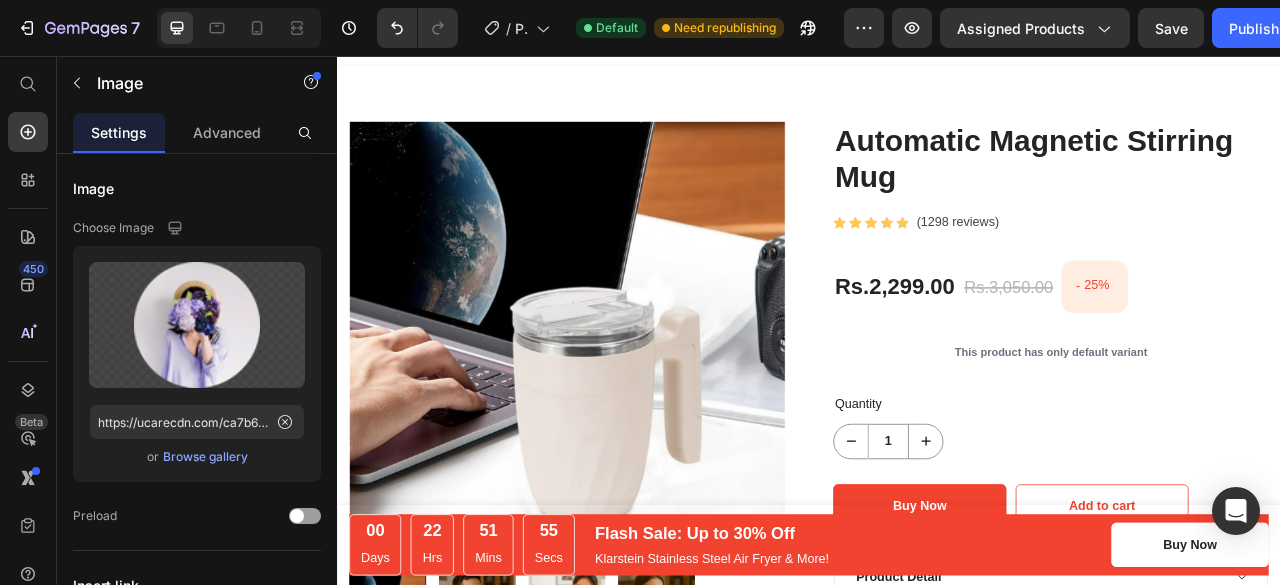 scroll, scrollTop: 37, scrollLeft: 0, axis: vertical 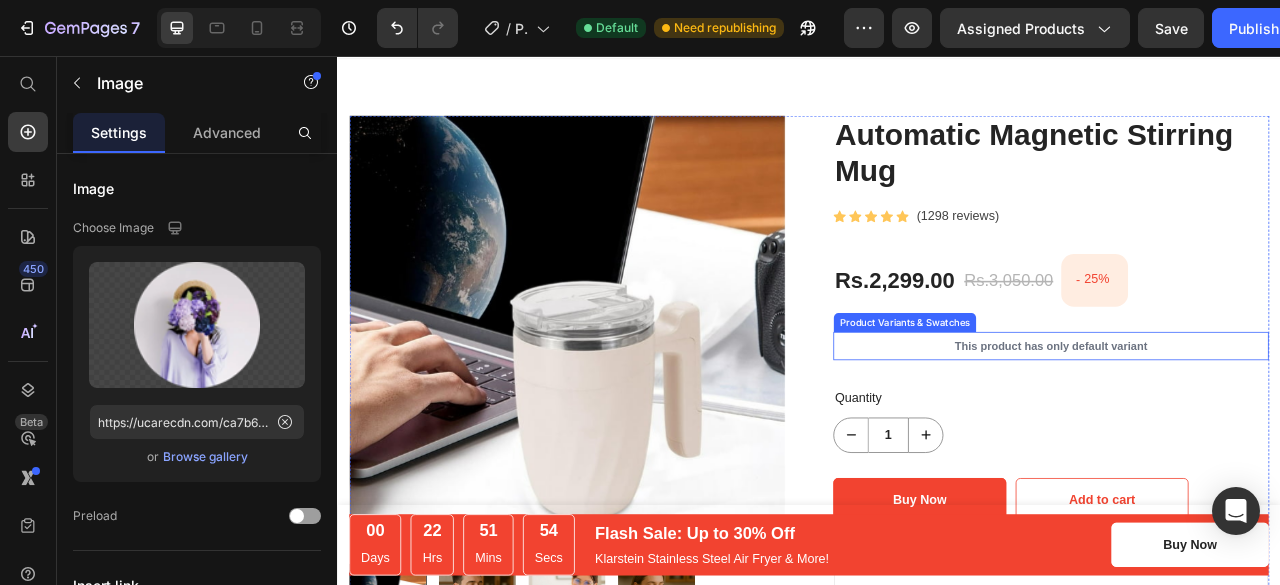 click on "This product has only default variant" at bounding box center (1245, 425) 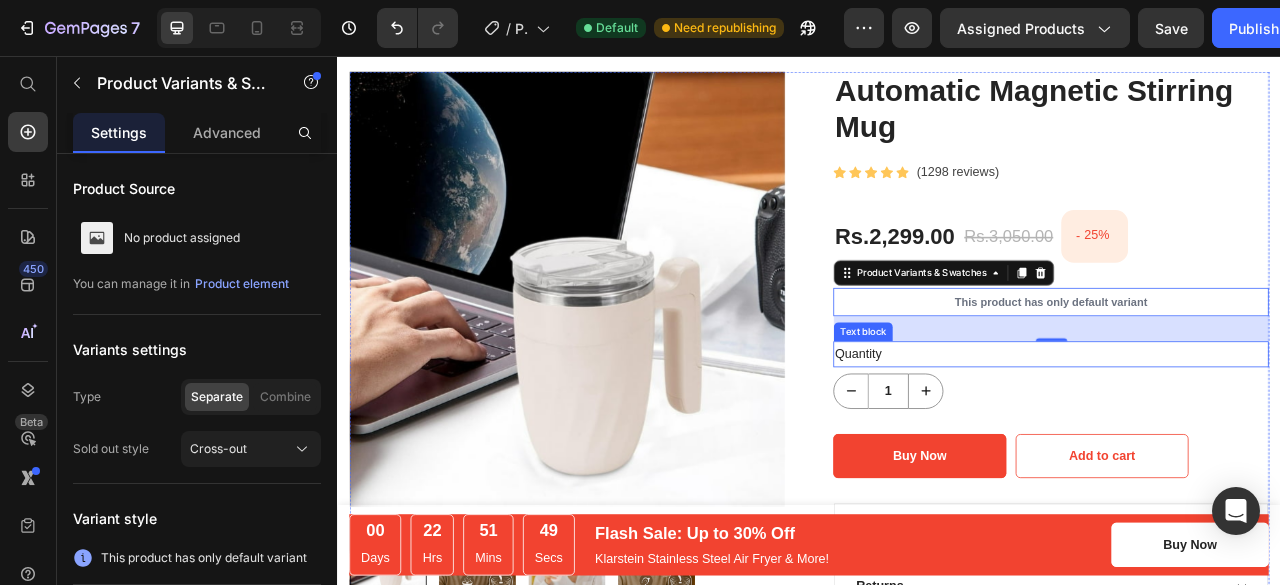 scroll, scrollTop: 95, scrollLeft: 0, axis: vertical 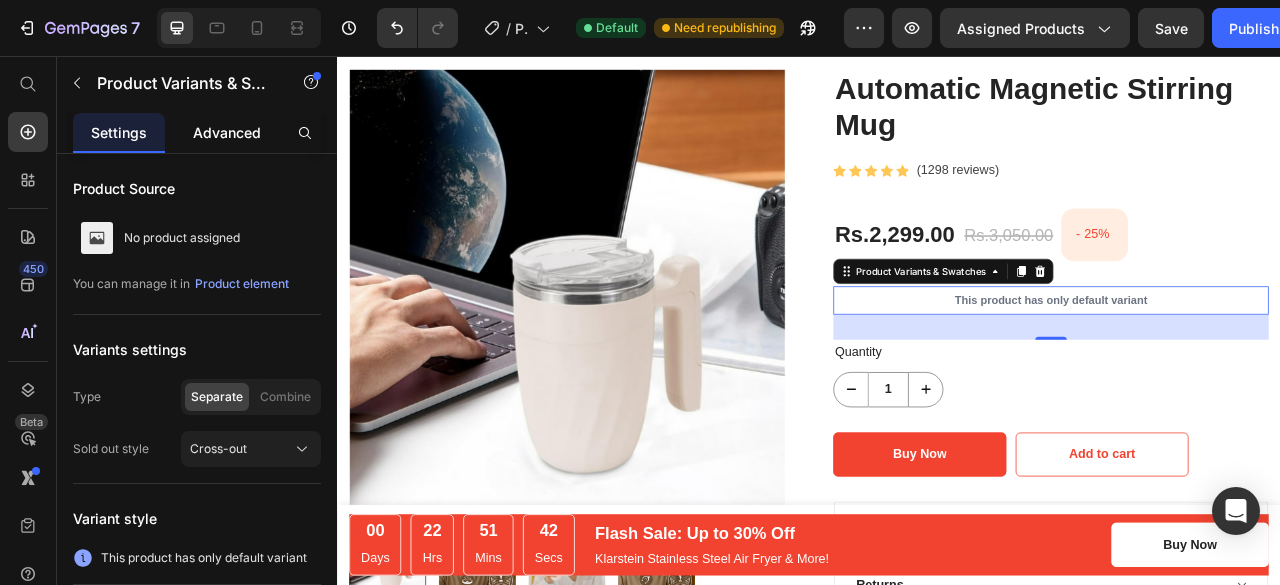click on "Advanced" at bounding box center (227, 132) 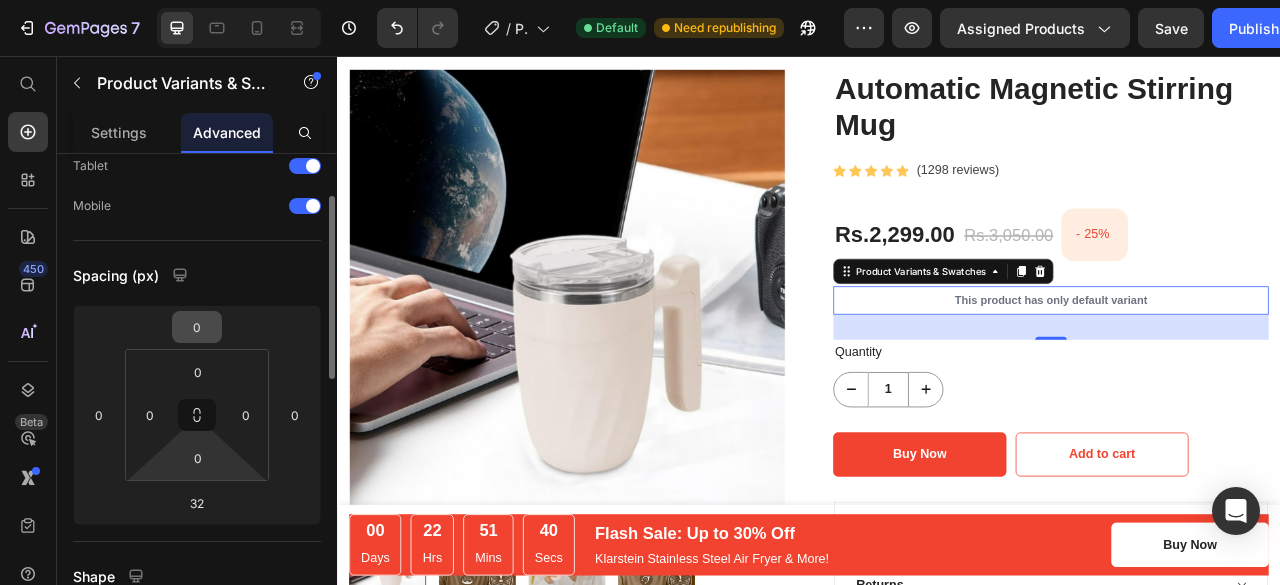 scroll, scrollTop: 113, scrollLeft: 0, axis: vertical 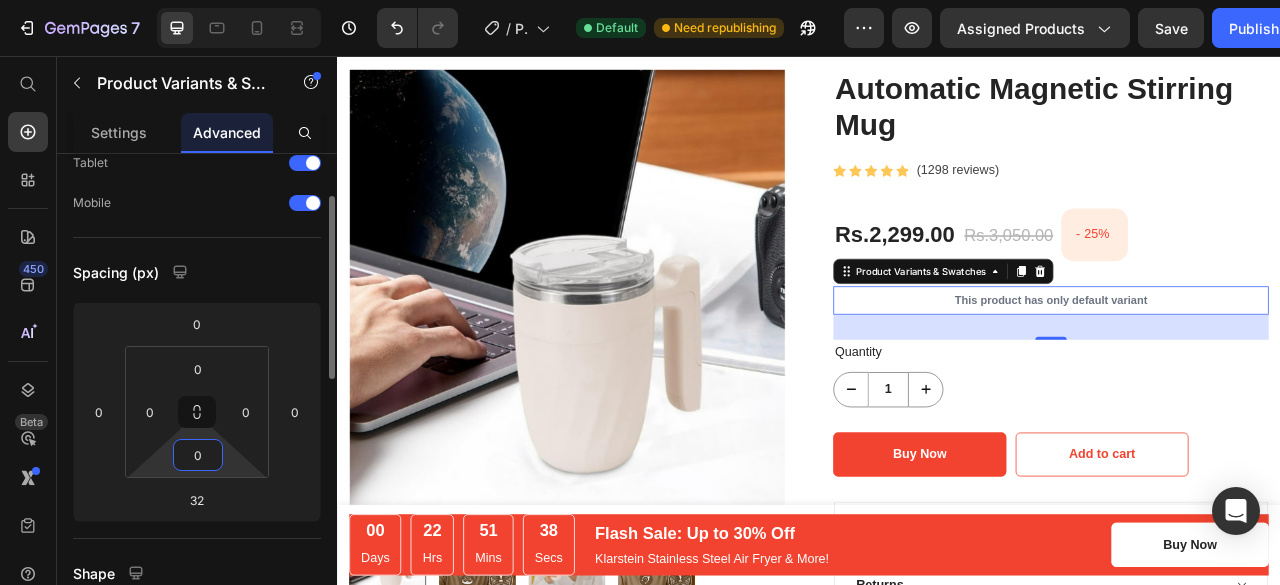 click on "0" at bounding box center [198, 455] 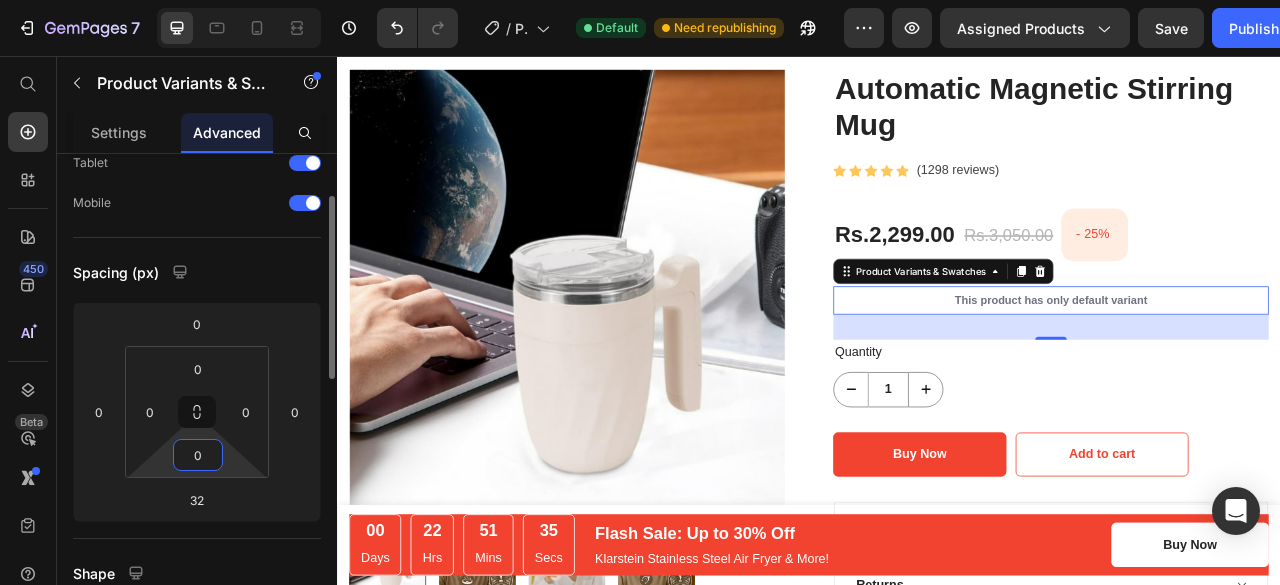 click on "0" at bounding box center [198, 455] 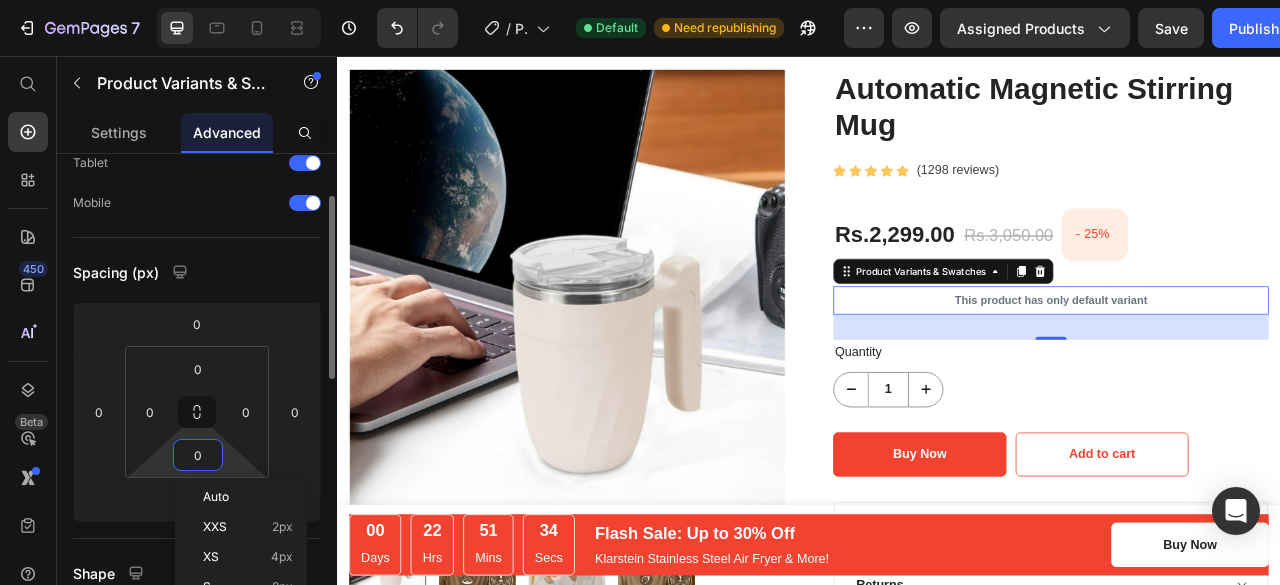 scroll, scrollTop: 130, scrollLeft: 0, axis: vertical 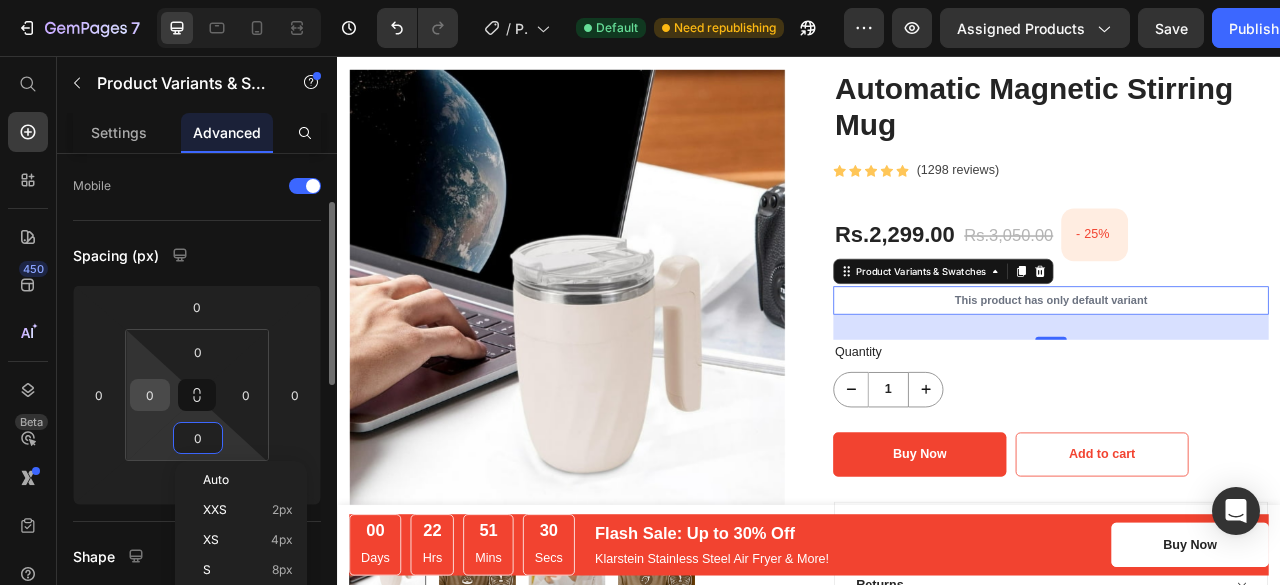 click on "0" at bounding box center (150, 395) 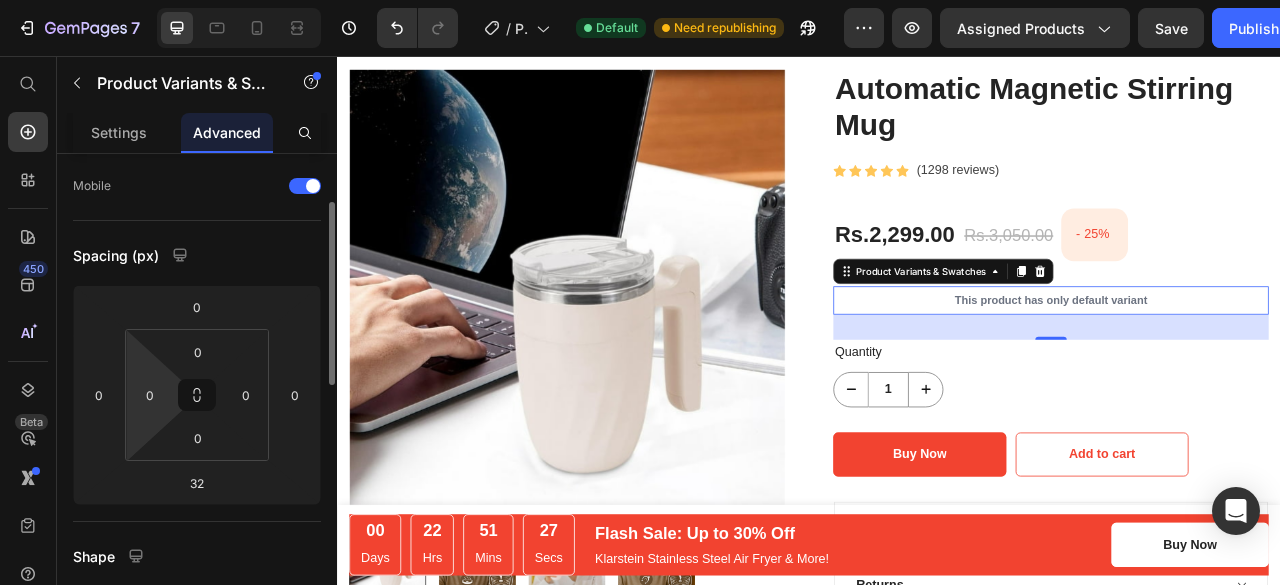 click on "Spacing (px)" at bounding box center [197, 255] 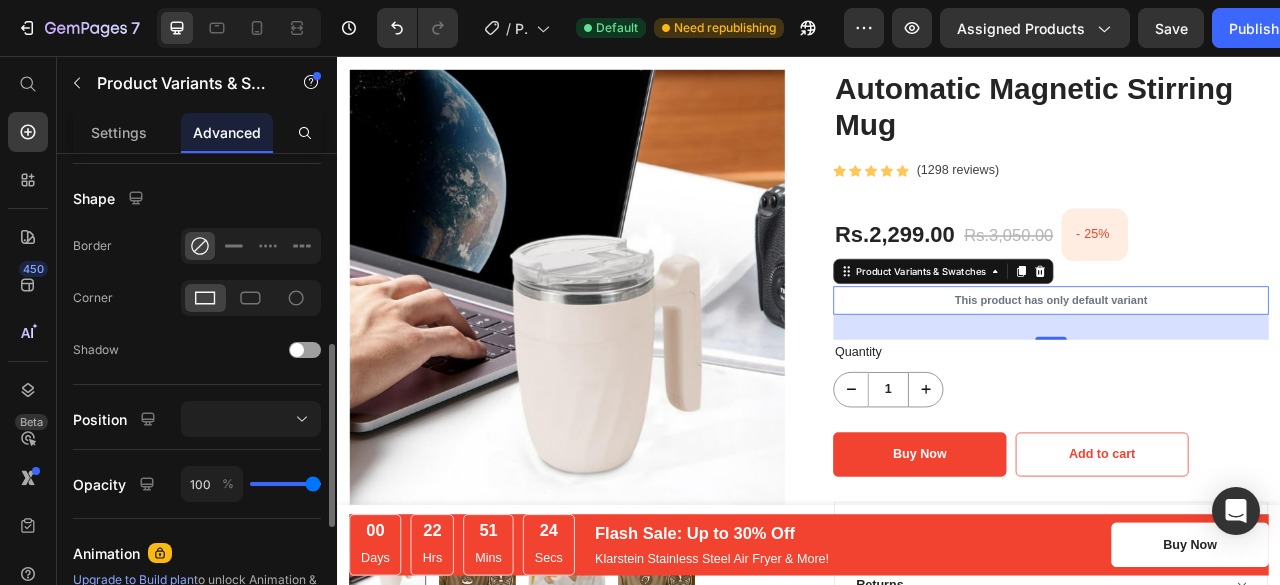 scroll, scrollTop: 494, scrollLeft: 0, axis: vertical 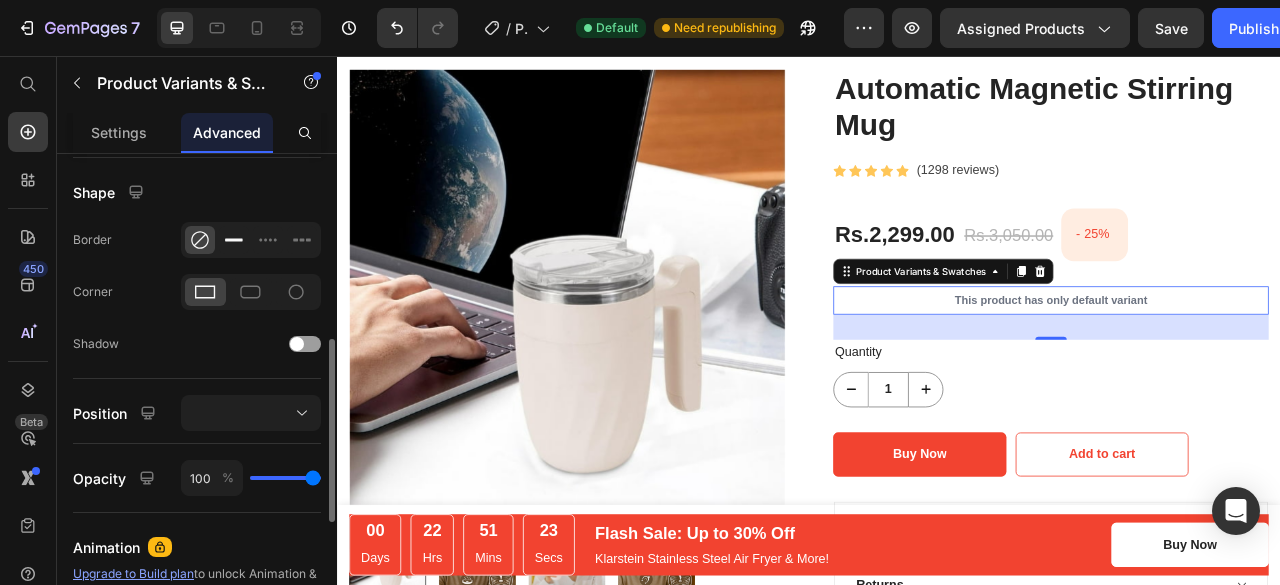 click 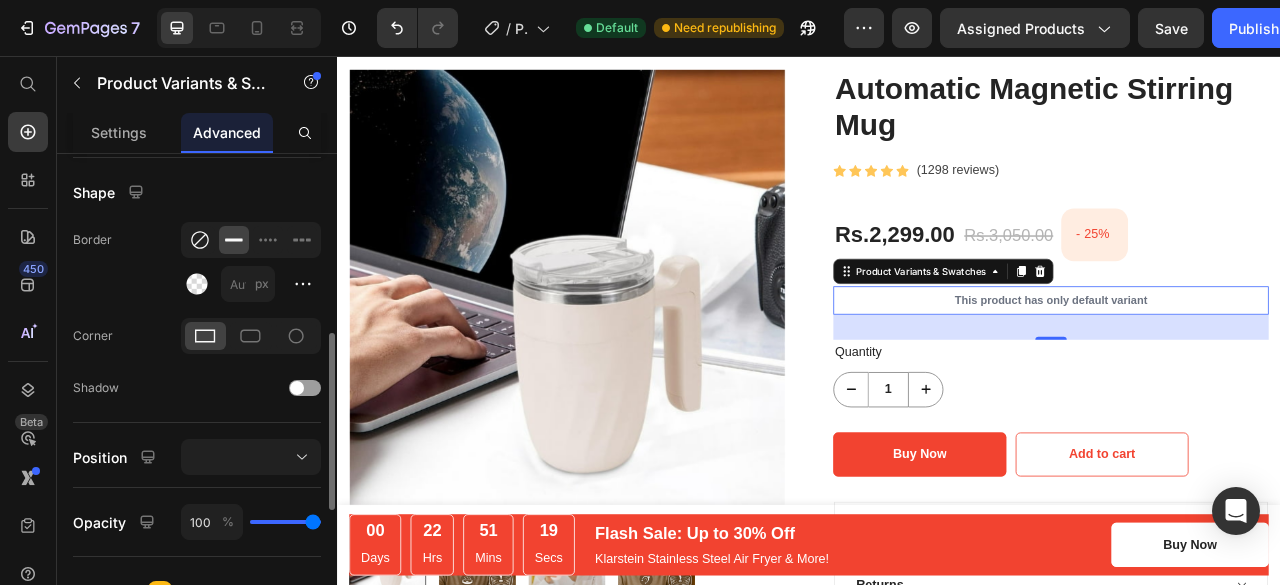 click 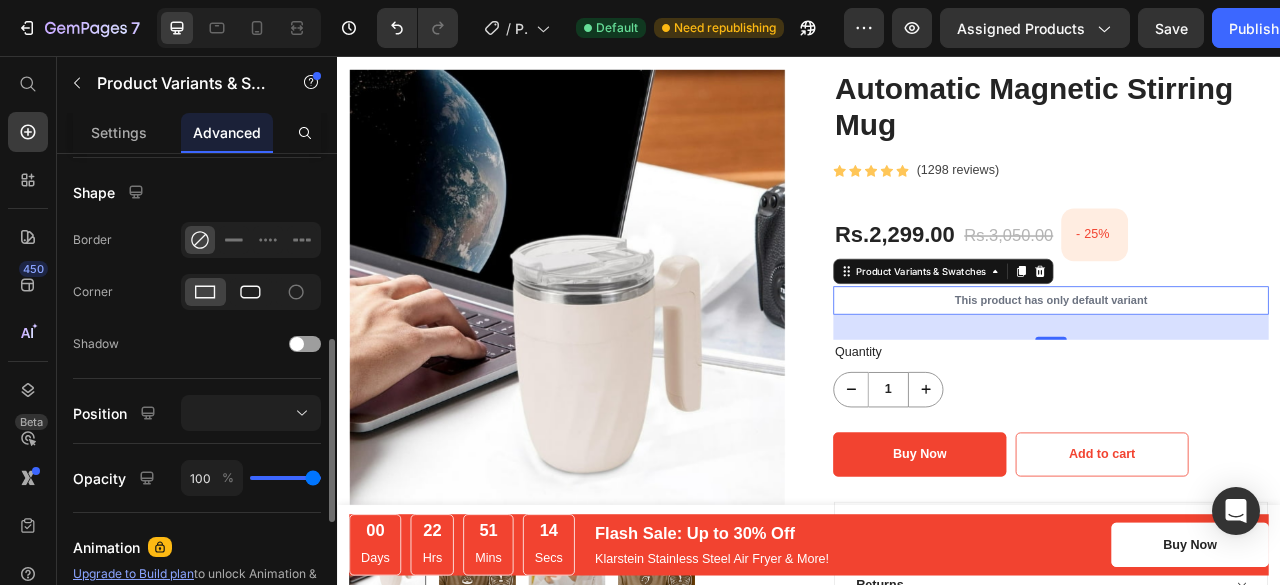 click 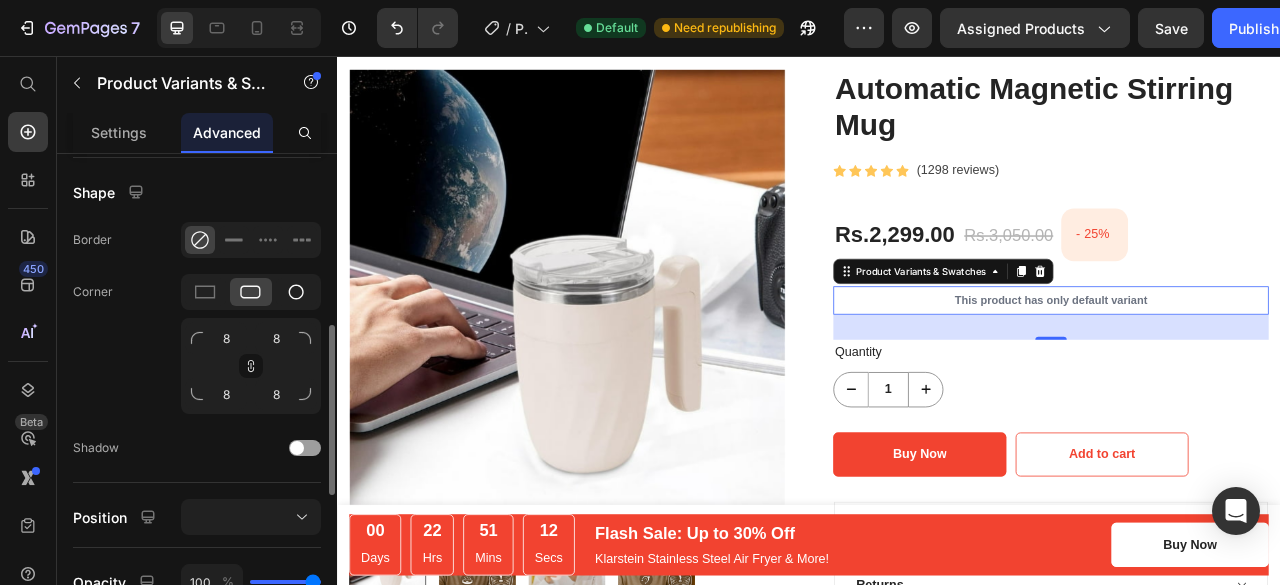 click 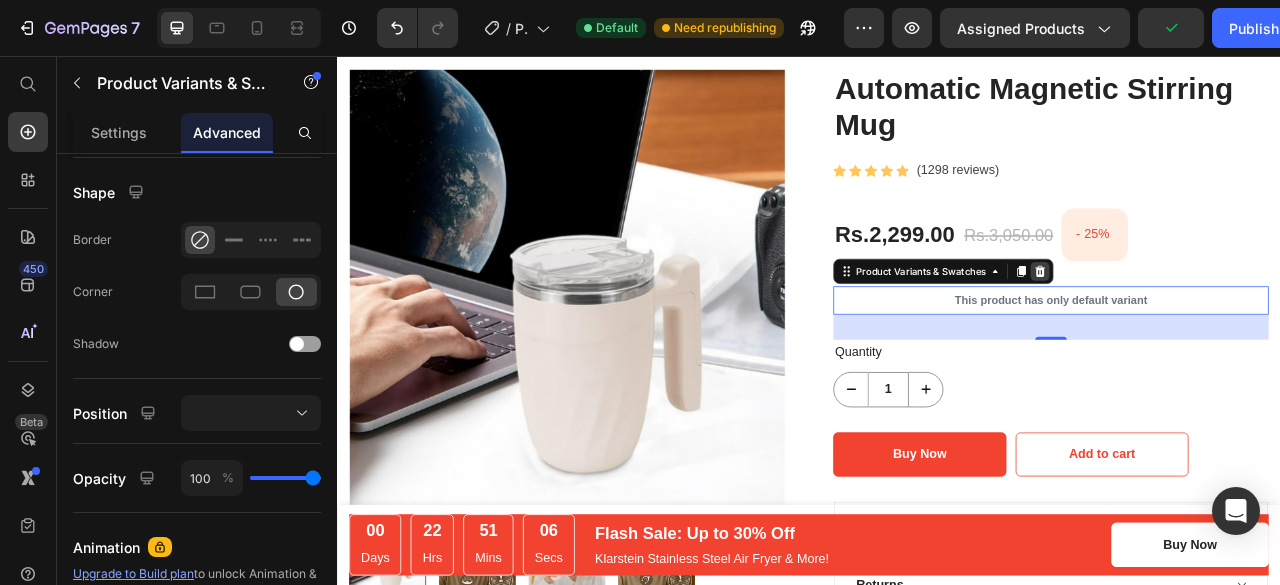 click 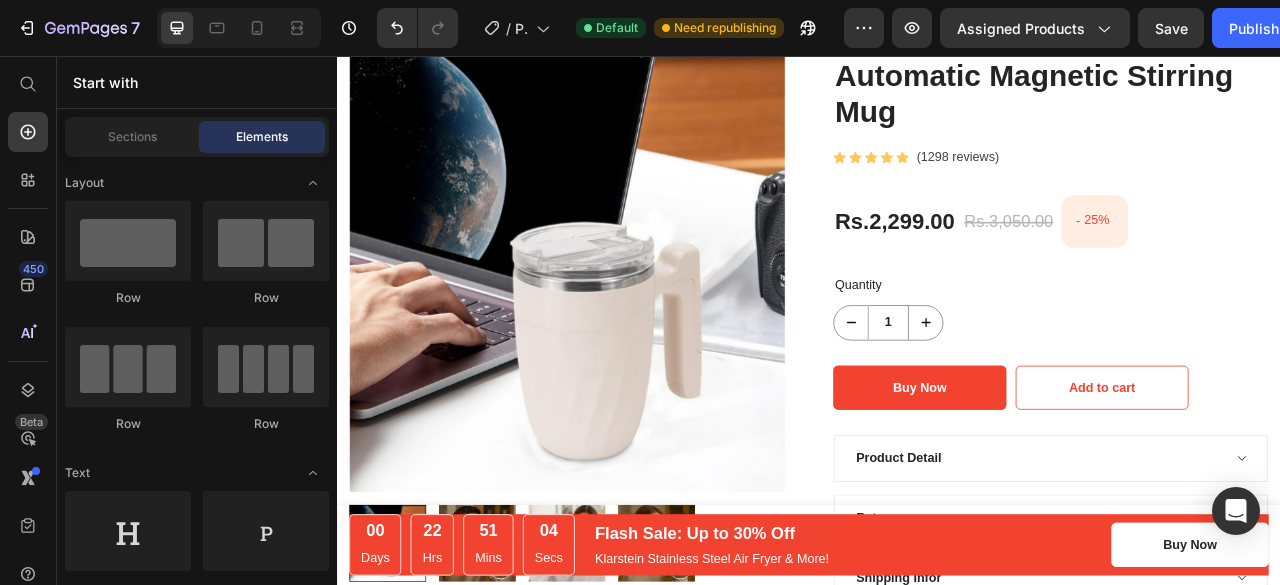 scroll, scrollTop: 98, scrollLeft: 0, axis: vertical 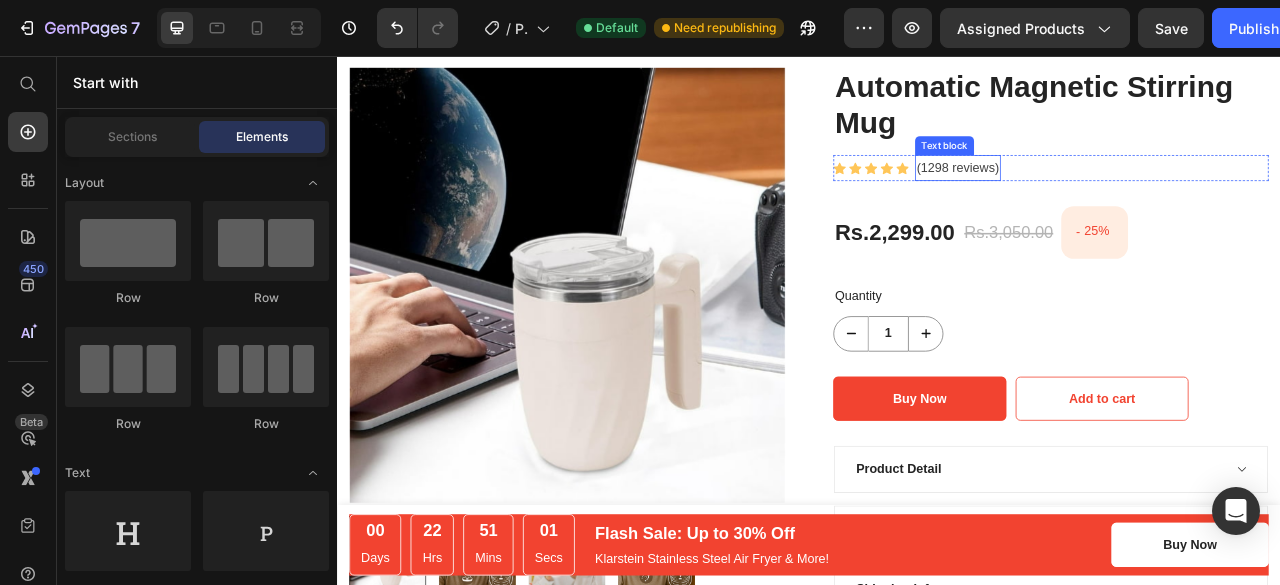 click on "(1298 reviews)" at bounding box center (1126, 198) 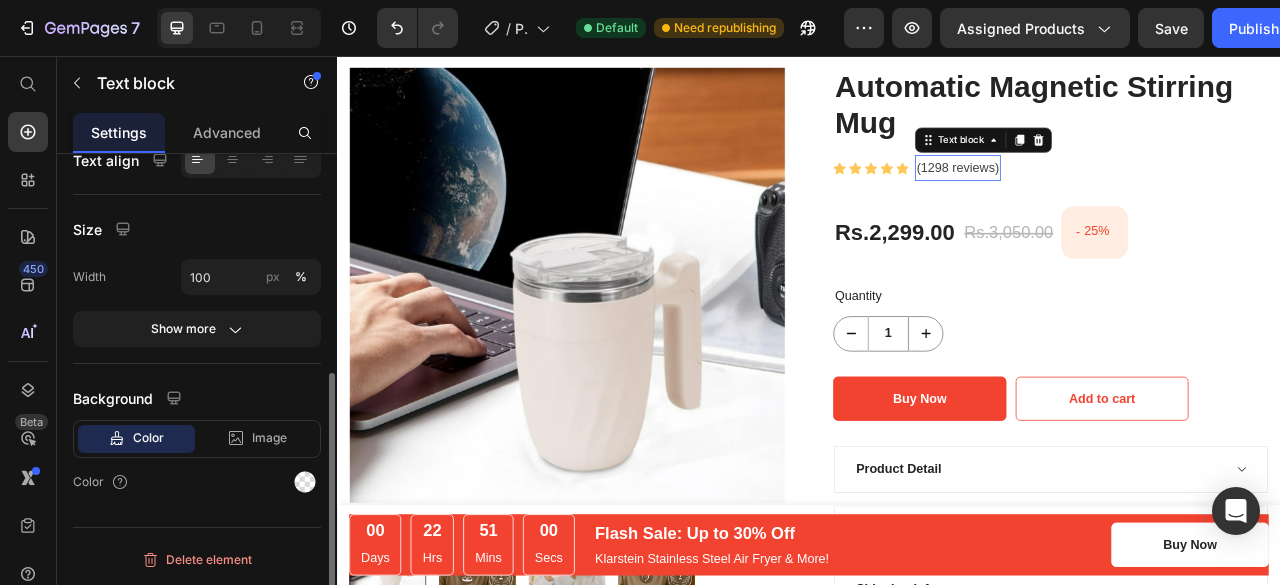 scroll, scrollTop: 0, scrollLeft: 0, axis: both 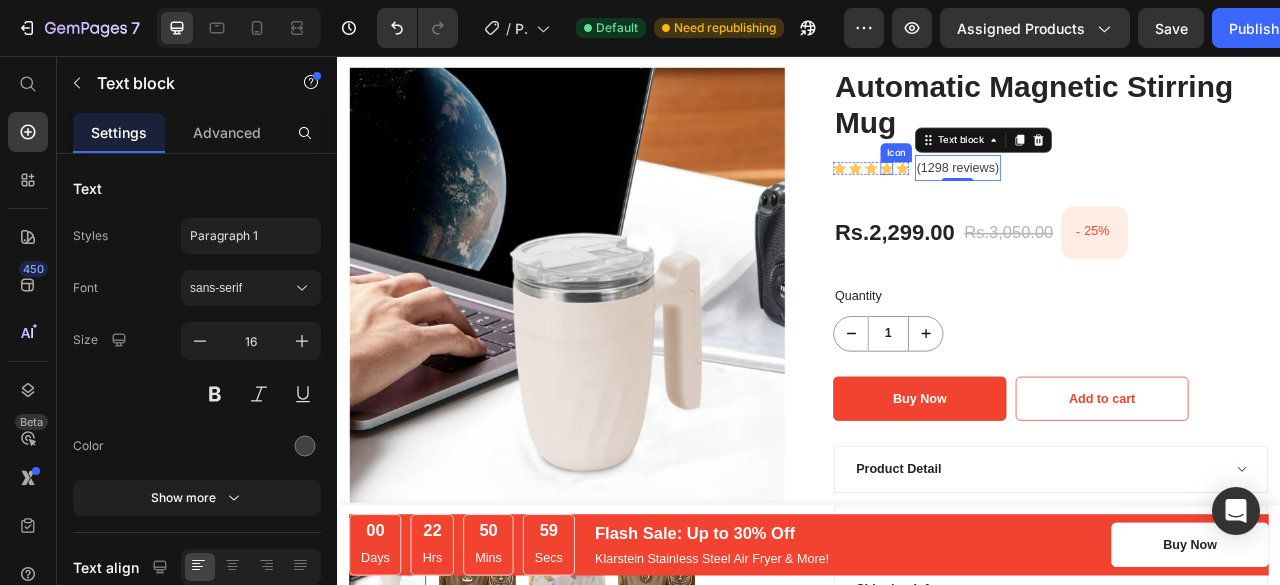 click 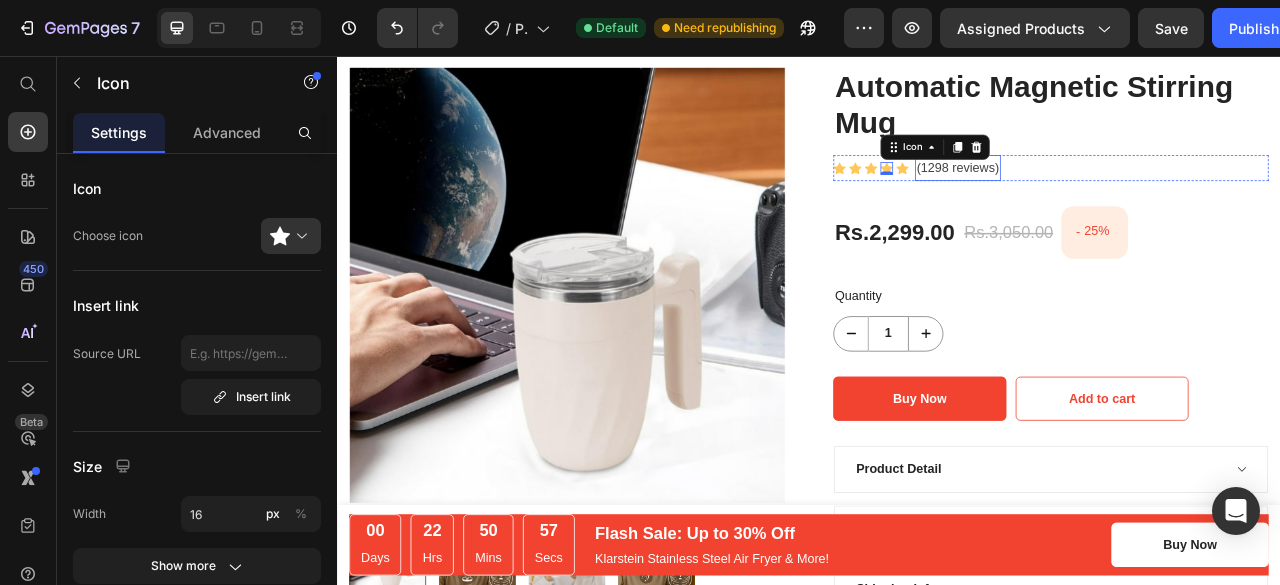 click on "(1298 reviews)" at bounding box center (1126, 198) 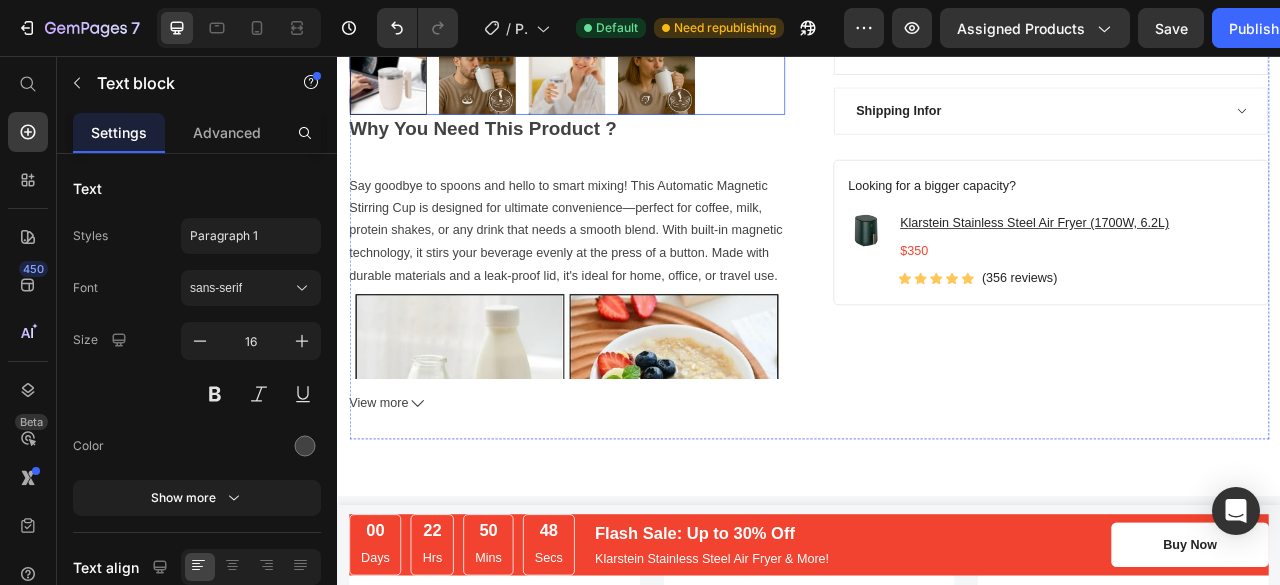 scroll, scrollTop: 707, scrollLeft: 0, axis: vertical 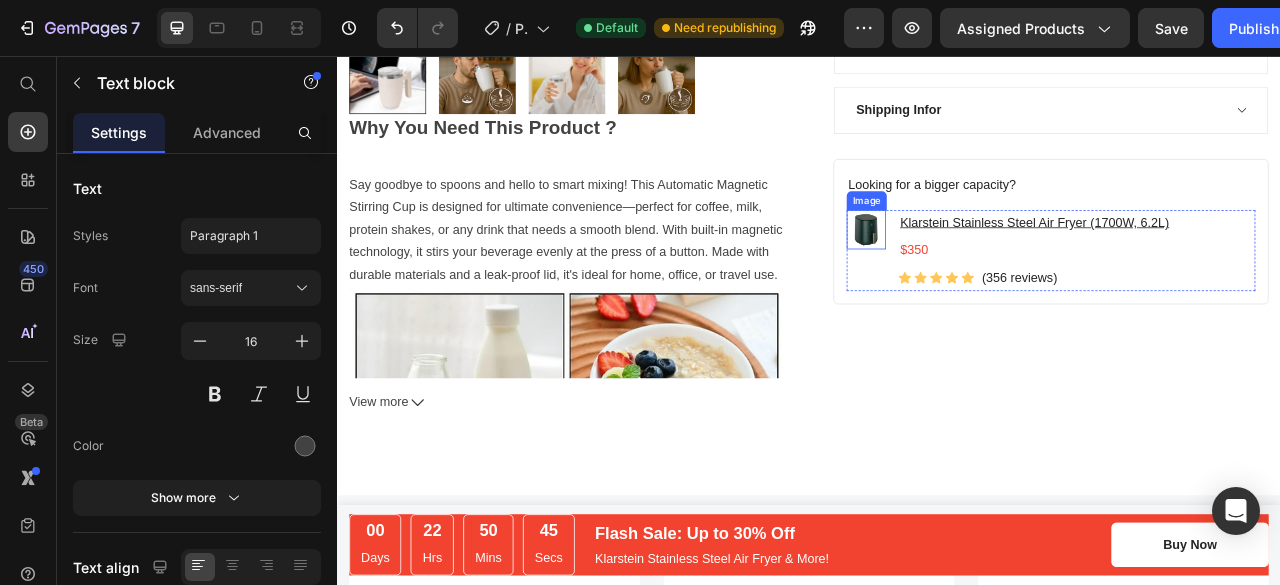 click at bounding box center (1010, 277) 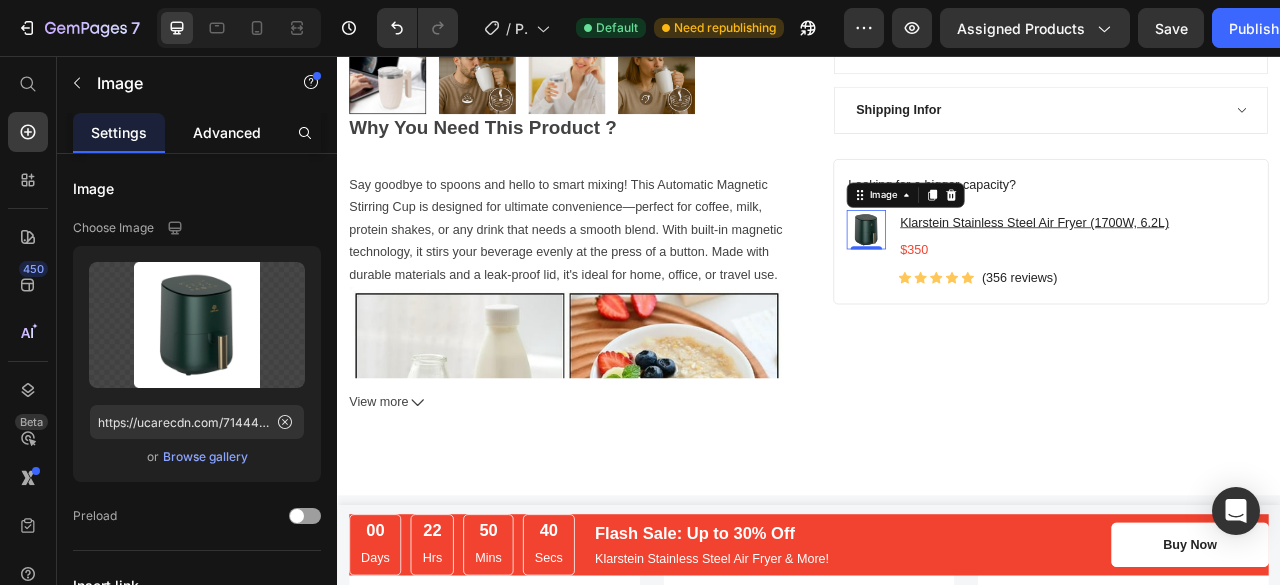 click on "Advanced" at bounding box center (227, 132) 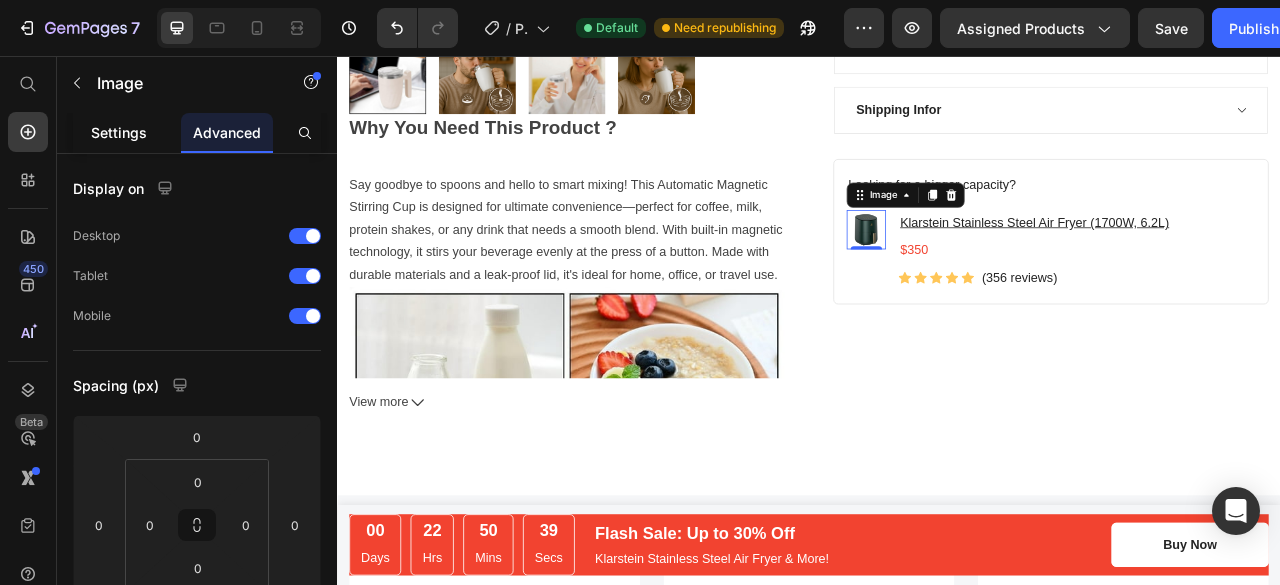 click on "Settings" 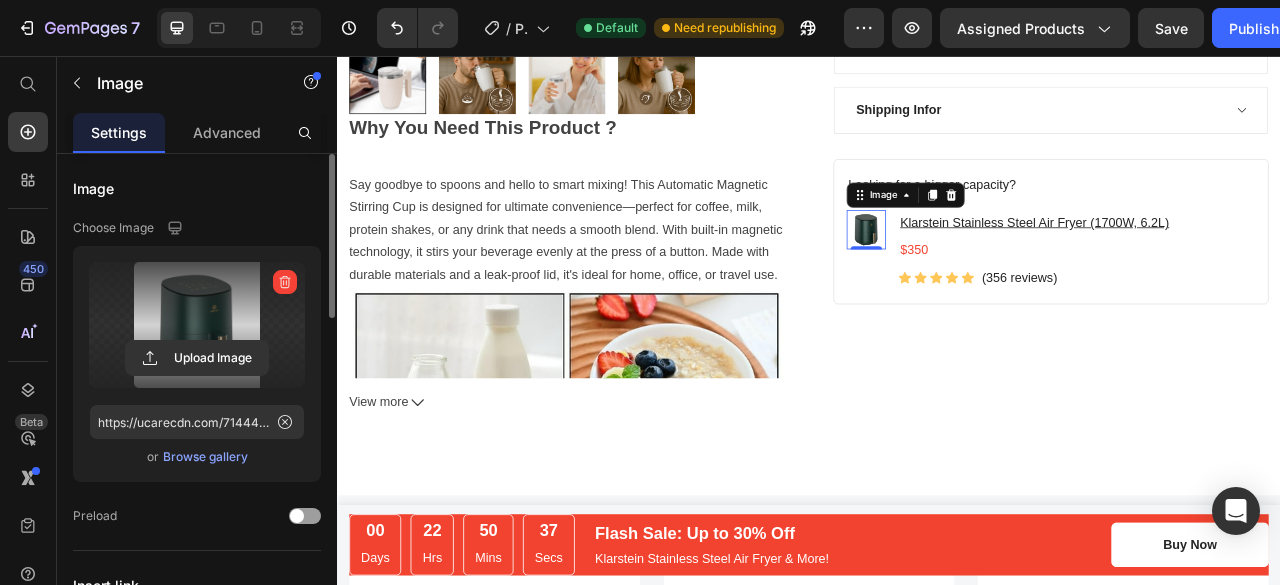 click at bounding box center (197, 325) 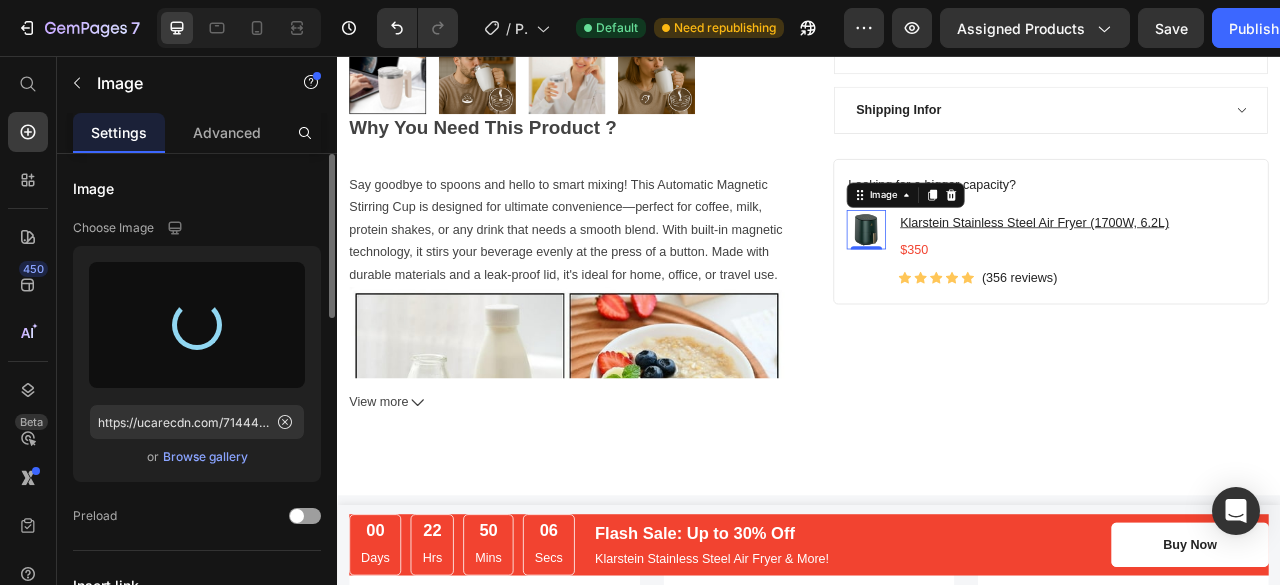 type on "https://cdn.shopify.com/s/files/1/0706/1857/9129/files/gempages_575009767479575664-aab96c11-8179-4a7c-9330-fea969d5c746.png" 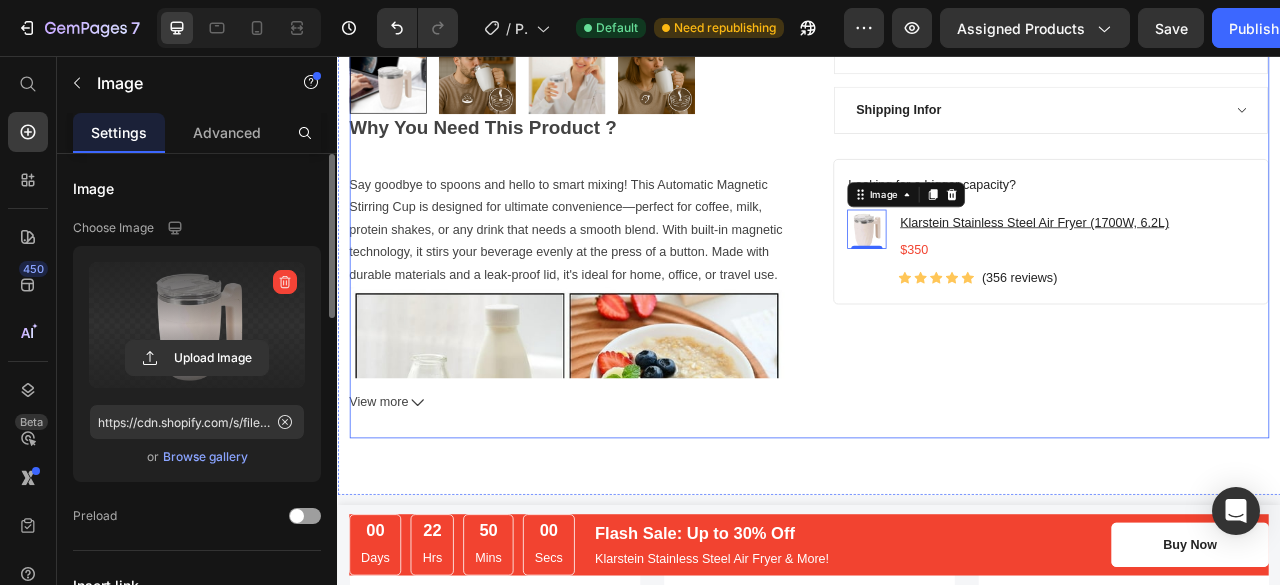scroll, scrollTop: 754, scrollLeft: 0, axis: vertical 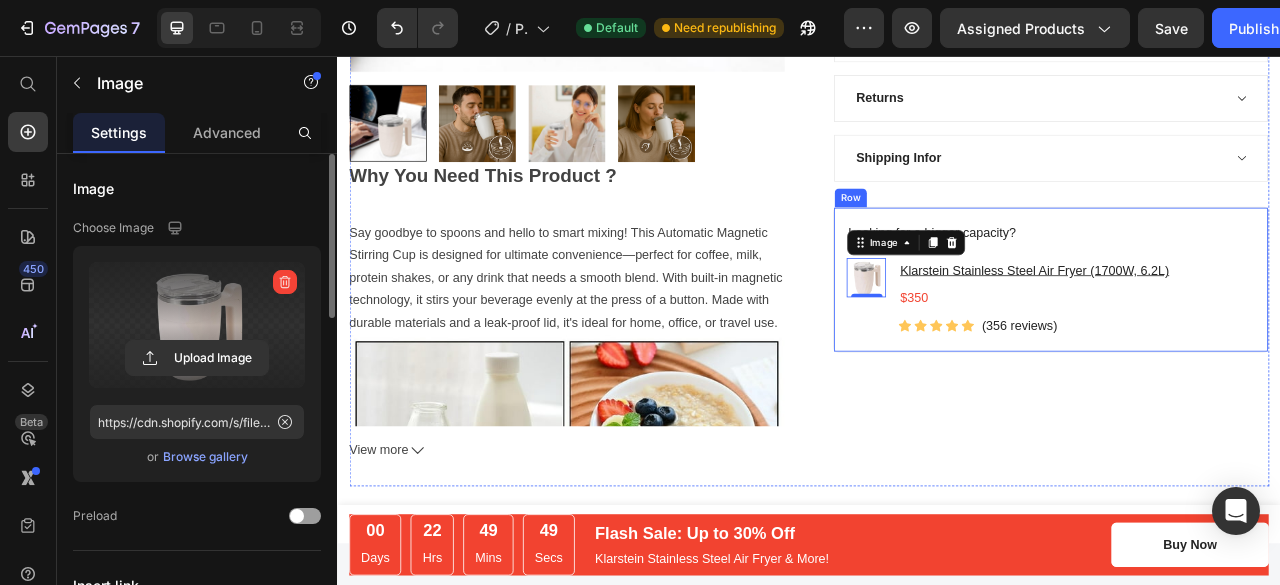 click on "Looking for a bigger capacity? Text block Image Klarstein Stainless Steel Air Fryer (1700W, 6.2L) Text block $350 Text block Icon Icon Icon Icon Icon Icon List Hoz (356 reviews) Text block Row Row Row" at bounding box center [1245, 340] 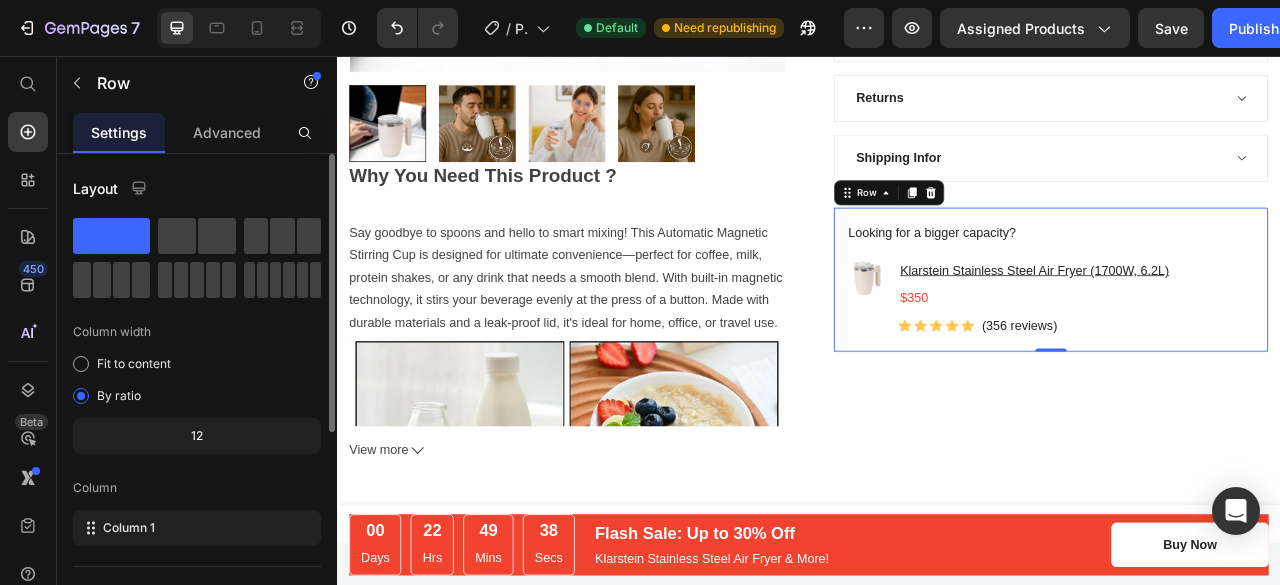 click on "Looking for a bigger capacity? Text block Image Klarstein Stainless Steel Air Fryer (1700W, 6.2L) Text block $350 Text block Icon Icon Icon Icon Icon Icon List Hoz (356 reviews) Text block Row Row Row 0" at bounding box center [1245, 340] 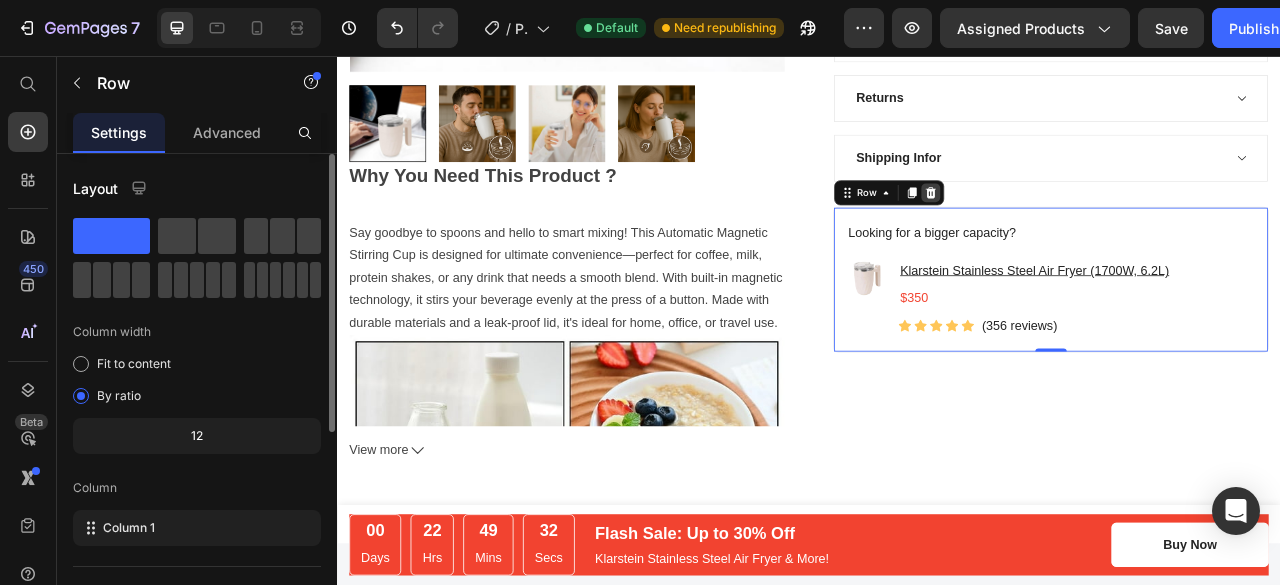 click at bounding box center (1092, 230) 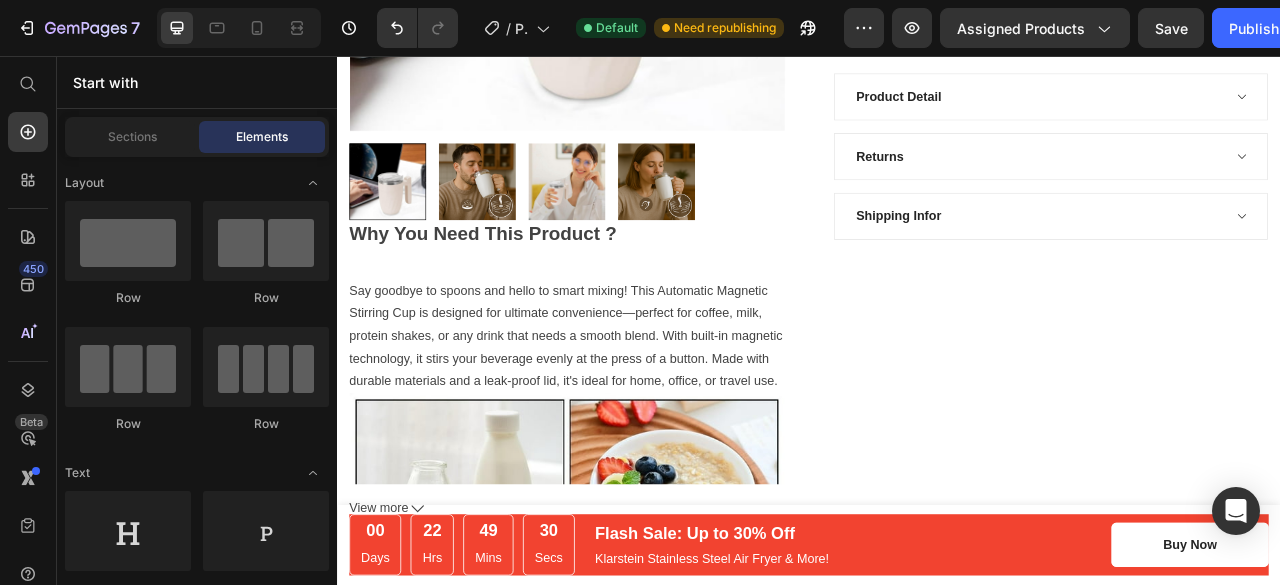 scroll, scrollTop: 571, scrollLeft: 0, axis: vertical 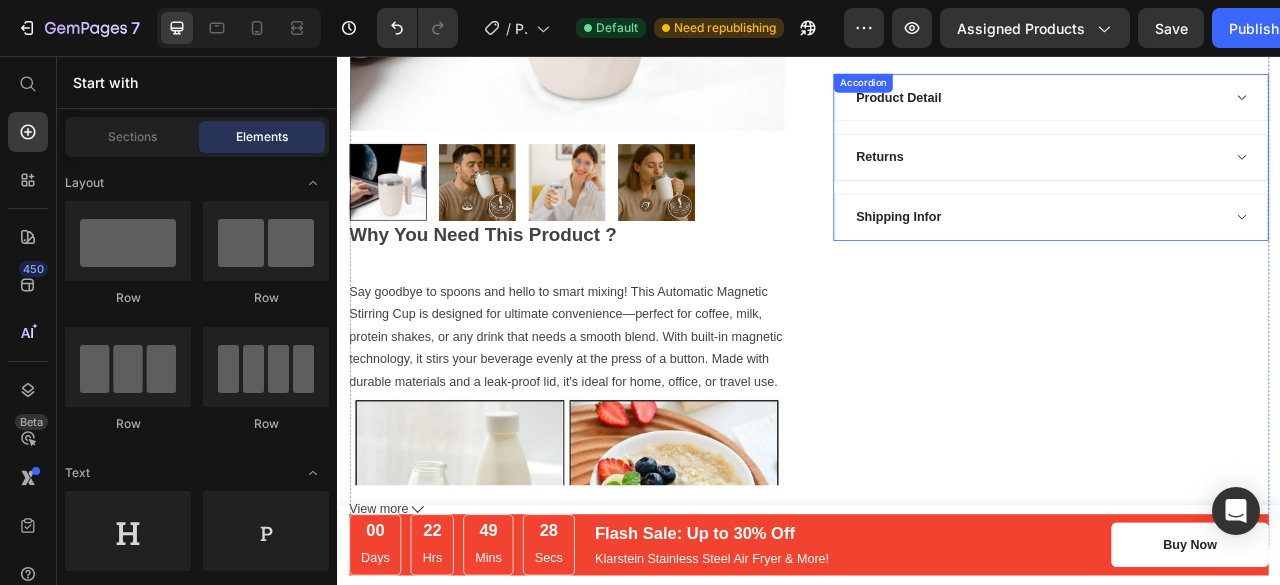 click on "Returns" at bounding box center [1229, 185] 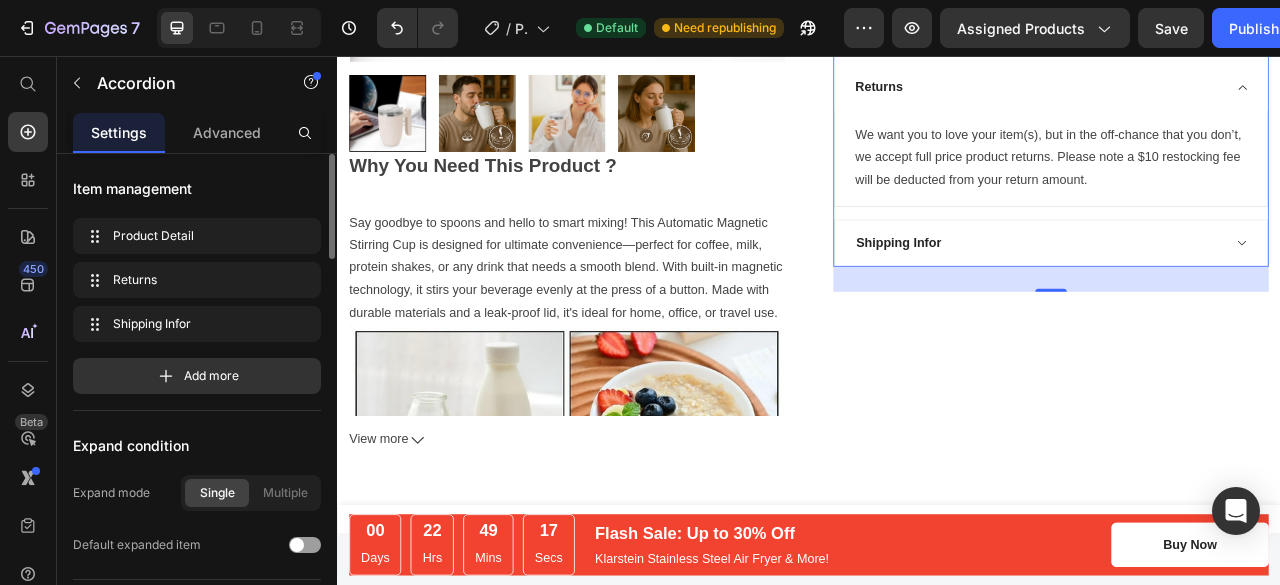 scroll, scrollTop: 660, scrollLeft: 0, axis: vertical 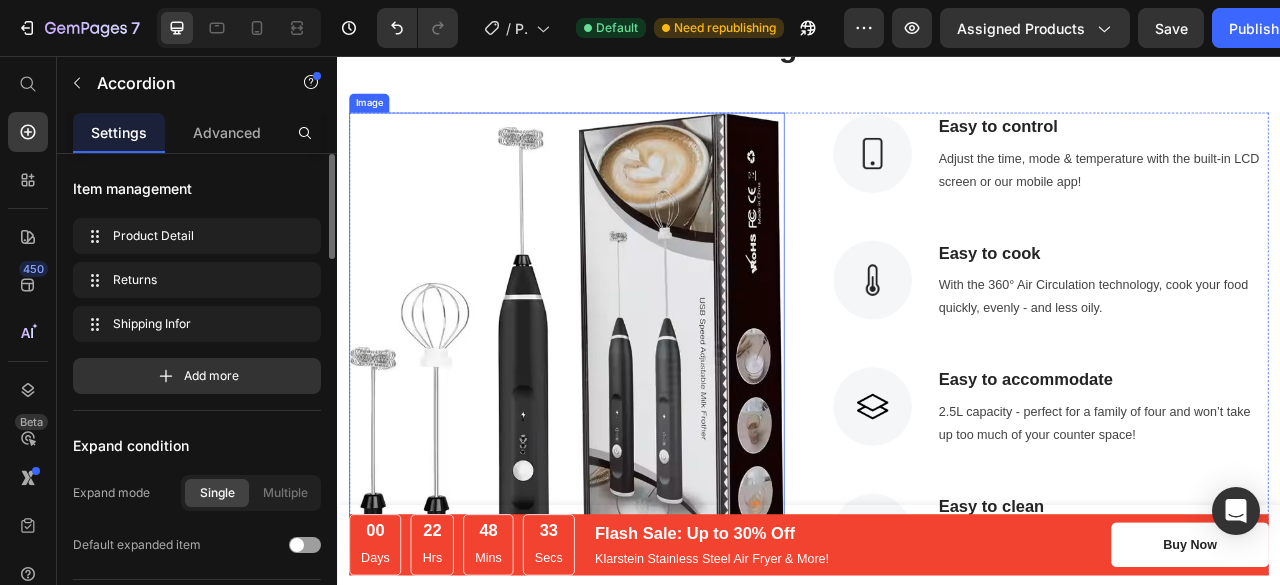 click at bounding box center [629, 413] 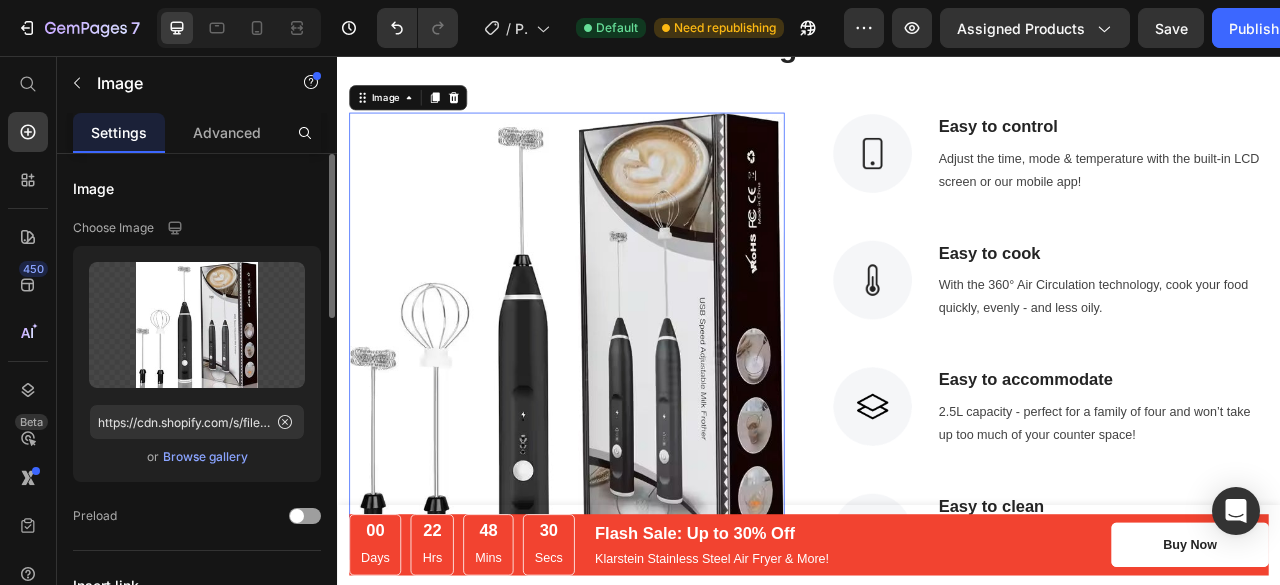 click on "Browse gallery" at bounding box center (205, 457) 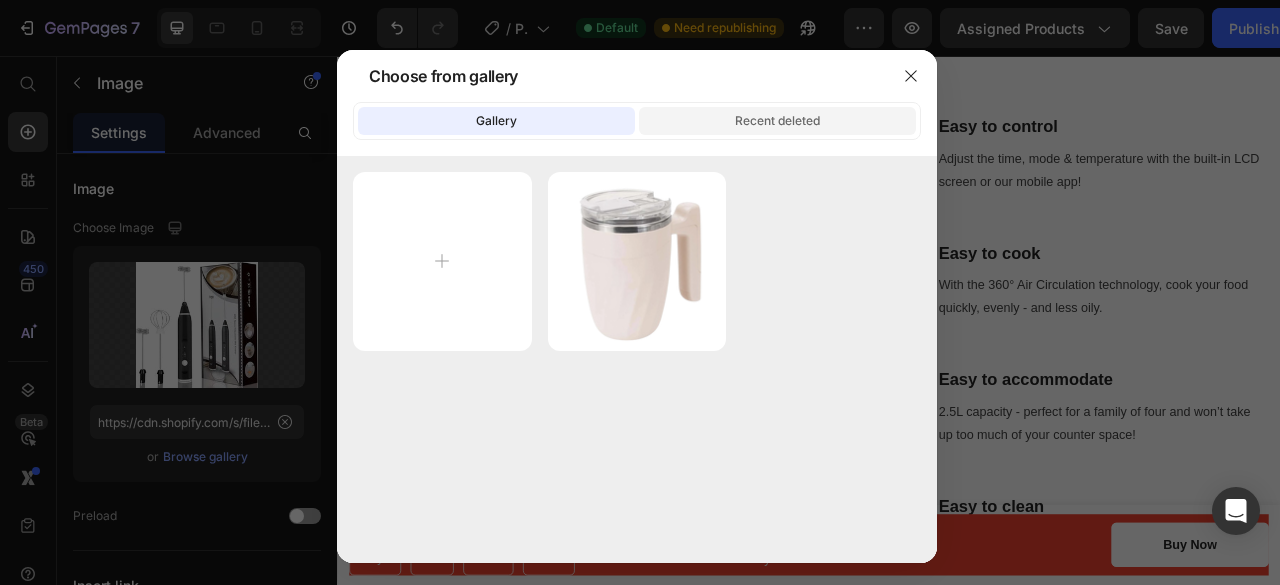 click on "Recent deleted" 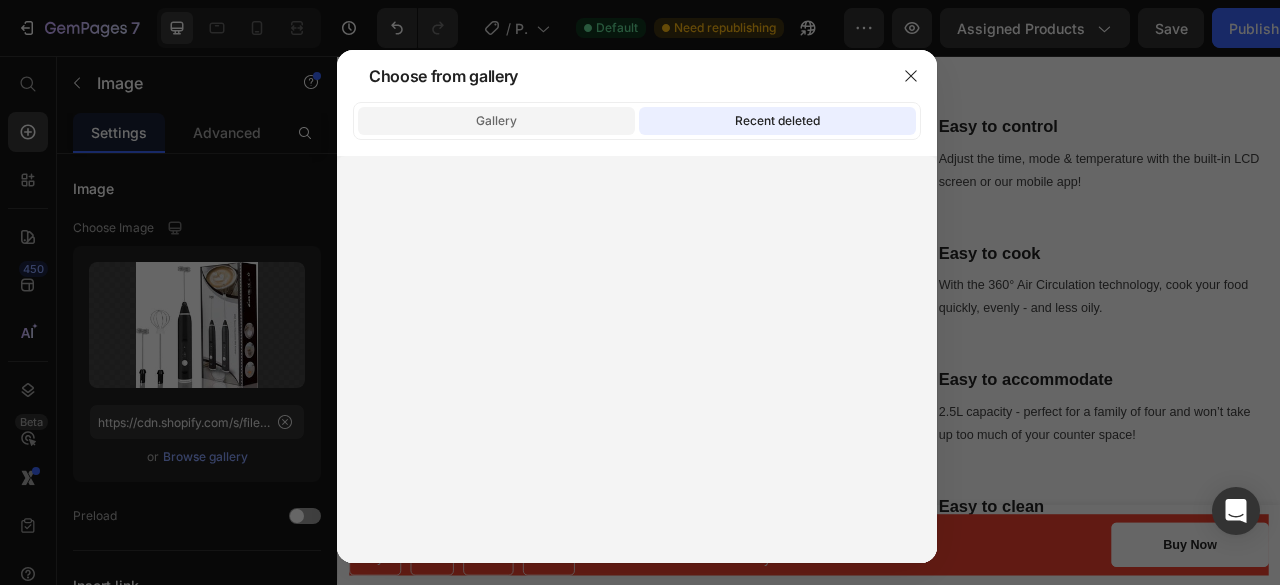 click on "Gallery" 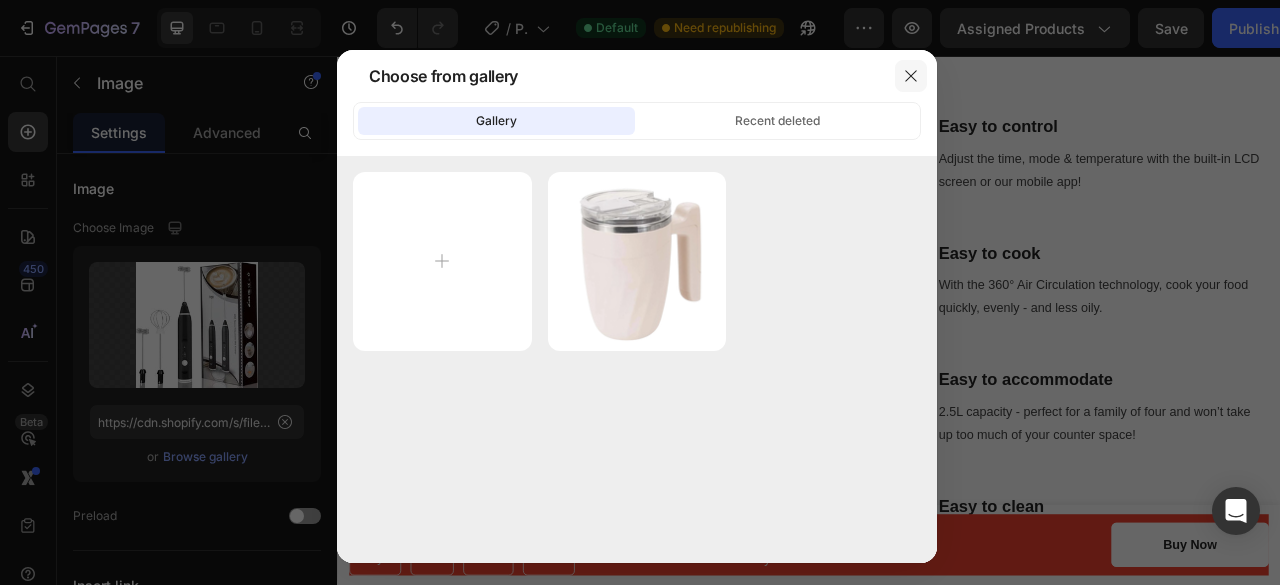 click at bounding box center (911, 76) 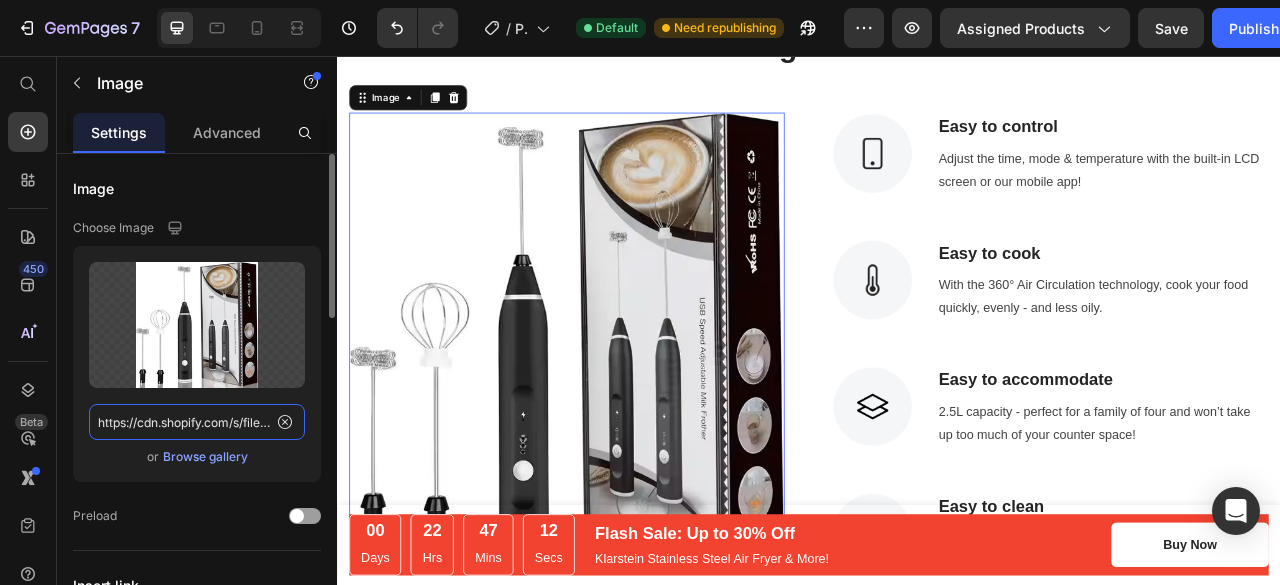 click on "https://cdn.shopify.com/s/files/1/0706/1857/9129/files/gempages_575009767479575664-3580ee7a-5bd7-4bbb-82d0-169e84633ec9.jpg" 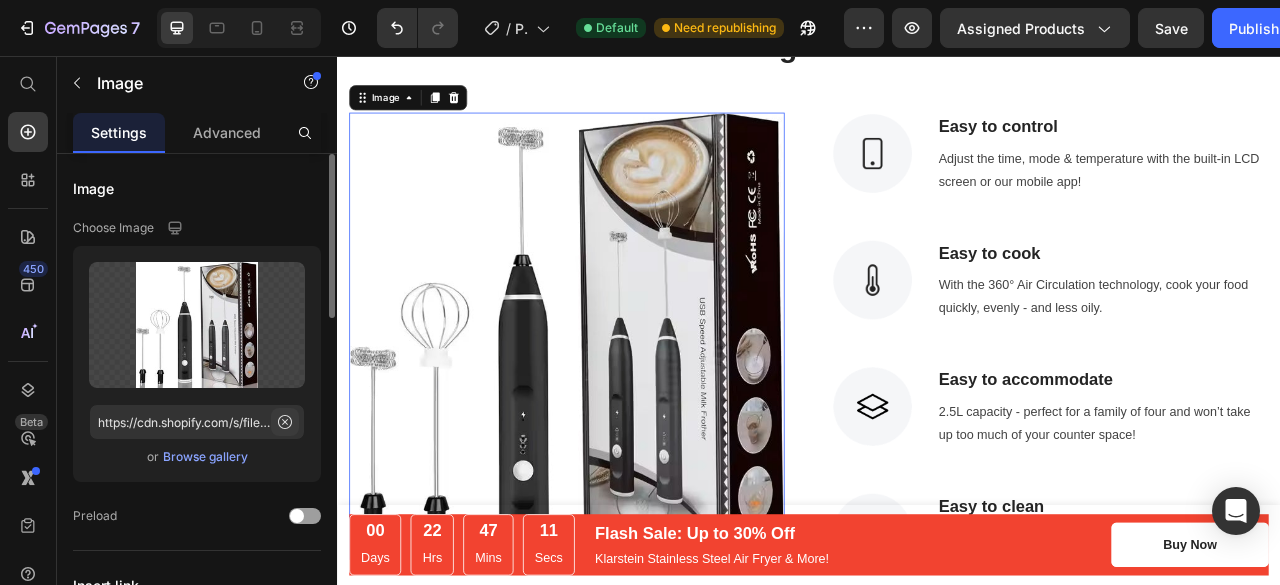click 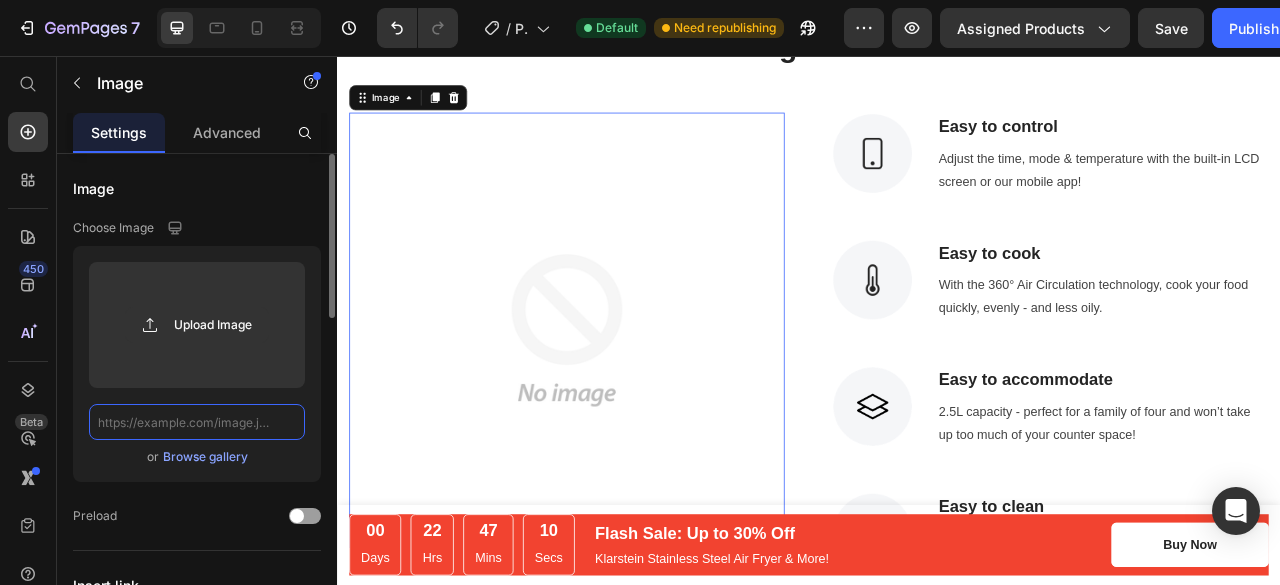 click 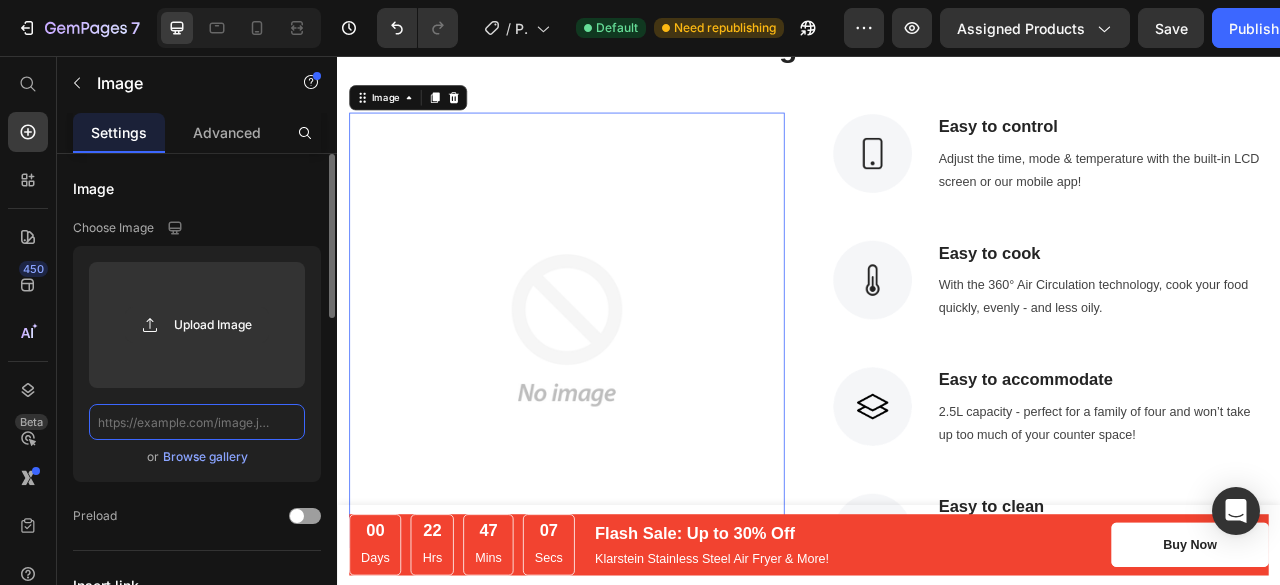 paste on "https://m.media-amazon.com/images/I/71zIFVNOTOL._AC_SL1500_.jpg" 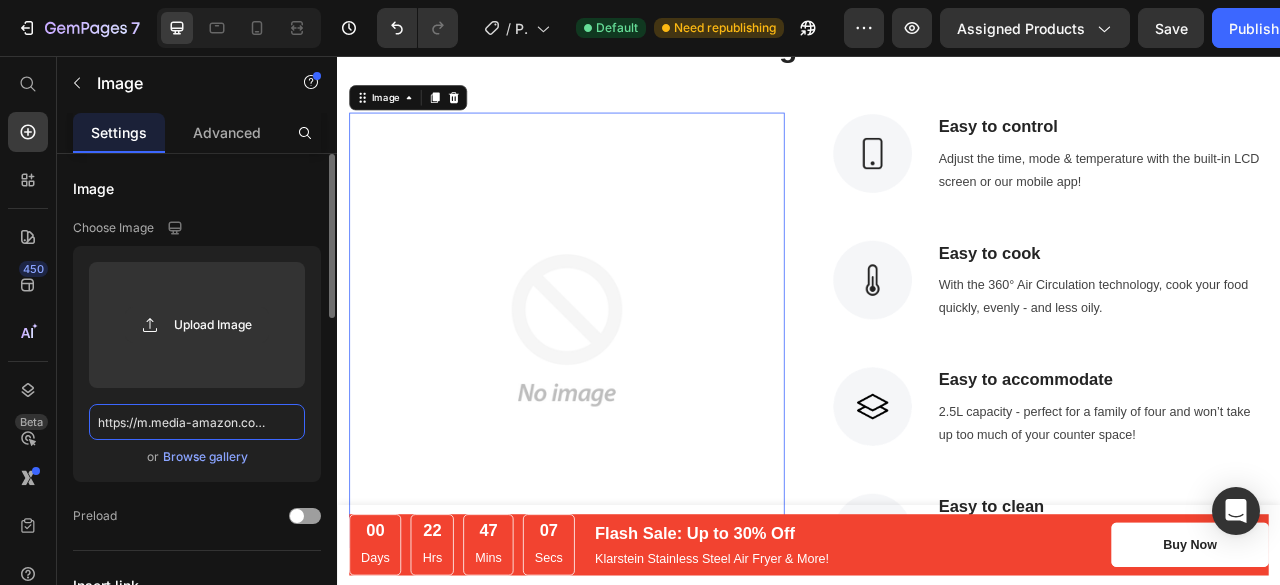 scroll, scrollTop: 0, scrollLeft: 225, axis: horizontal 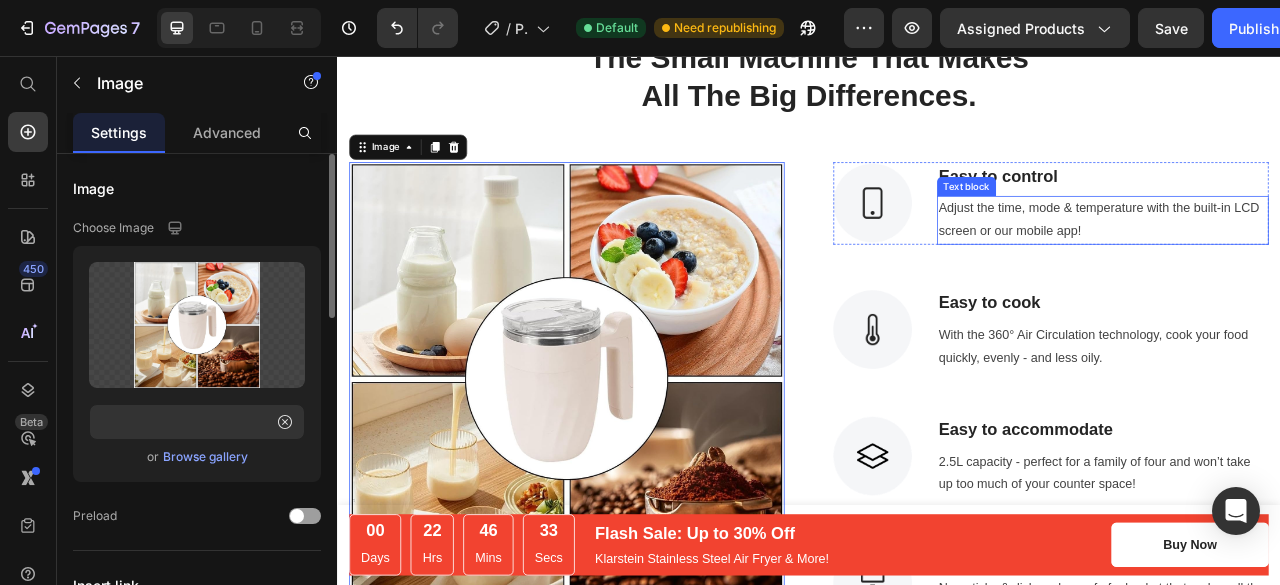 click on "Adjust the time, mode & temperature with the built-in LCD screen or our mobile app!" at bounding box center [1311, 265] 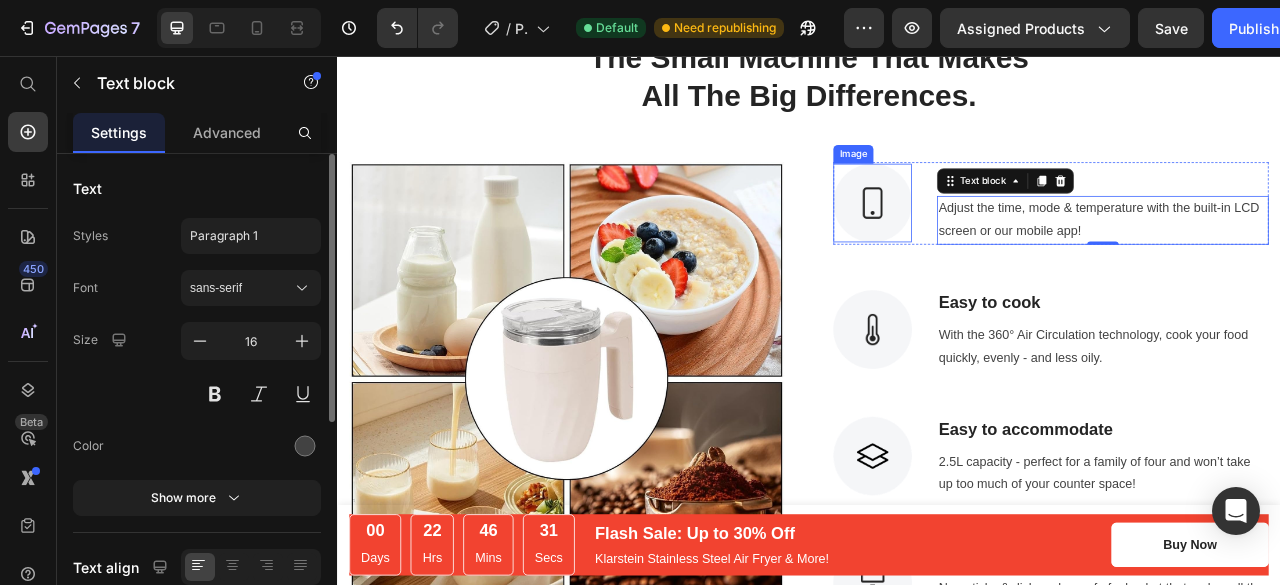 click at bounding box center (1018, 243) 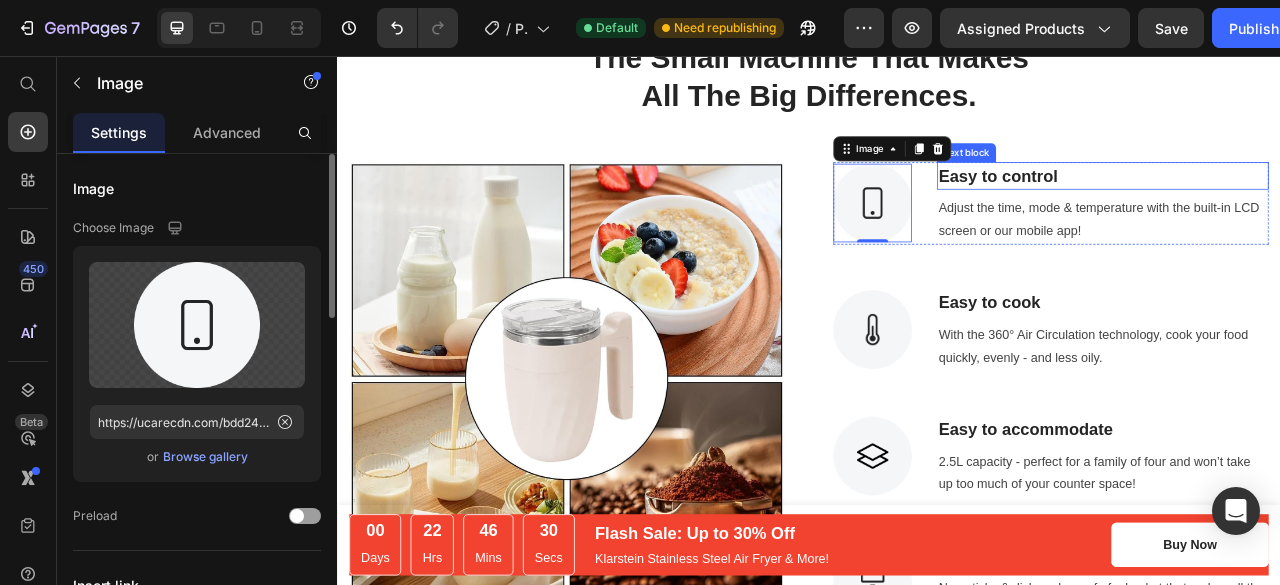 click on "Easy to control" at bounding box center [1311, 209] 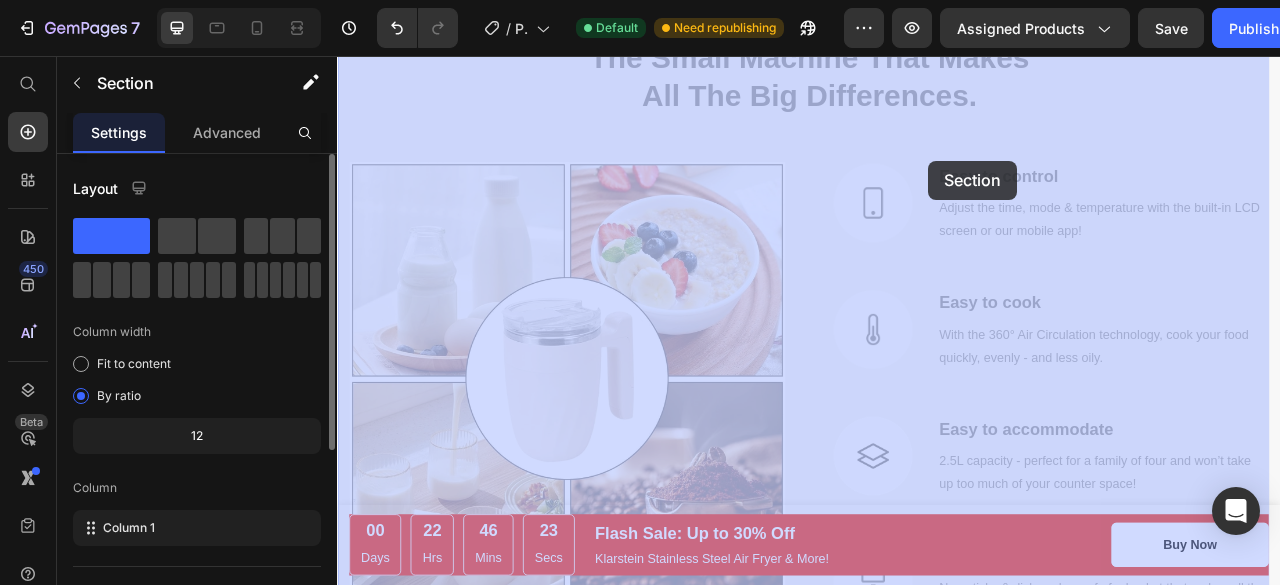 drag, startPoint x: 1080, startPoint y: 153, endPoint x: 1078, endPoint y: 235, distance: 82.02438 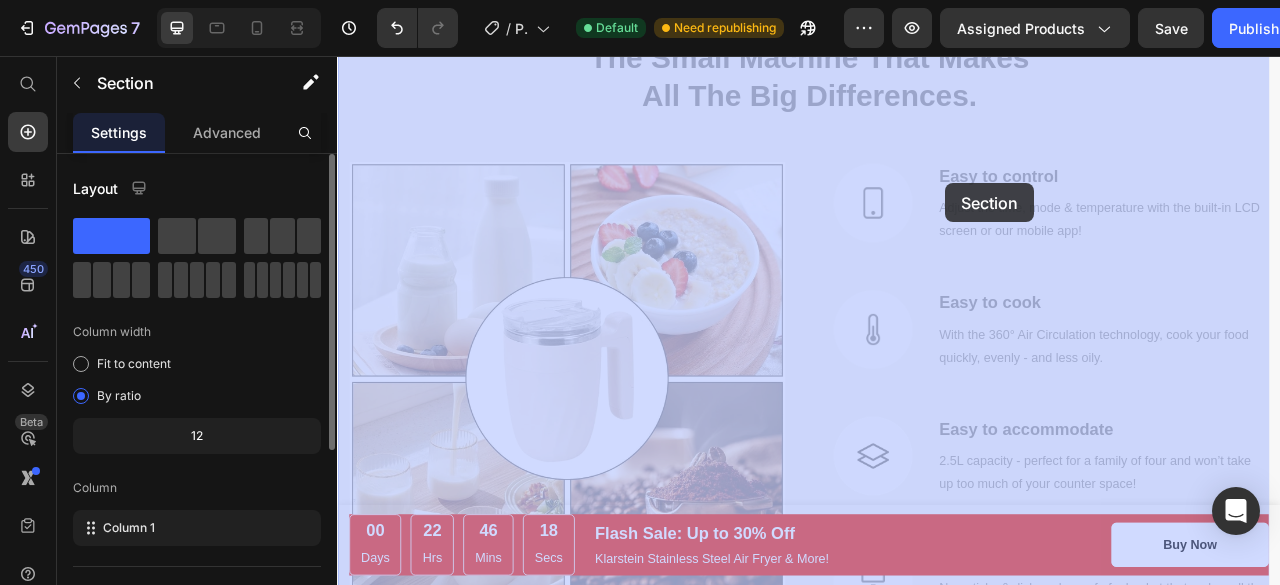 drag, startPoint x: 1083, startPoint y: 165, endPoint x: 1112, endPoint y: 221, distance: 63.06346 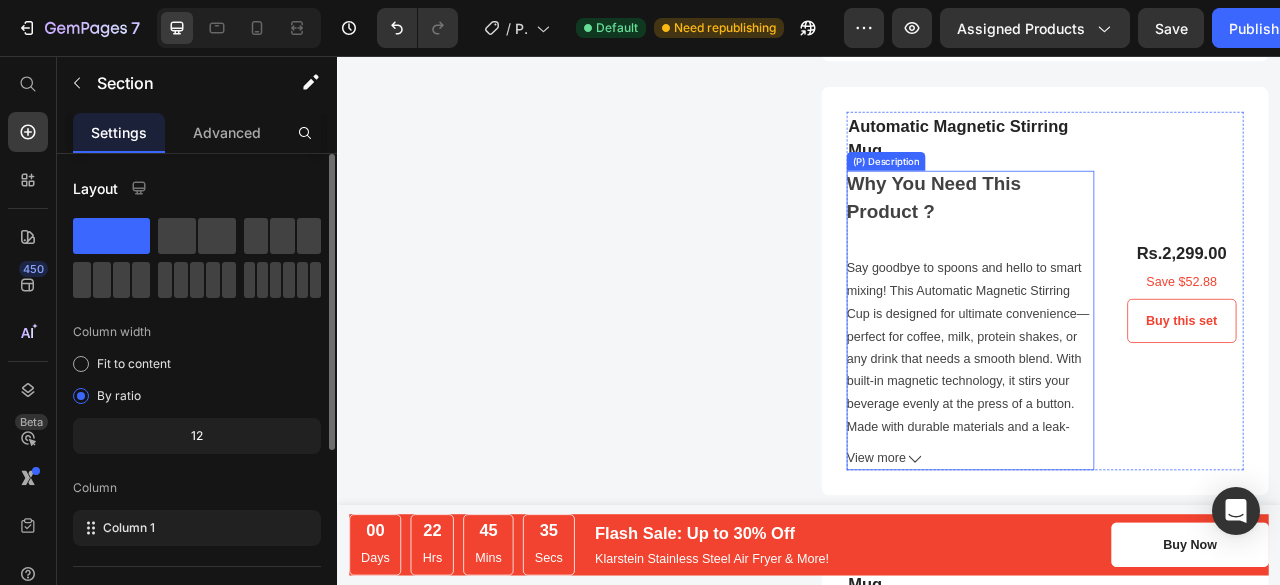 scroll, scrollTop: 5374, scrollLeft: 0, axis: vertical 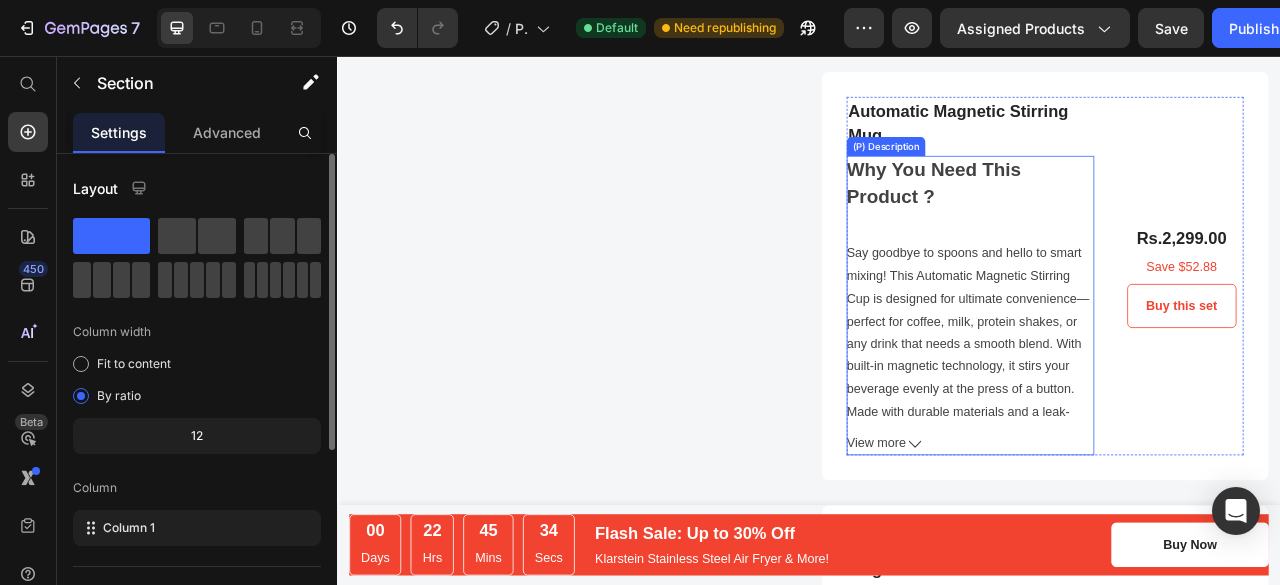 click on "View more" at bounding box center [1142, 549] 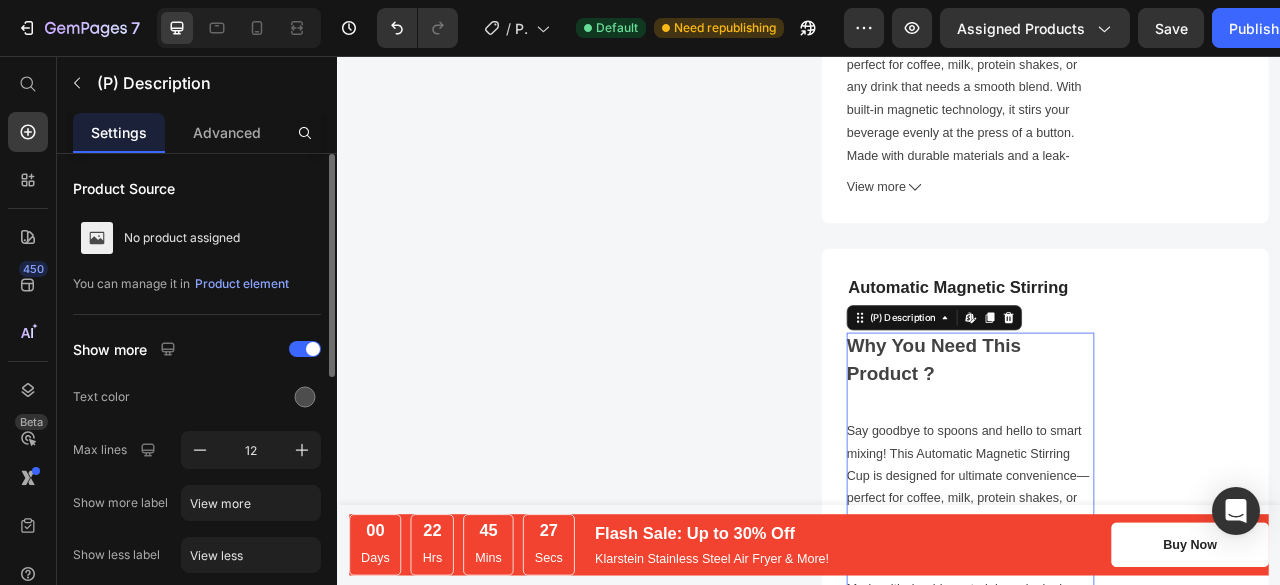 scroll, scrollTop: 4901, scrollLeft: 0, axis: vertical 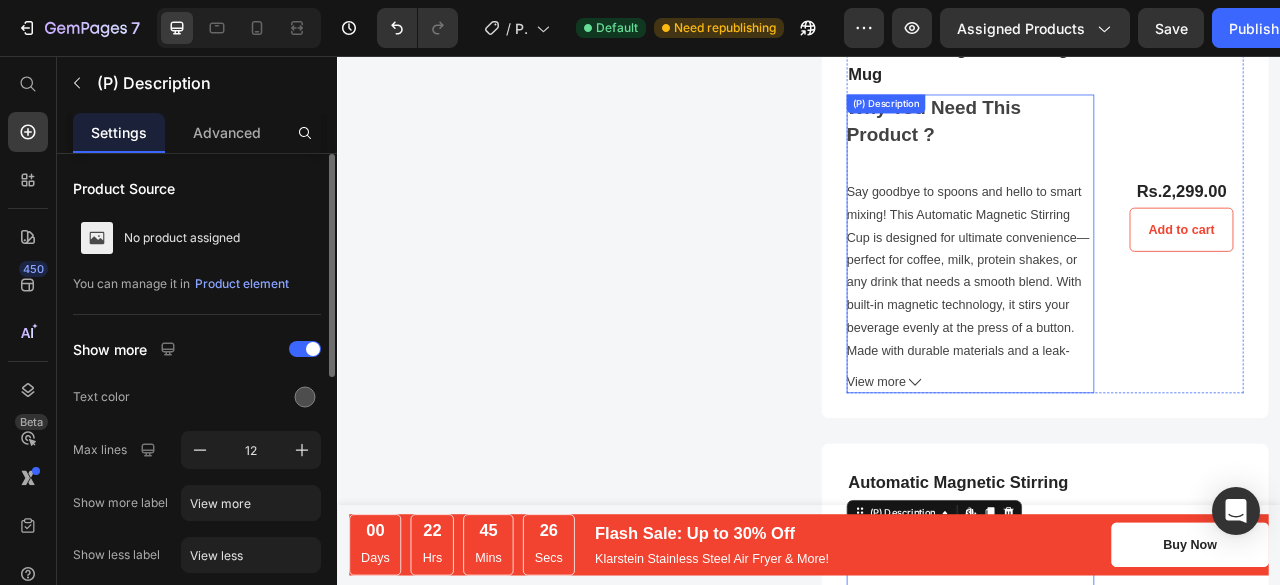click on "View more" at bounding box center (1142, 471) 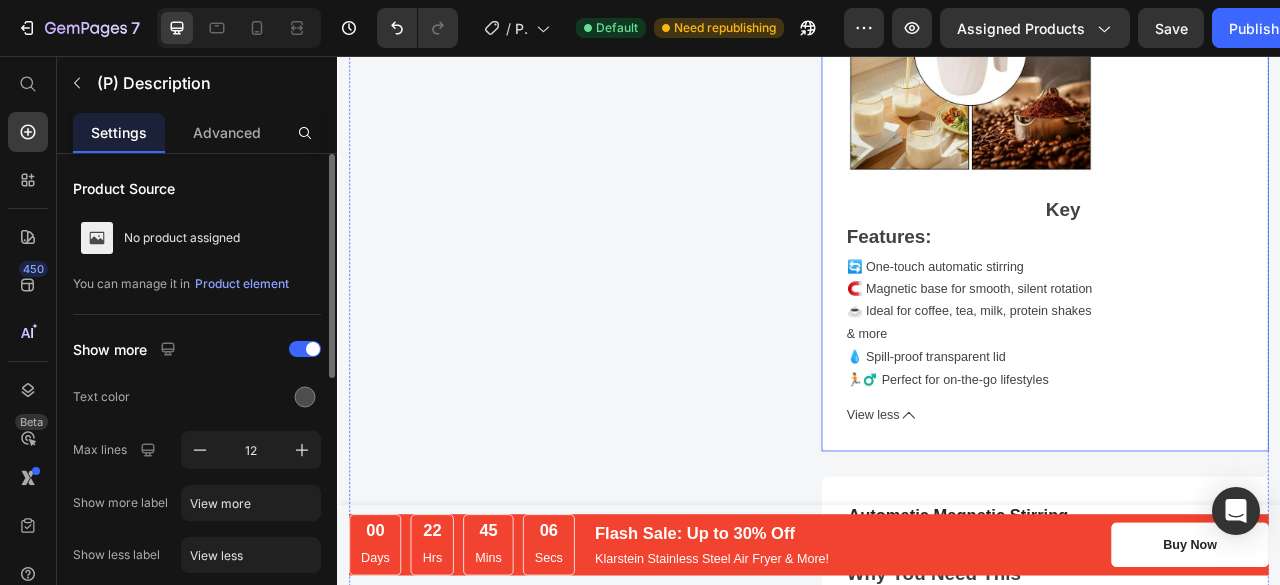 scroll, scrollTop: 6729, scrollLeft: 0, axis: vertical 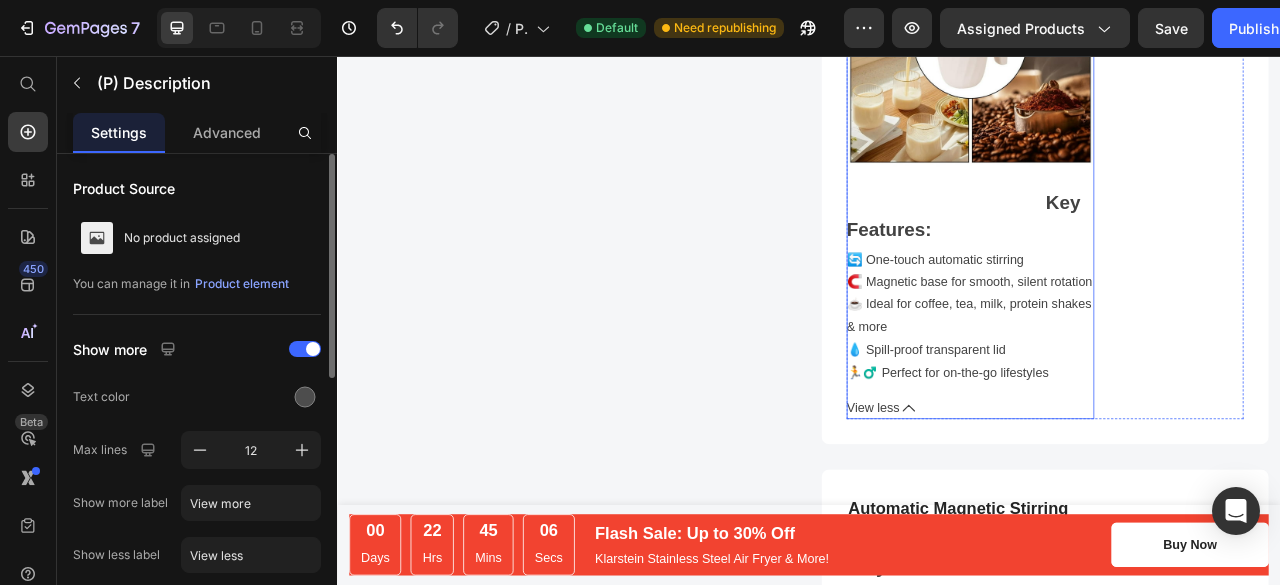 click on "View less" at bounding box center [1142, 504] 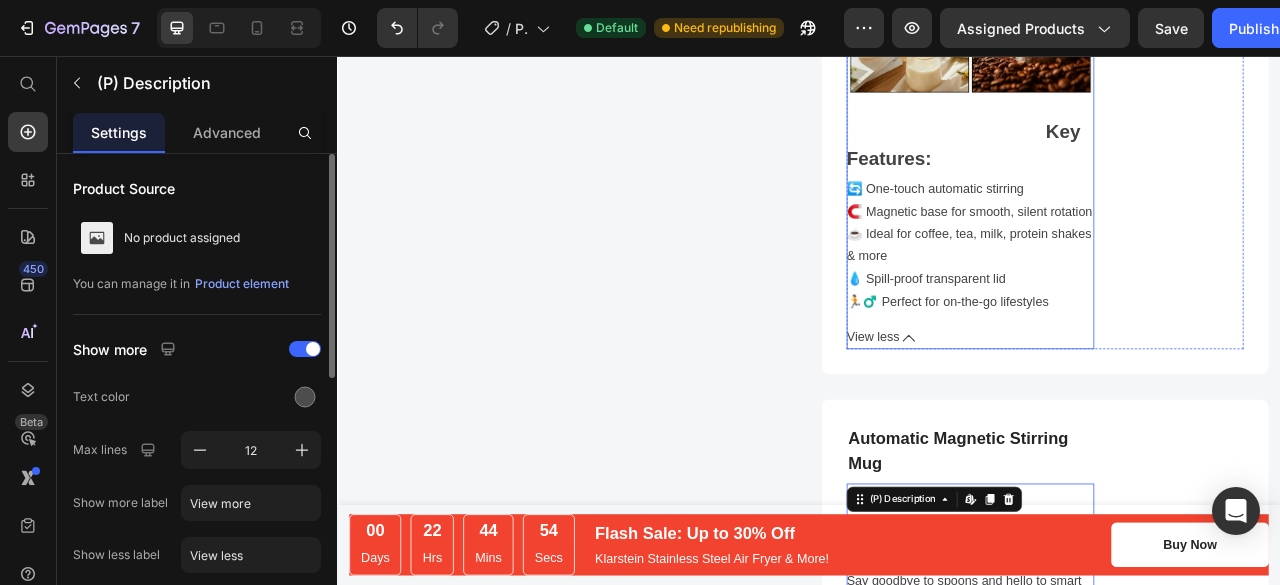 scroll, scrollTop: 5621, scrollLeft: 0, axis: vertical 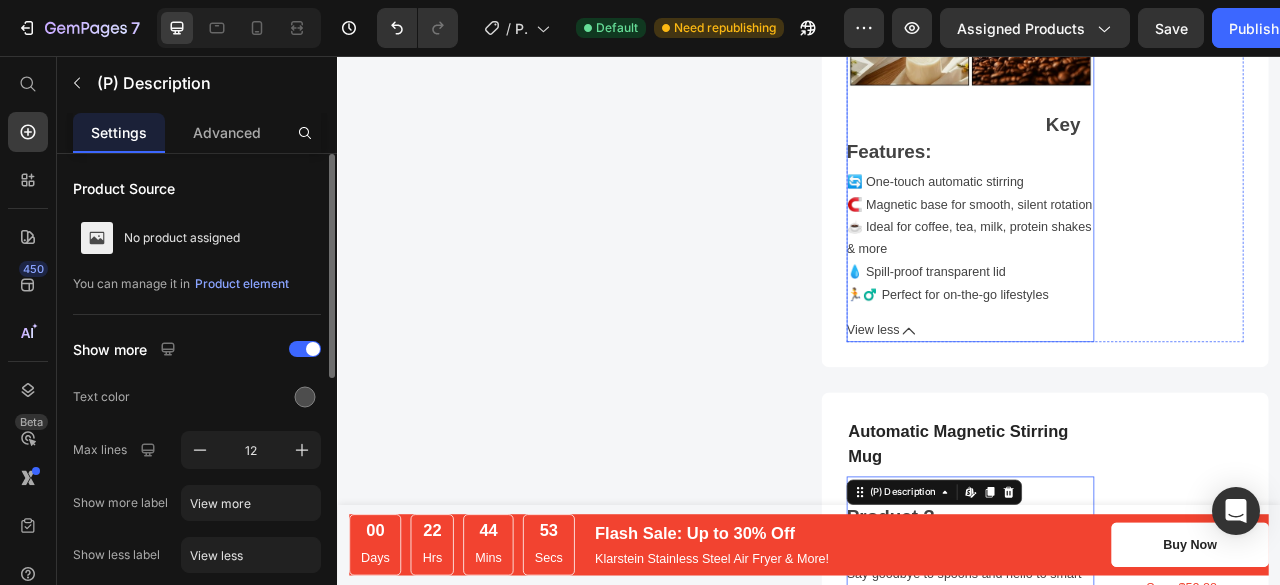 click on "View less" at bounding box center [1142, 405] 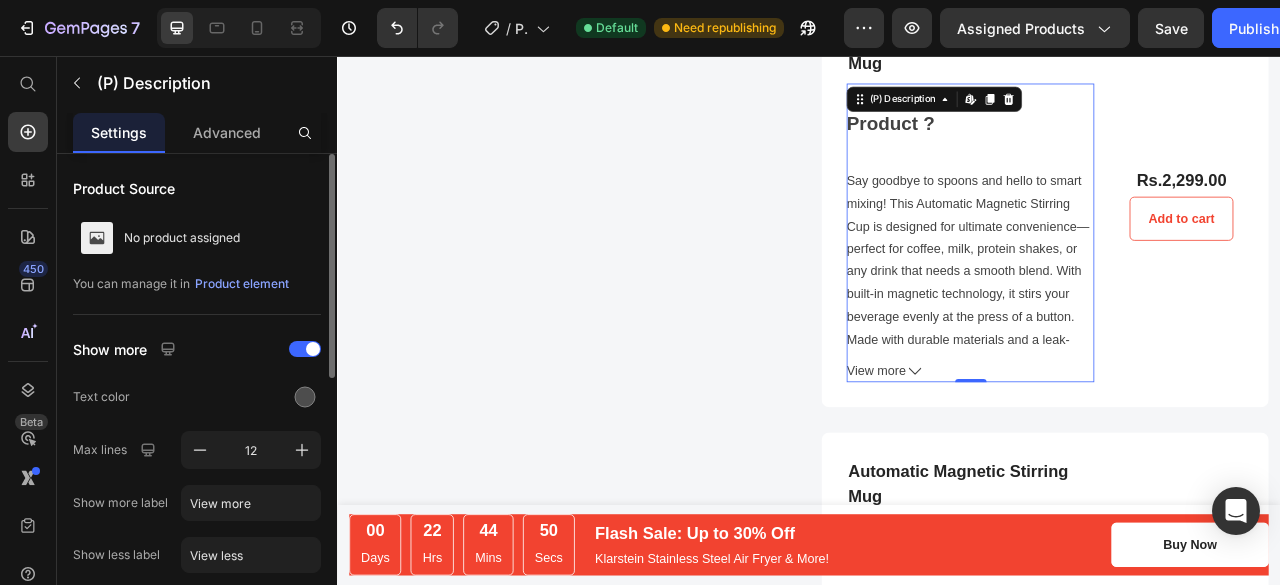 scroll, scrollTop: 4916, scrollLeft: 0, axis: vertical 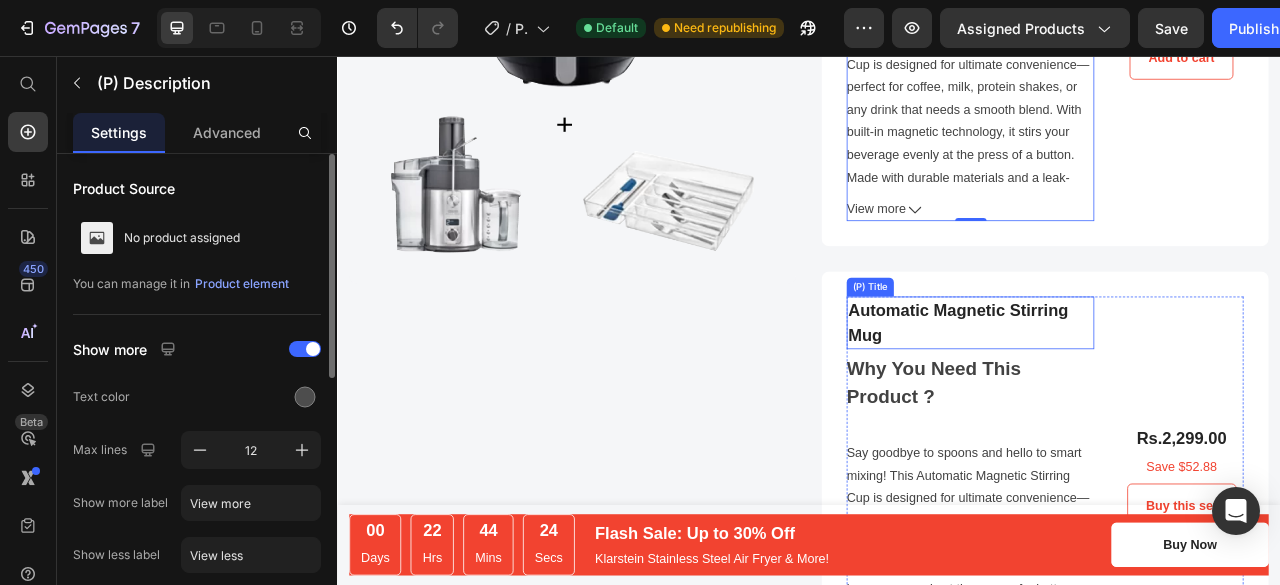 click on "Automatic Magnetic Stirring Mug" at bounding box center [1142, 395] 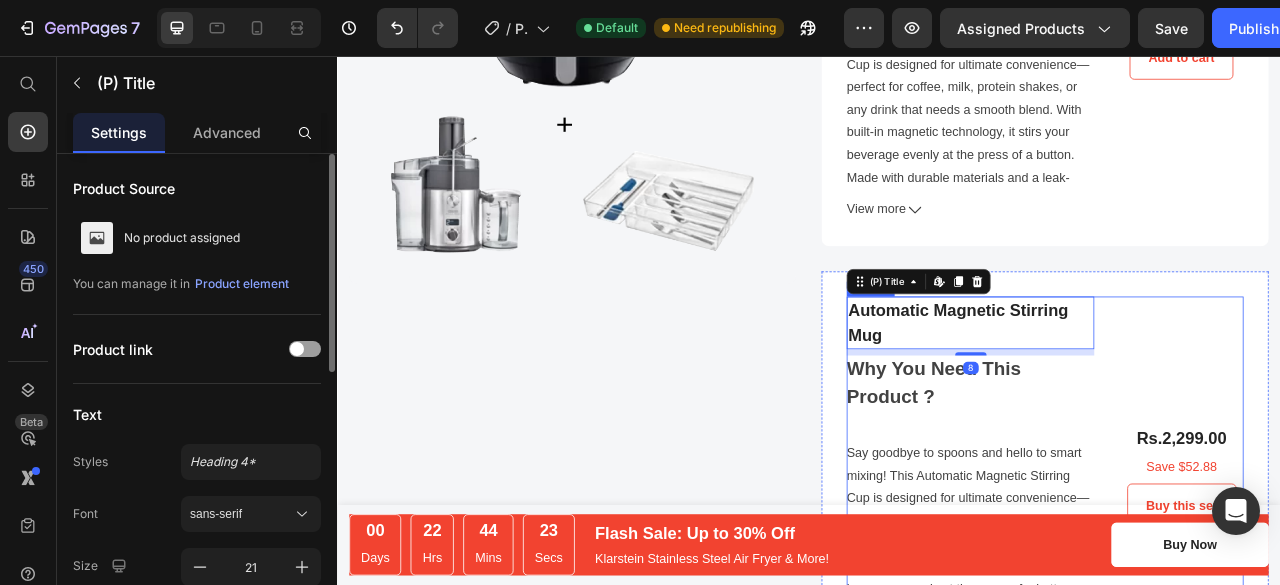 click on "Rs.2,299.00 (P) Price Save $52.88 Text block Buy this set (P) Cart Button" at bounding box center (1411, 590) 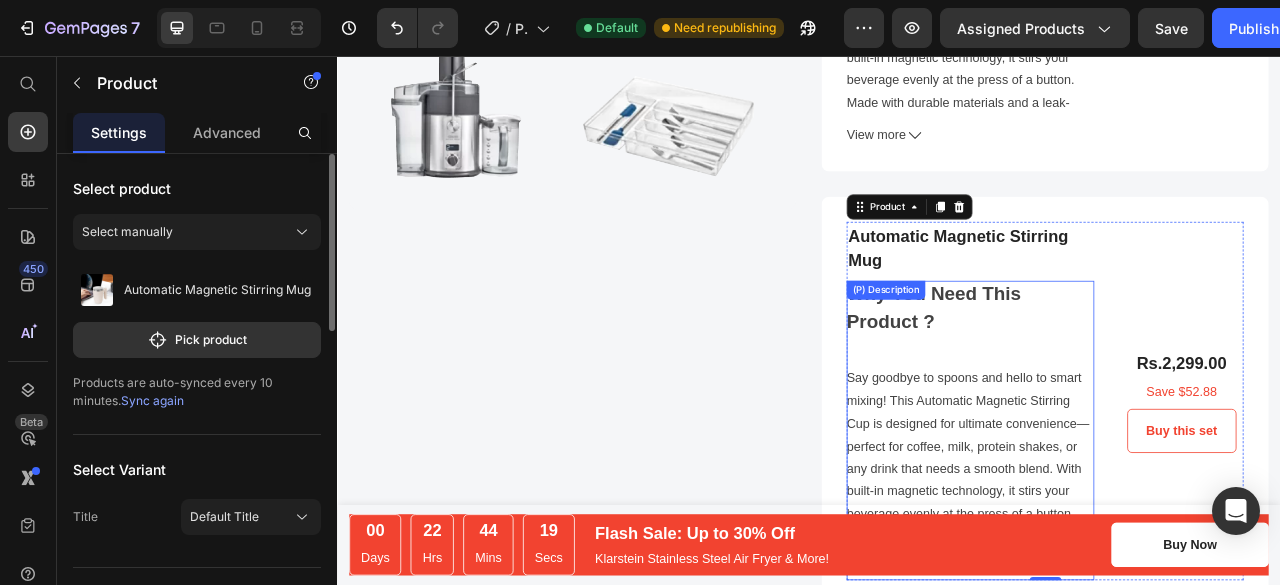 scroll, scrollTop: 5213, scrollLeft: 0, axis: vertical 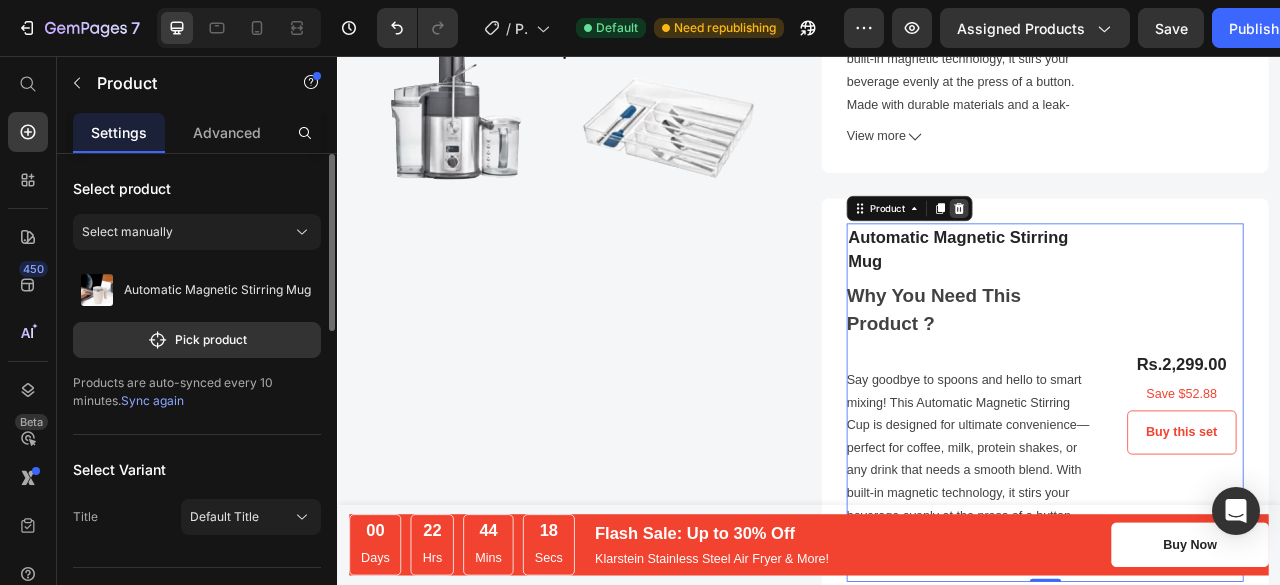 click at bounding box center (1128, 250) 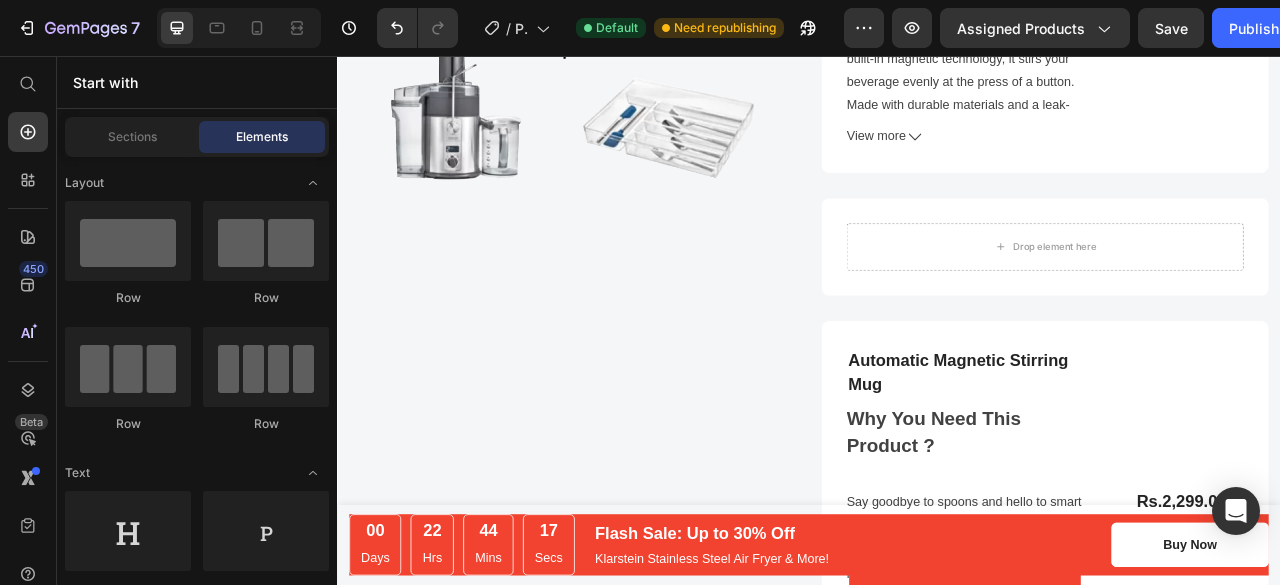 scroll, scrollTop: 5151, scrollLeft: 0, axis: vertical 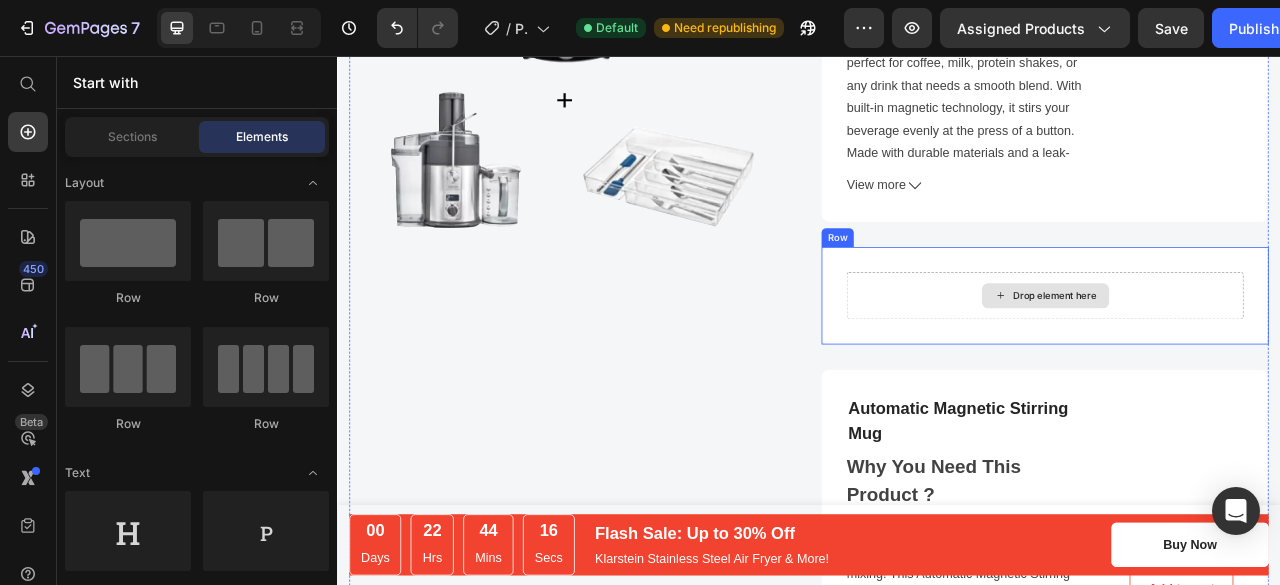 click on "Drop element here" at bounding box center [1237, 361] 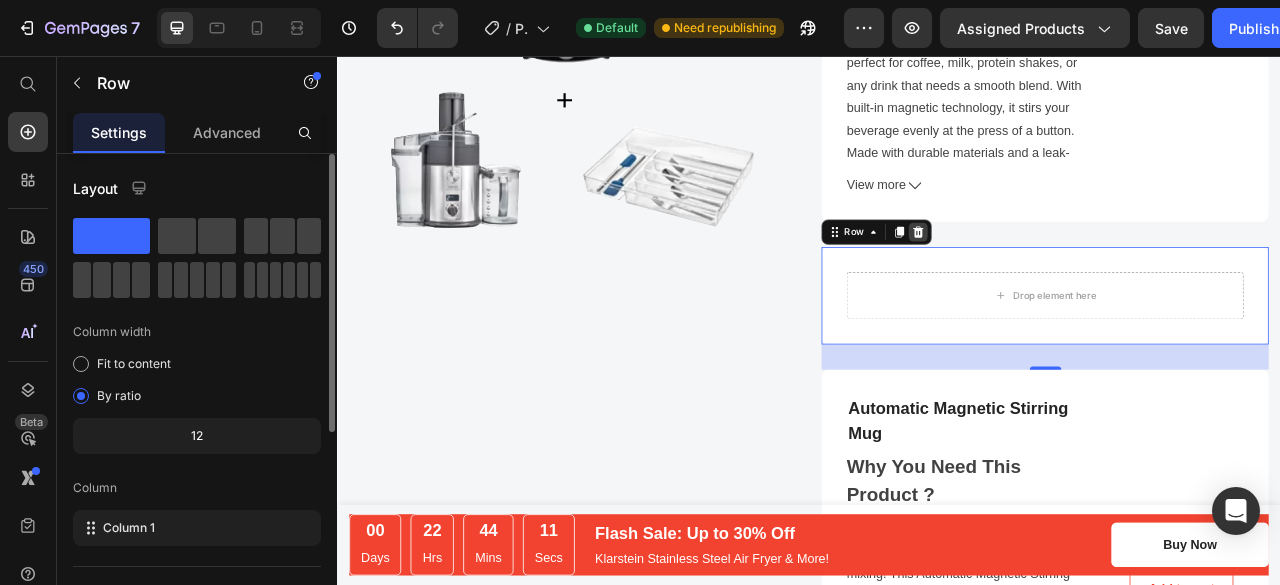 click 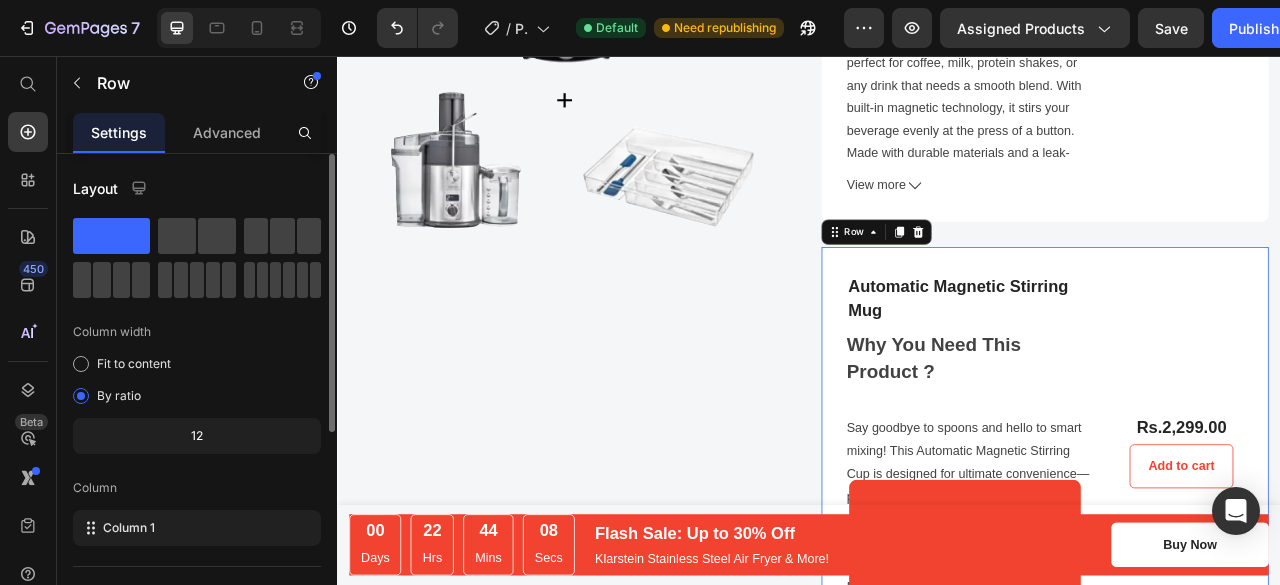 click on "Automatic Magnetic Stirring Mug (P) Title Why You Need This Product ? Say goodbye to spoons and hello to smart mixing! This Automatic Magnetic Stirring Cup is designed for ultimate convenience—perfect for coffee, milk, protein shakes, or any drink that needs a smooth blend. With built-in magnetic technology, it stirs your beverage evenly at the press of a button. Made with durable materials and a leak-proof lid, it's ideal for home, office, or travel use. Key Features: 🔄 One-touch automatic stirring 🧲 Magnetic base for smooth, silent rotation ☕ Ideal for coffee, tea, milk, protein shakes more 💧 Spill-proof transparent lid 🏃♂️ Perfect for on-the-go lifestyles View more (P) Description Rs.2,299.00 (P) Price Add to cart (P) Cart Button Product Row 0" at bounding box center (1237, 559) 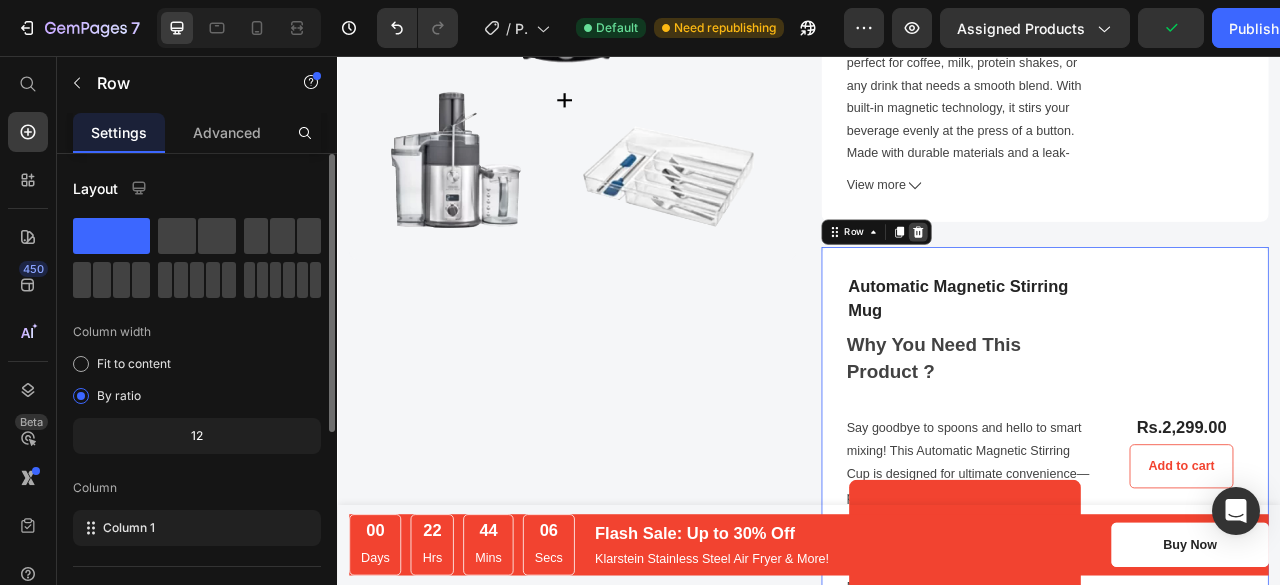 click at bounding box center (1076, 280) 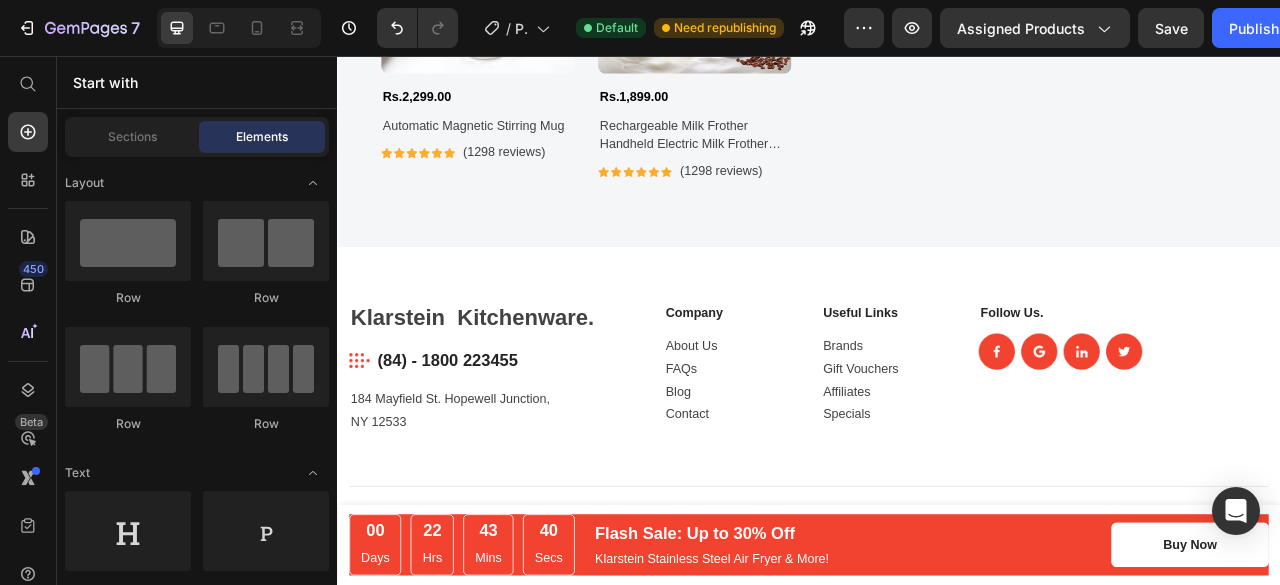 scroll, scrollTop: 6534, scrollLeft: 0, axis: vertical 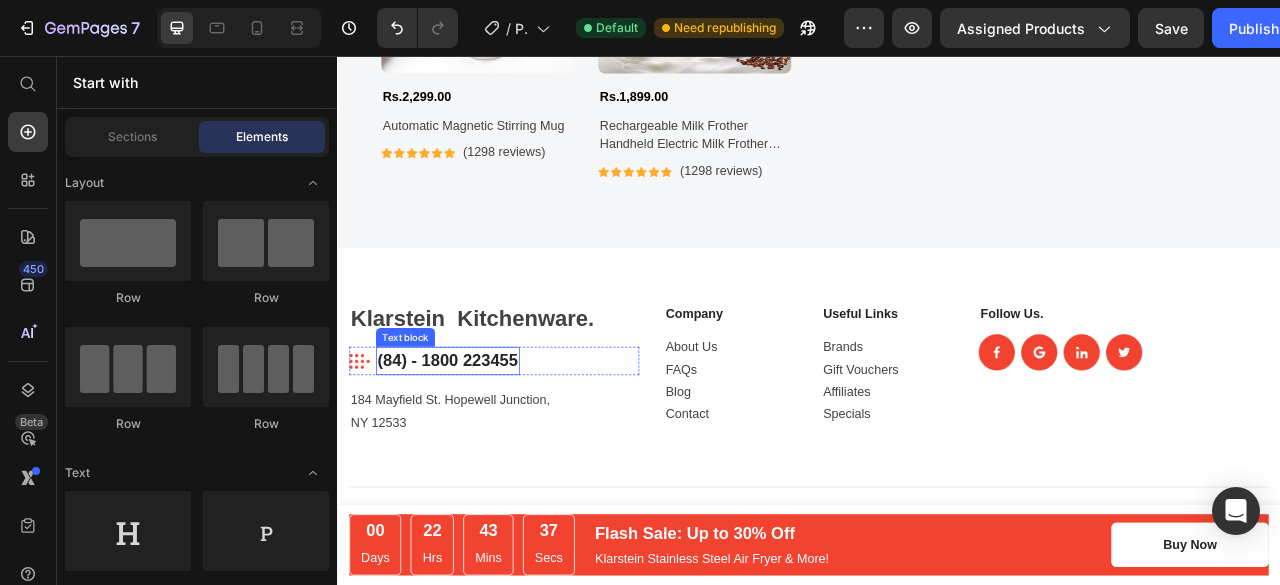 click on "(84) - 1800 223455" at bounding box center (477, 444) 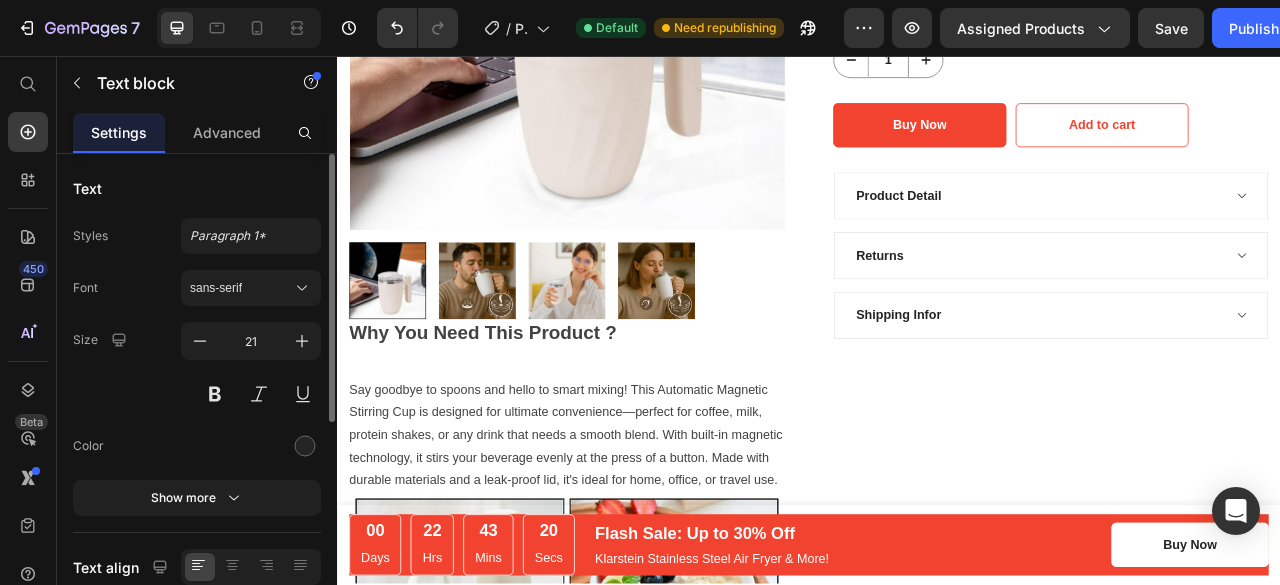 scroll, scrollTop: 441, scrollLeft: 0, axis: vertical 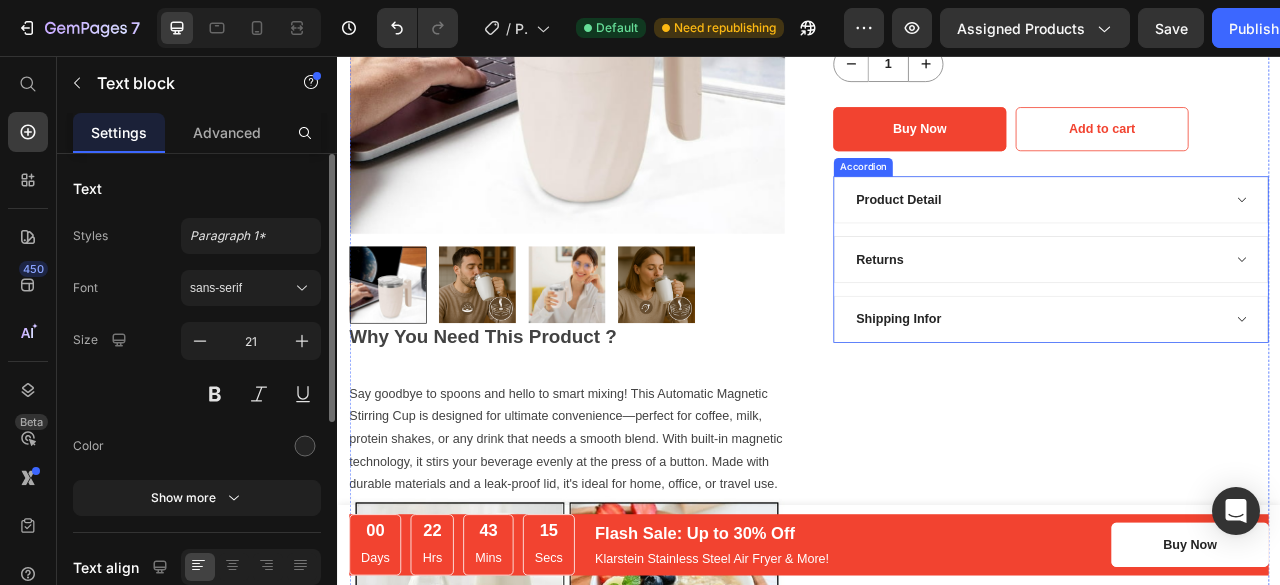 click 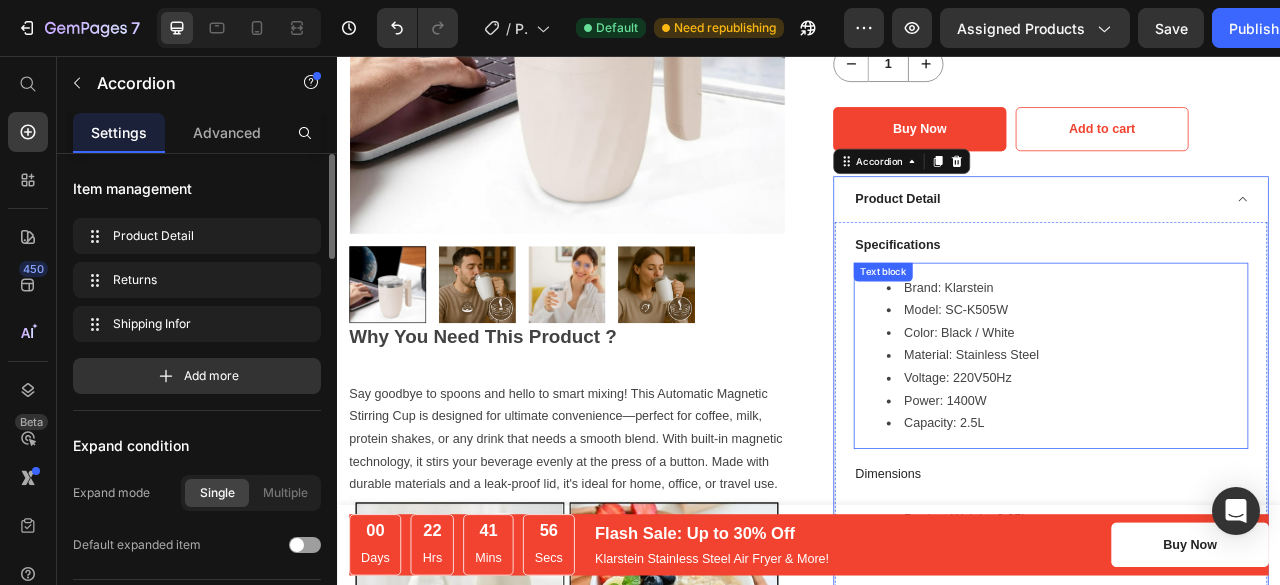 click on "Brand: Klarstein" at bounding box center [1265, 351] 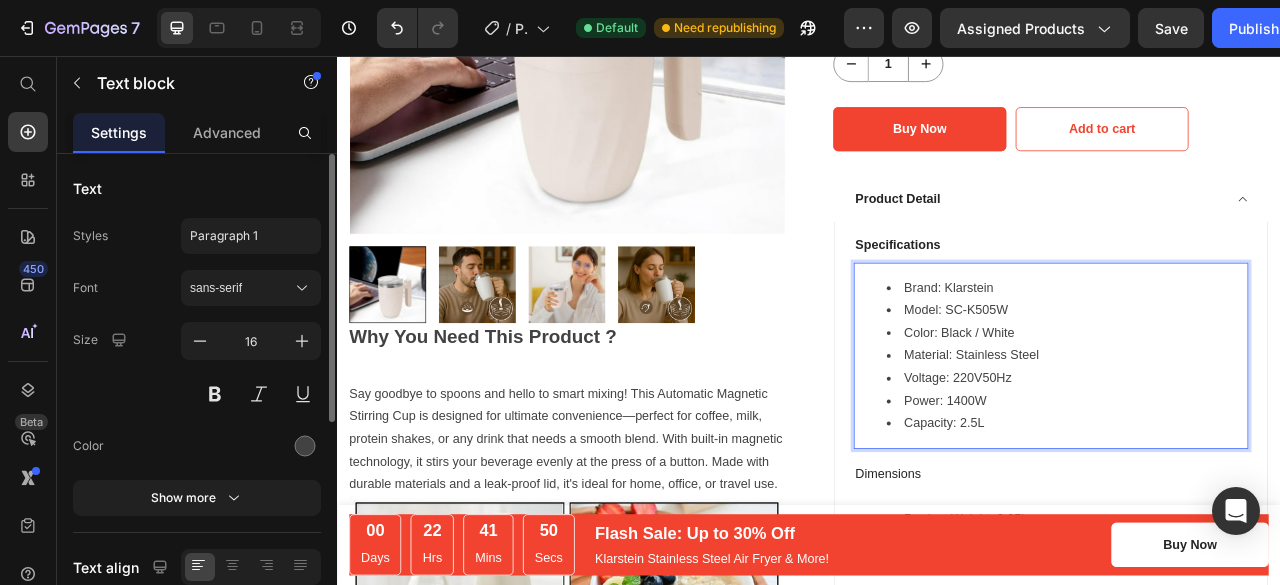 click on "Brand: Klarstein" at bounding box center (1265, 351) 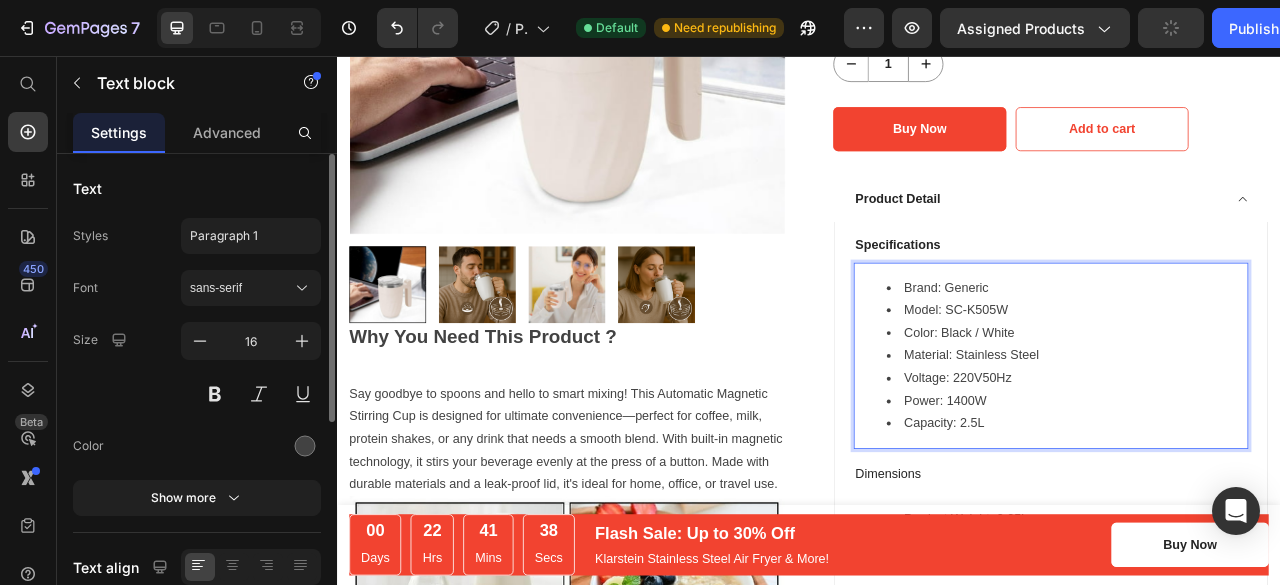 click on "Model: SC-K505W" at bounding box center (1265, 379) 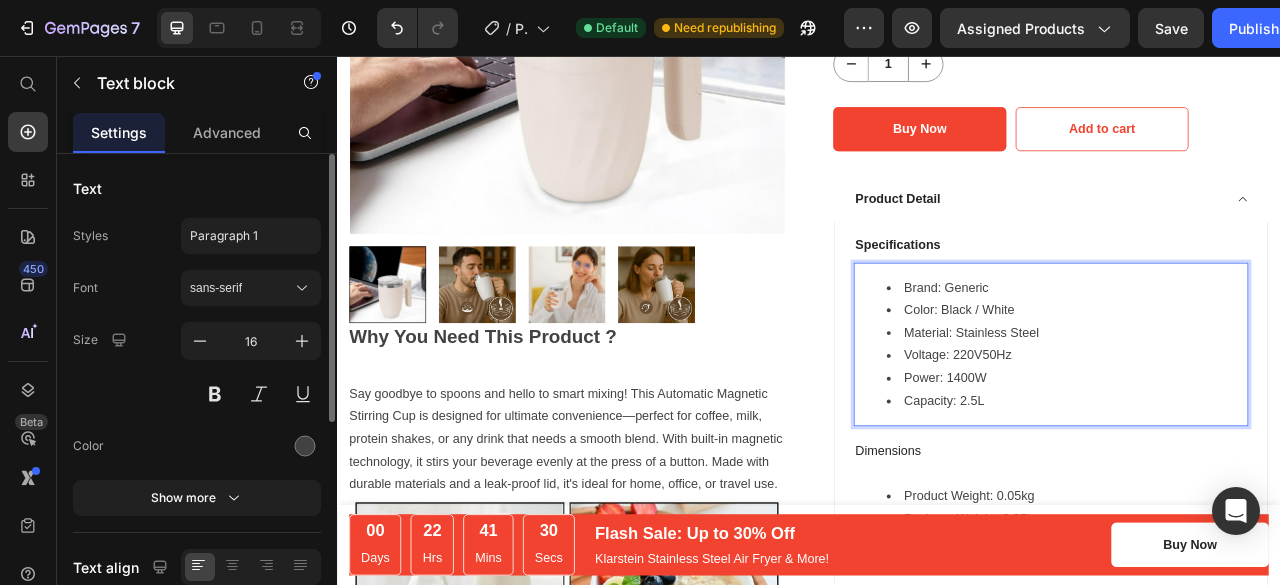 click on "Color: Black / White" at bounding box center [1265, 379] 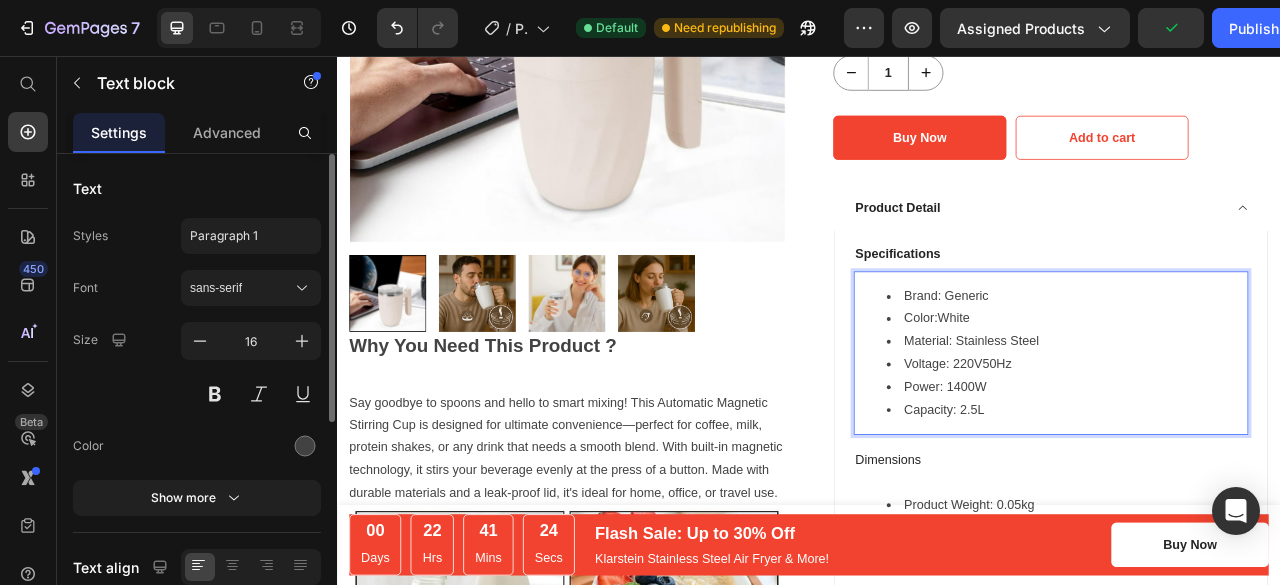 scroll, scrollTop: 400, scrollLeft: 0, axis: vertical 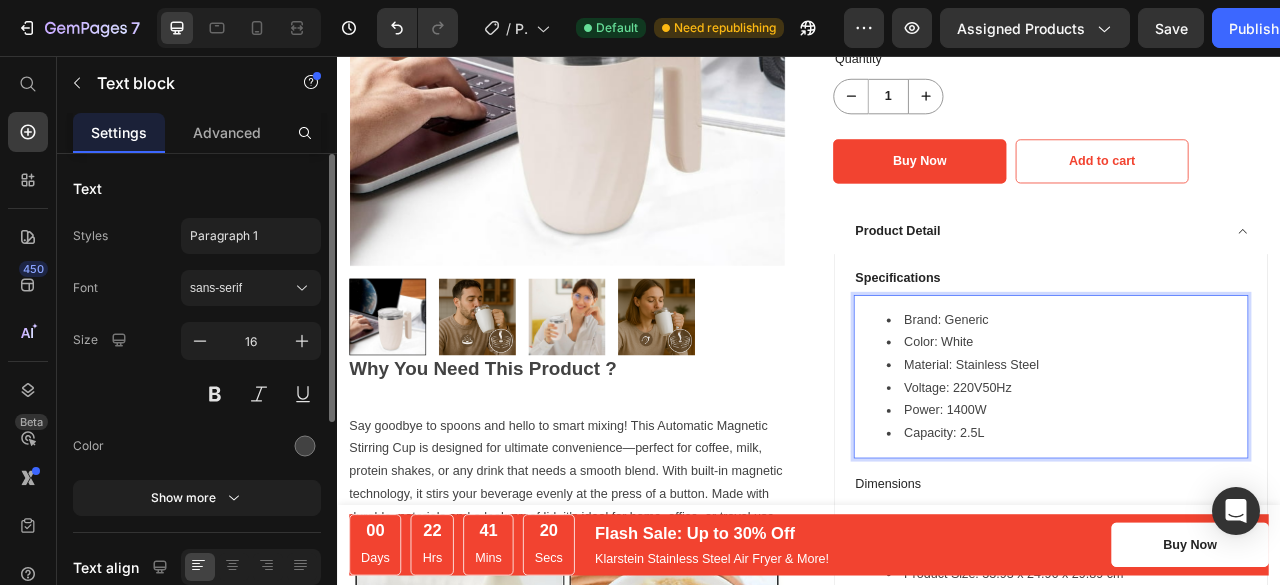 click on "Voltage: 220V50Hz" at bounding box center [1265, 478] 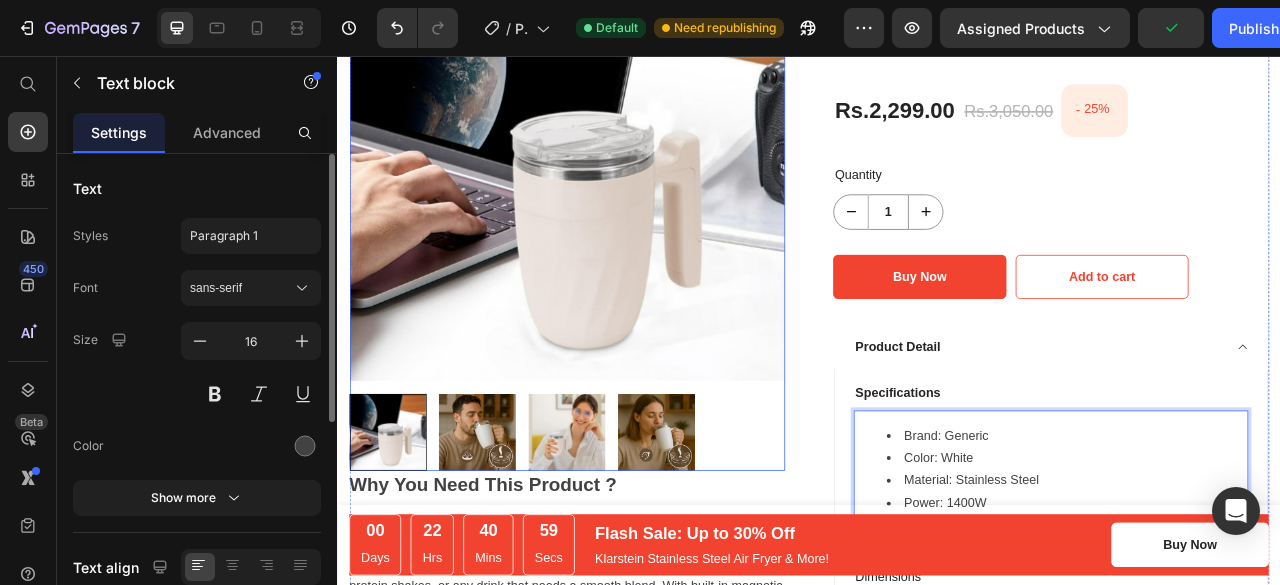 scroll, scrollTop: 168, scrollLeft: 0, axis: vertical 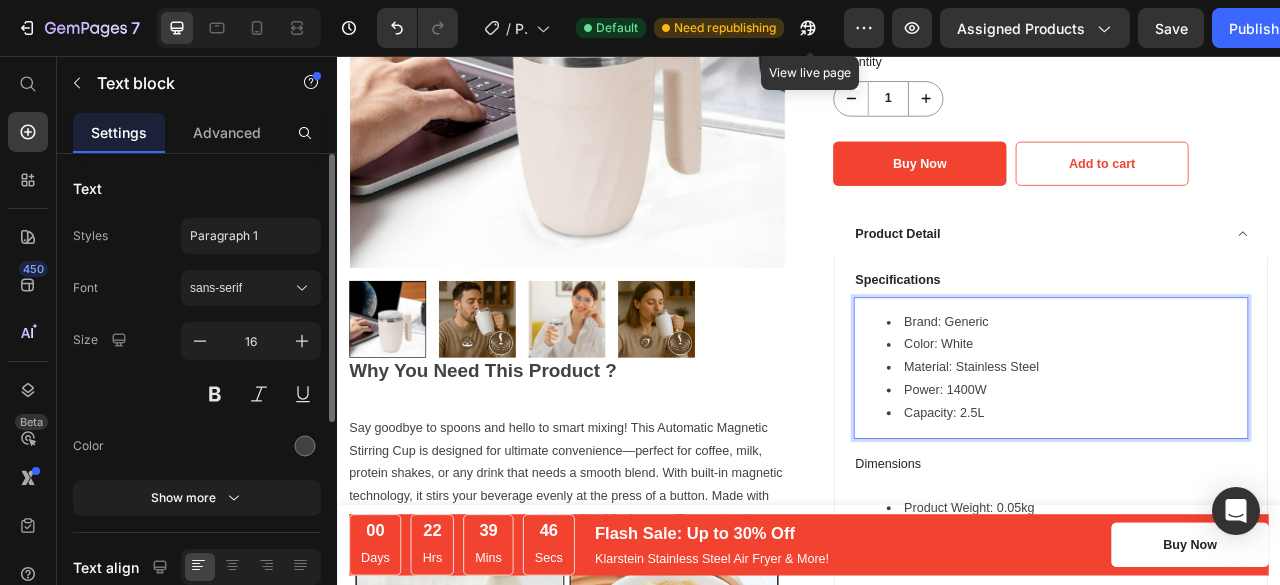 click on "Capacity: 2.5L" at bounding box center [1265, 510] 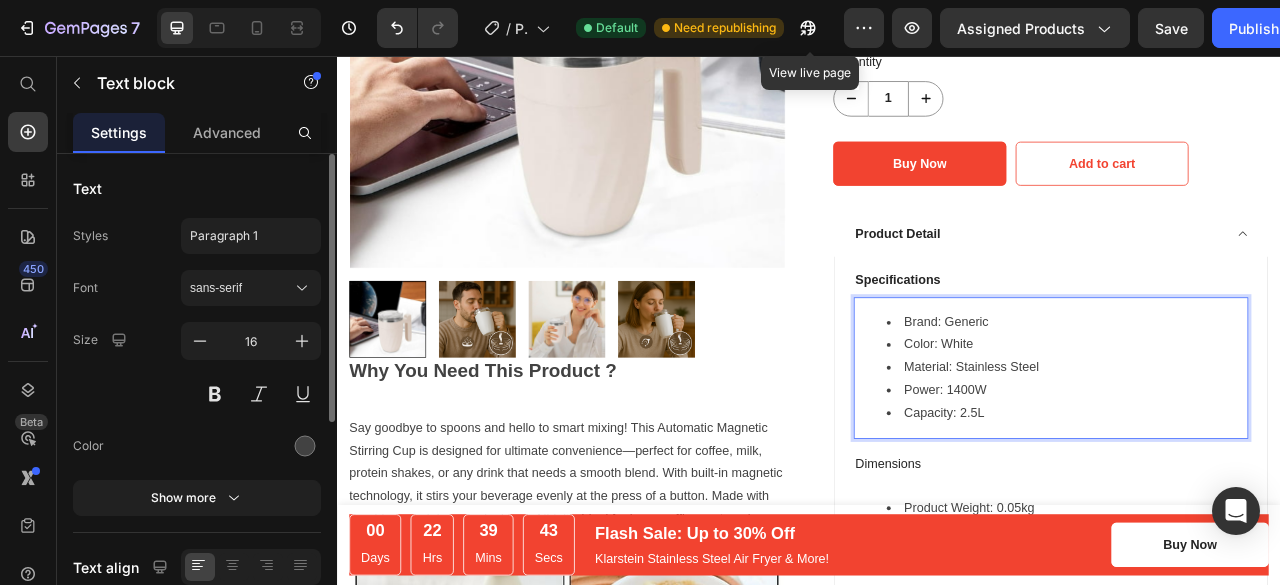 click on "Capacity: 2.5L" at bounding box center [1265, 510] 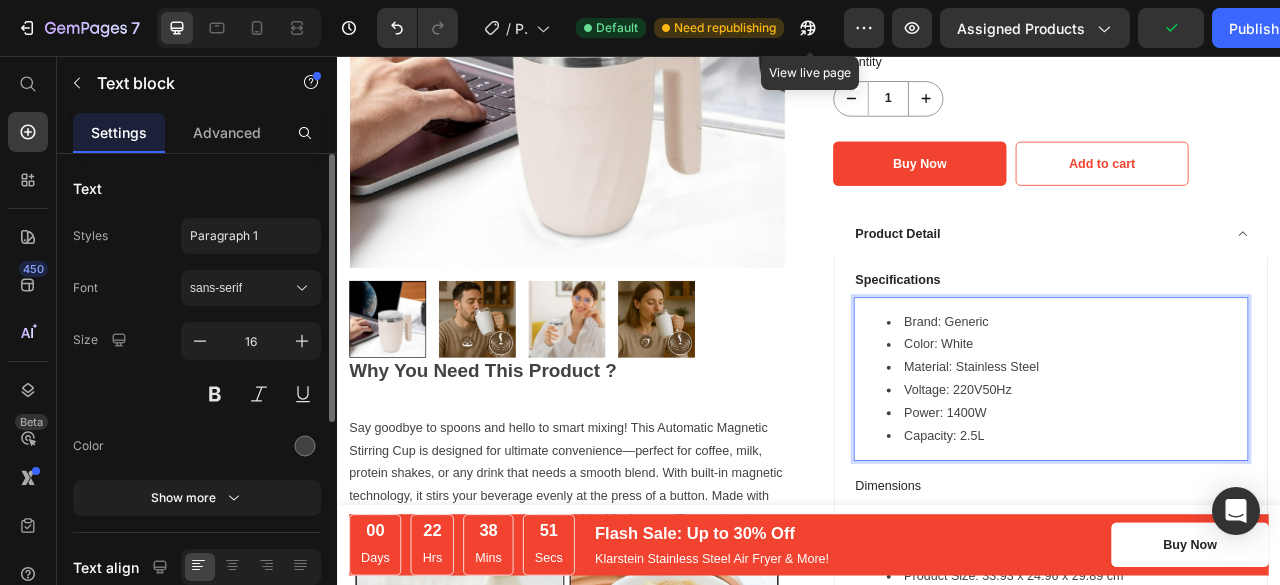 click on "Voltage: 220V50Hz" at bounding box center (1265, 481) 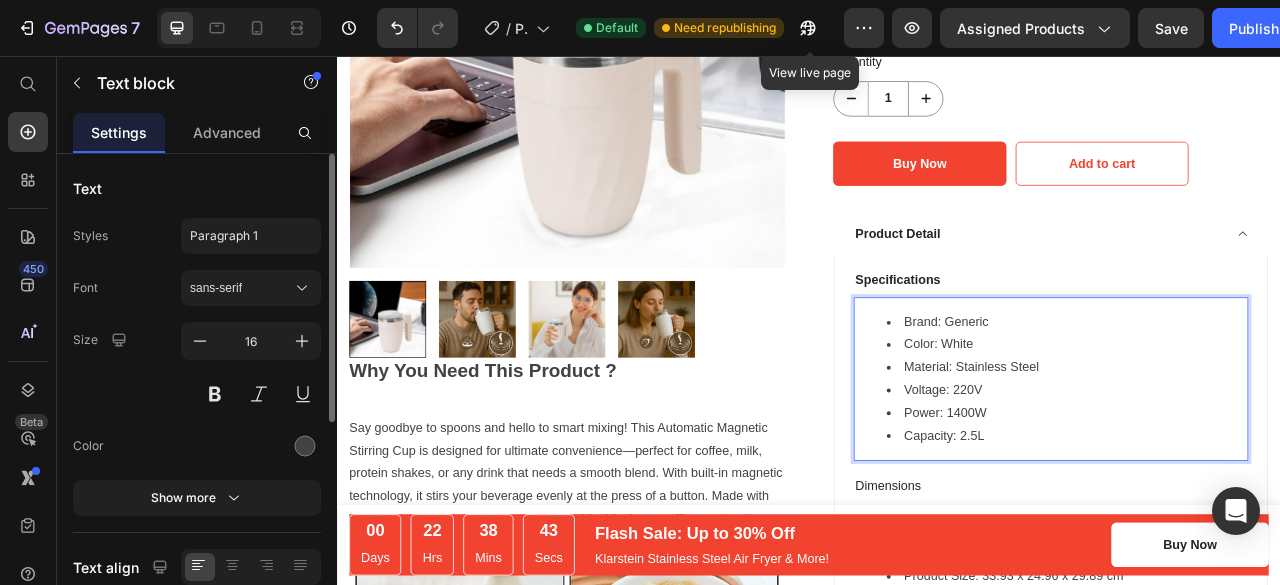 click on "Material: Stainless Steel" at bounding box center [1265, 452] 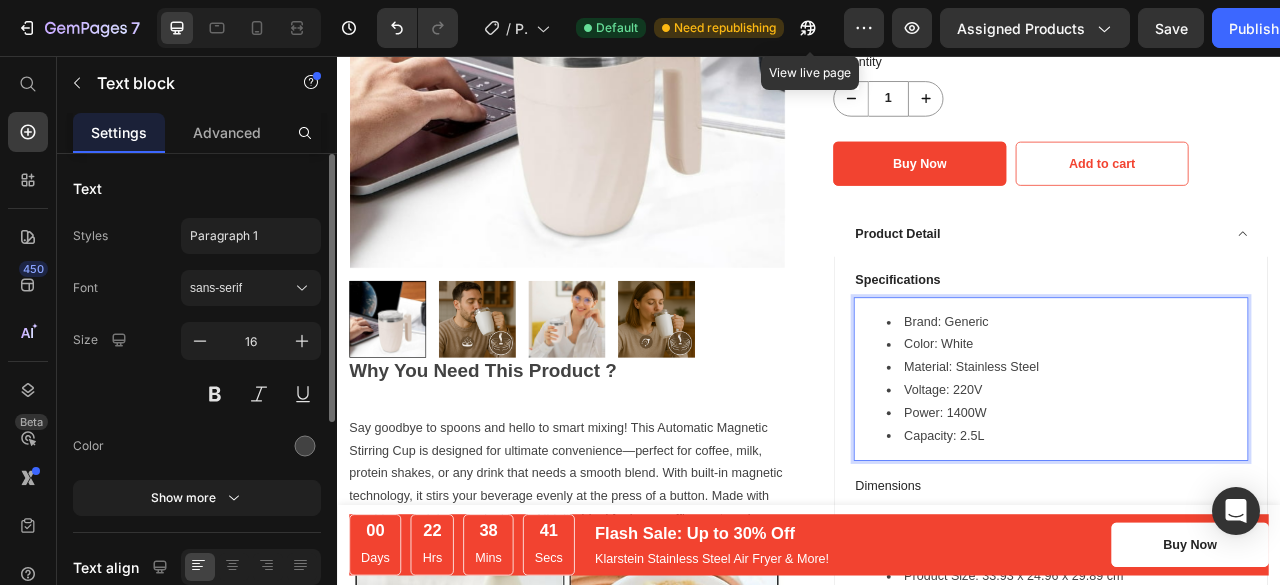 click on "Voltage: 220V" at bounding box center [1265, 481] 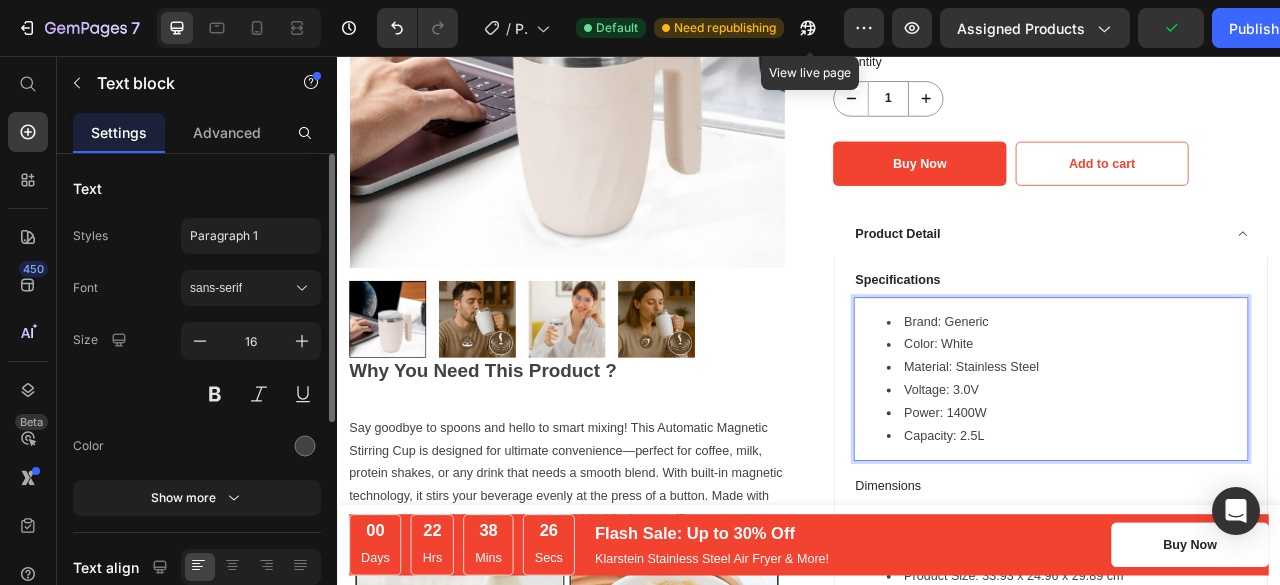 click on "Power: 1400W" at bounding box center (1265, 510) 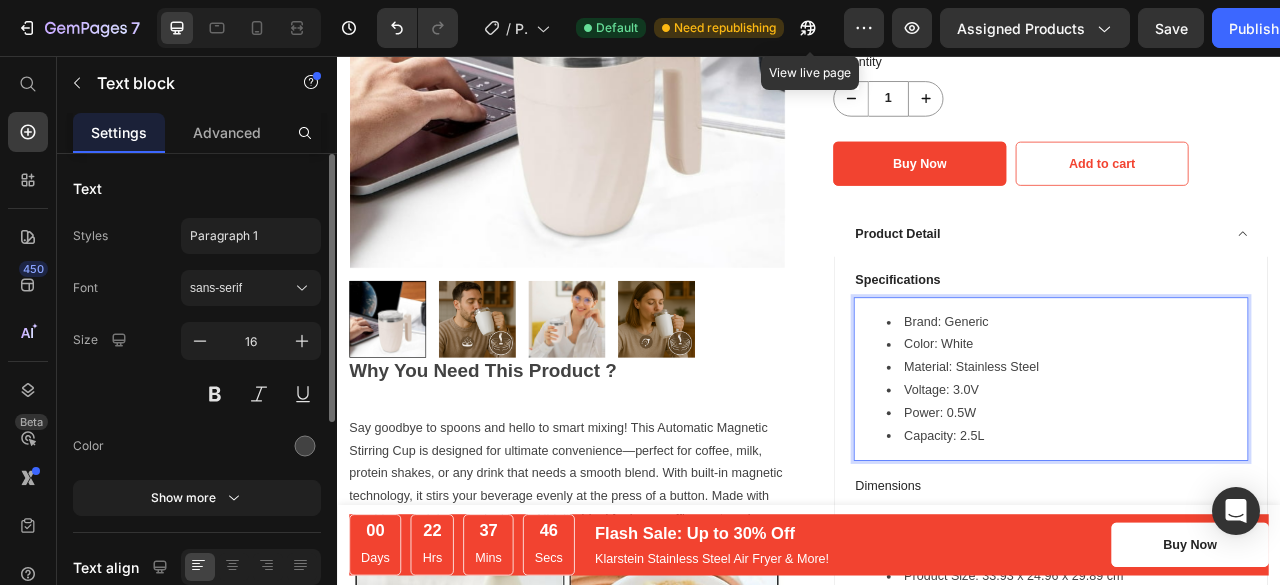 click on "Material: Stainless Steel" at bounding box center [1265, 452] 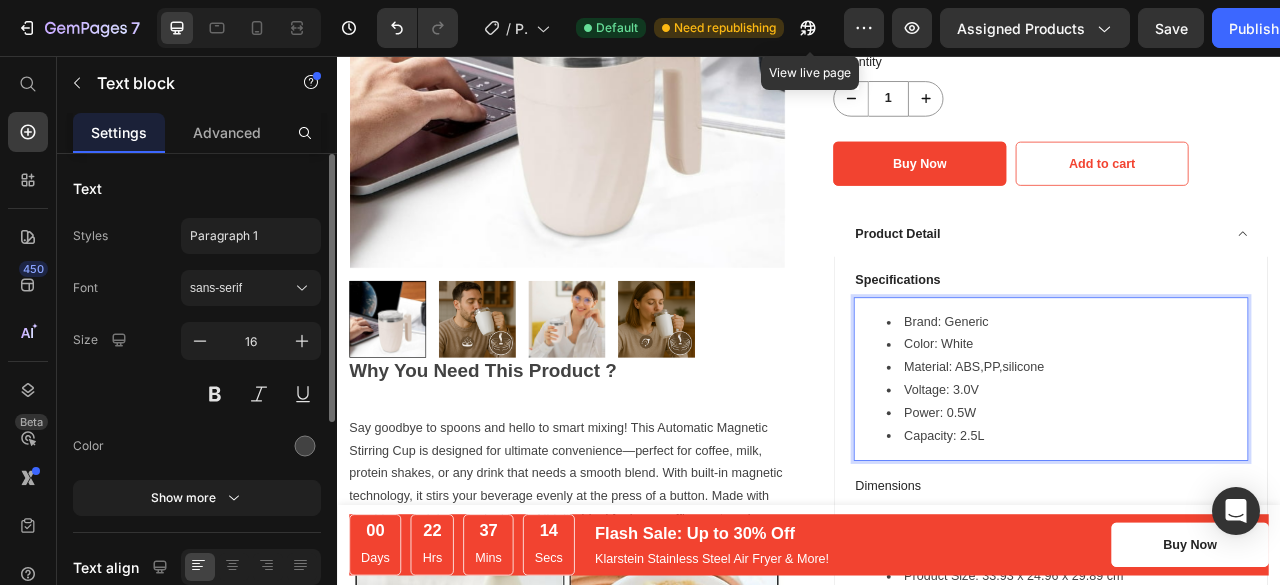 click on "Capacity: 2.5L" at bounding box center (1265, 539) 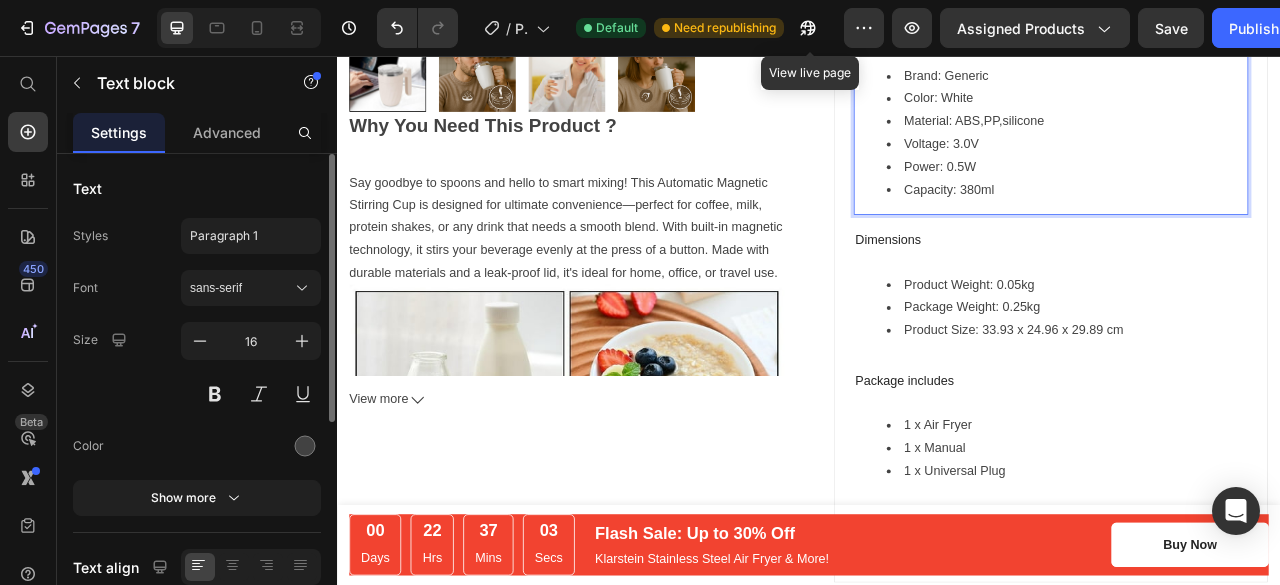 scroll, scrollTop: 711, scrollLeft: 0, axis: vertical 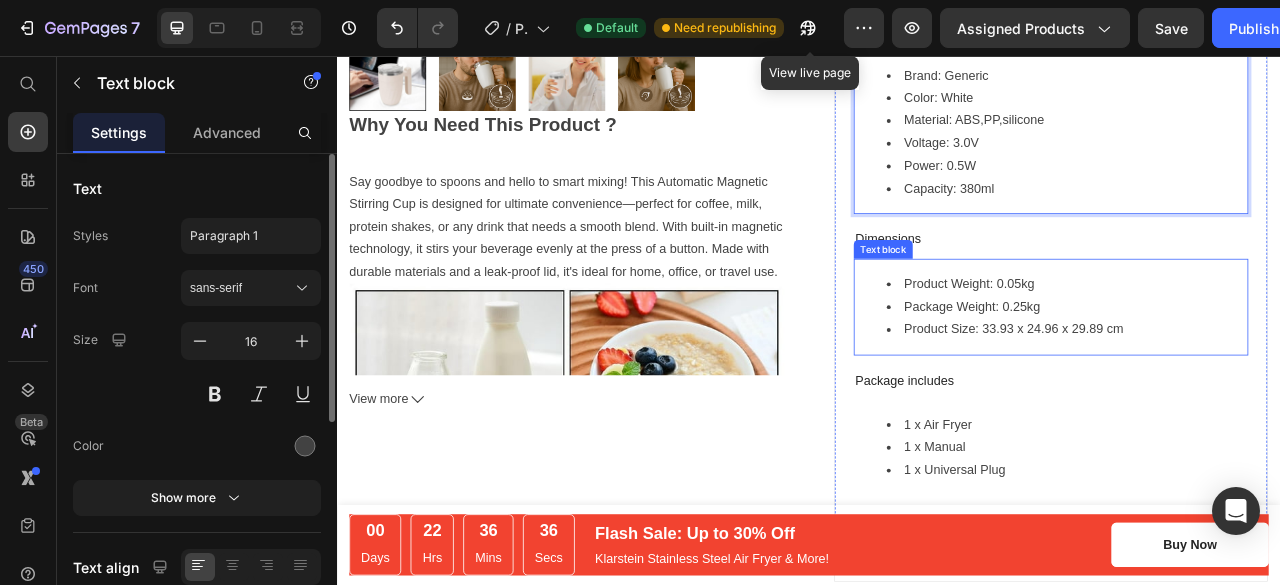 click on "Product Size: 33.93 x 24.96 x 29.89 cm" at bounding box center [1265, 404] 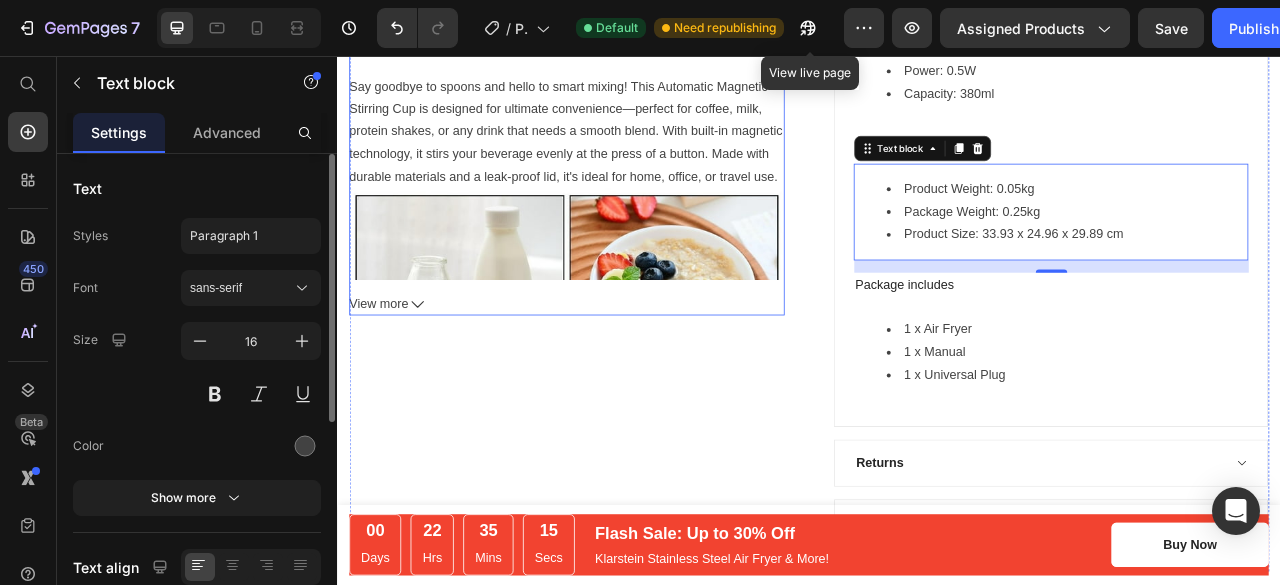 scroll, scrollTop: 833, scrollLeft: 0, axis: vertical 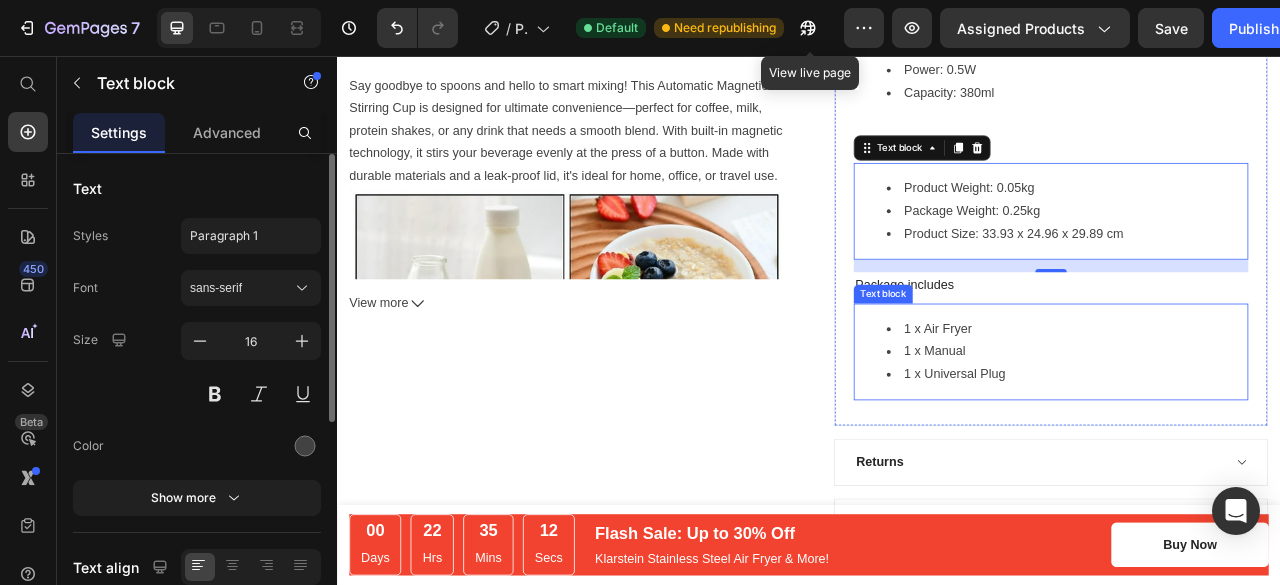 click on "1 x Air Fryer" at bounding box center (1265, 403) 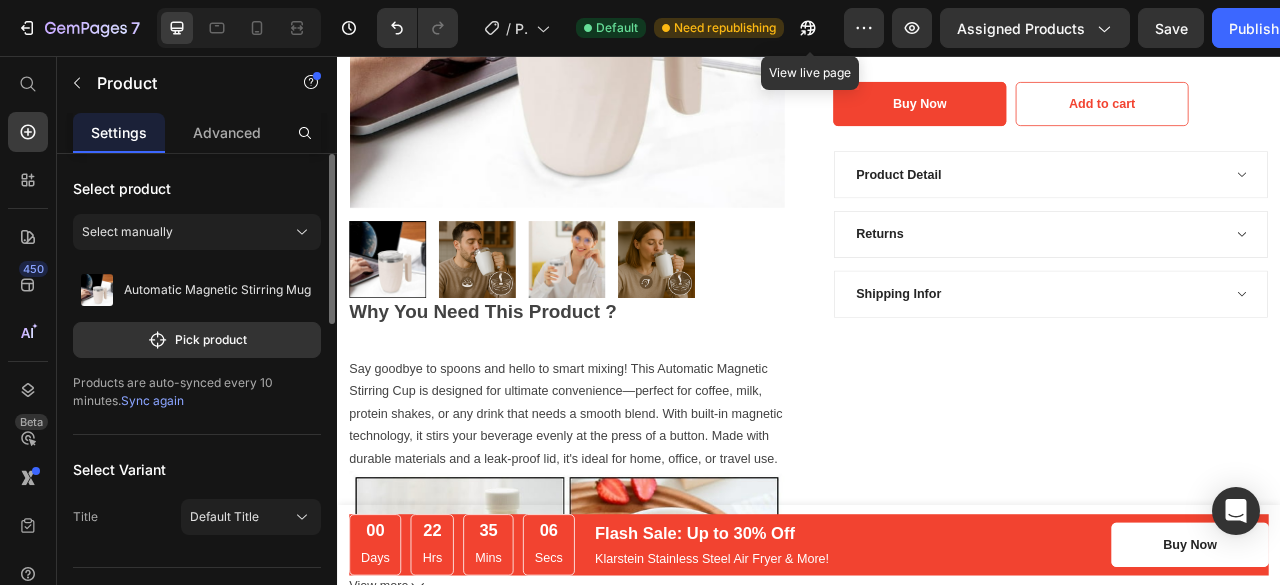 scroll, scrollTop: 315, scrollLeft: 0, axis: vertical 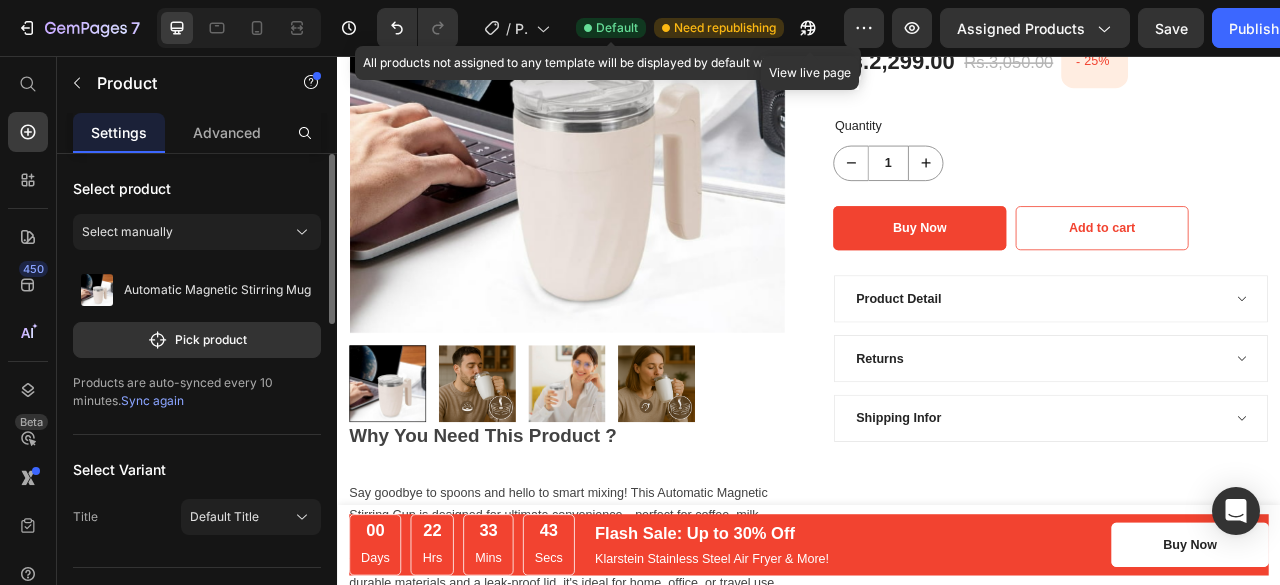 click on "Default" at bounding box center [617, 28] 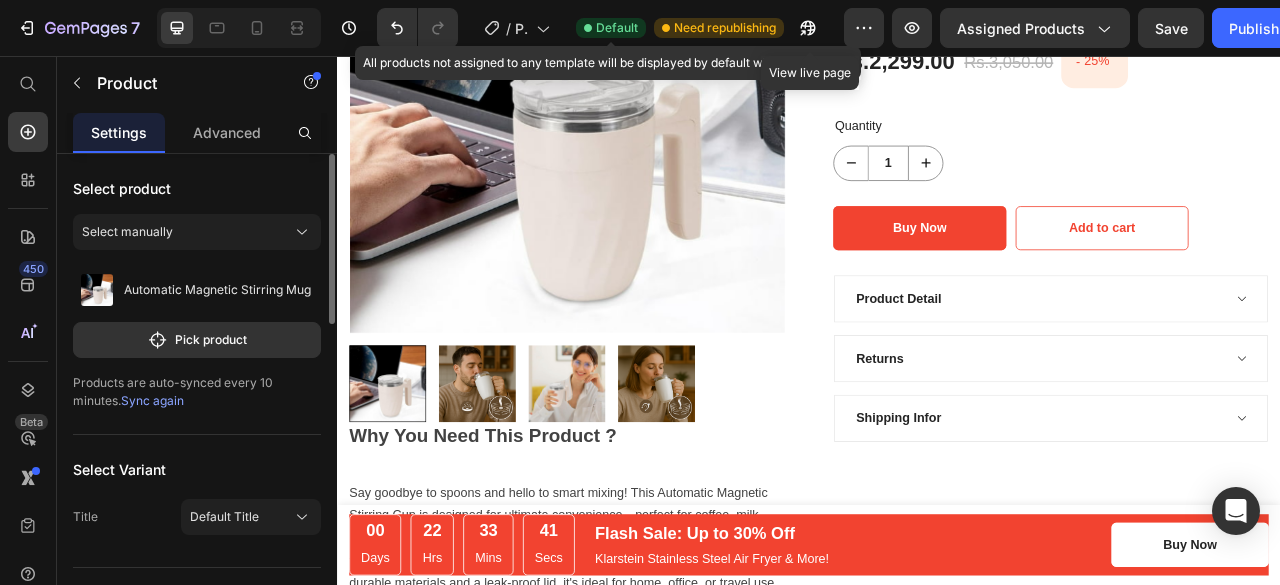 click on "Default" 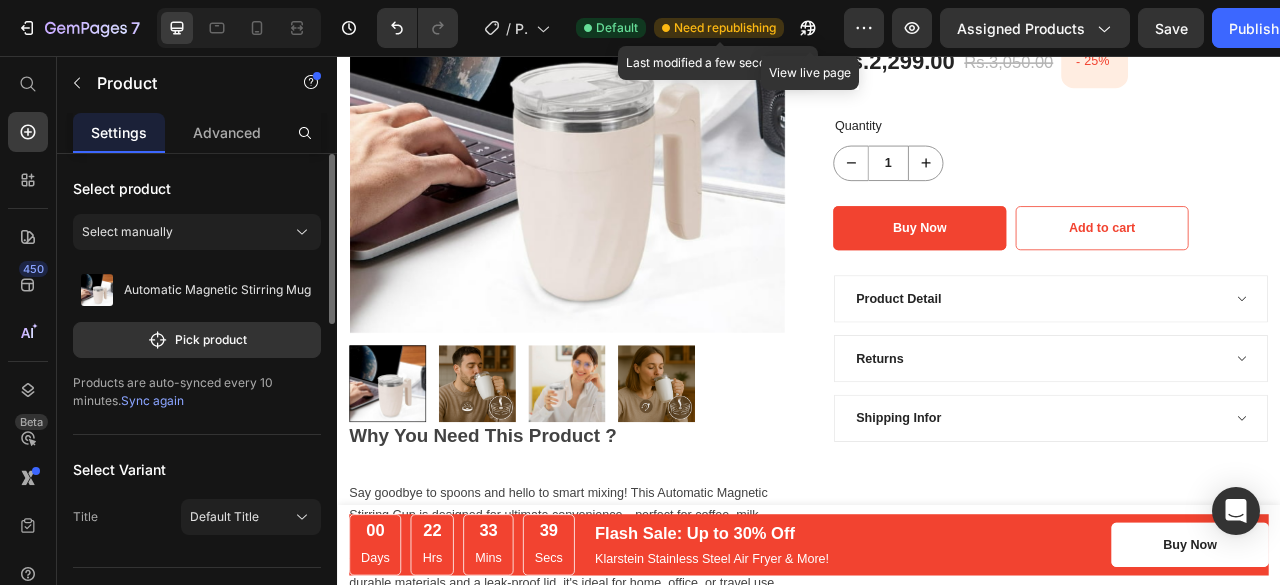 click on "Need republishing" at bounding box center (725, 28) 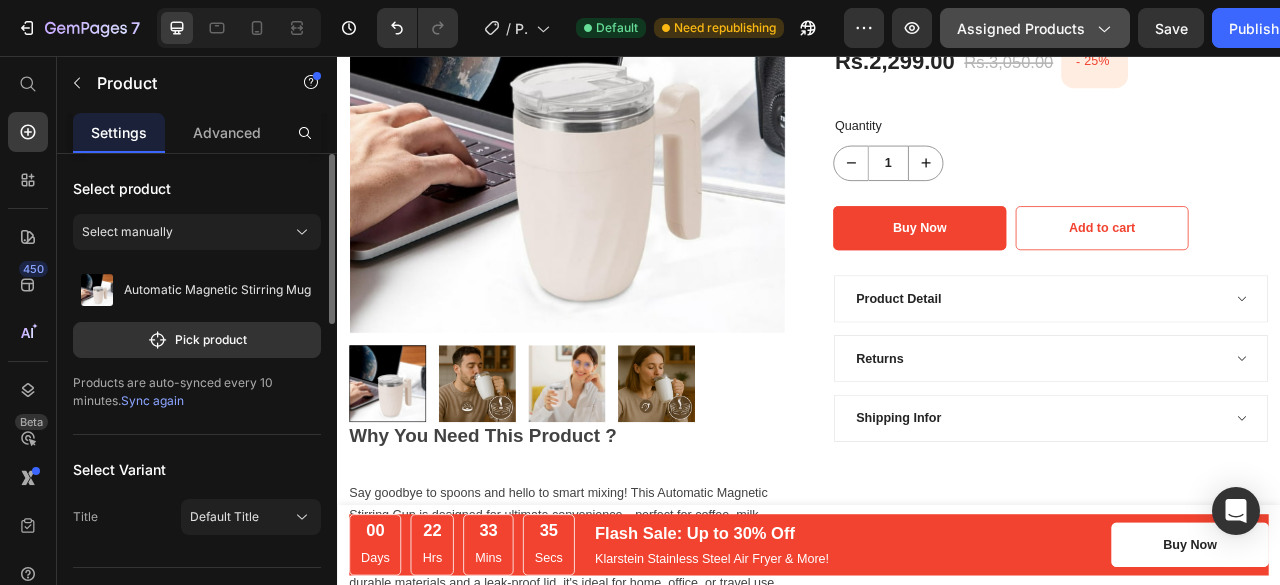 click on "Assigned Products" 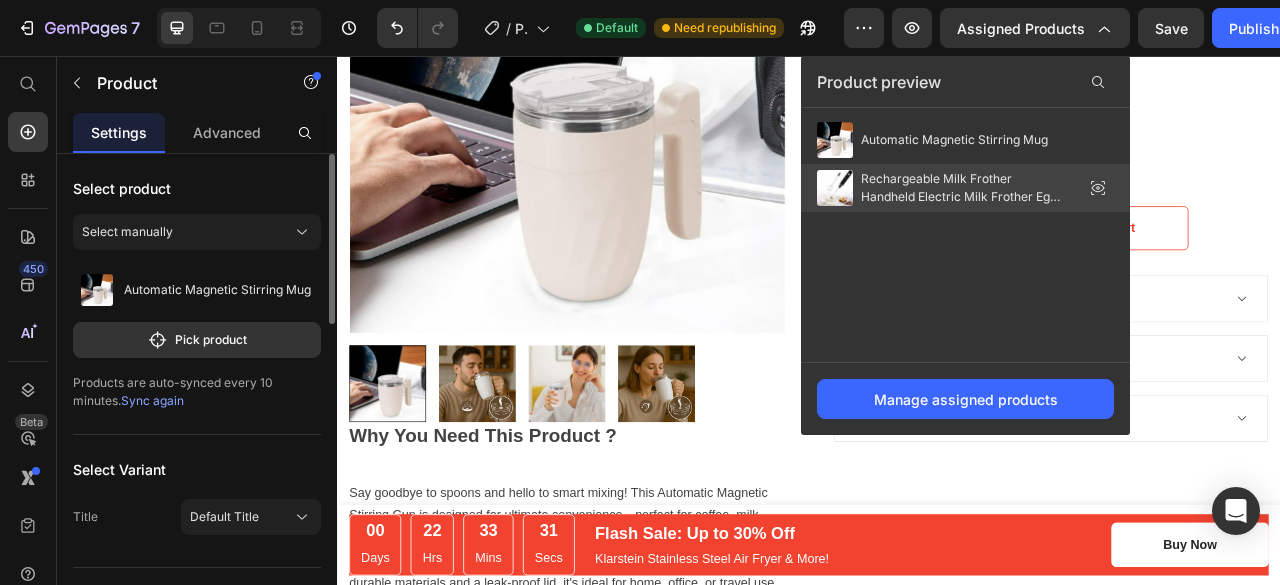 click at bounding box center (835, 188) 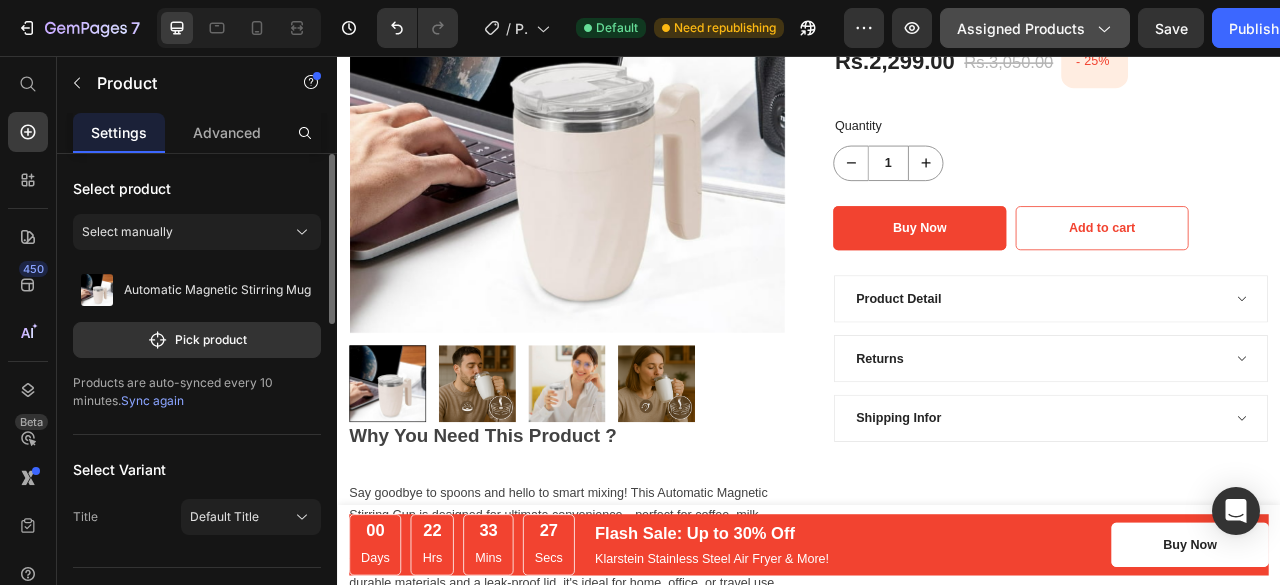 click on "Assigned Products" 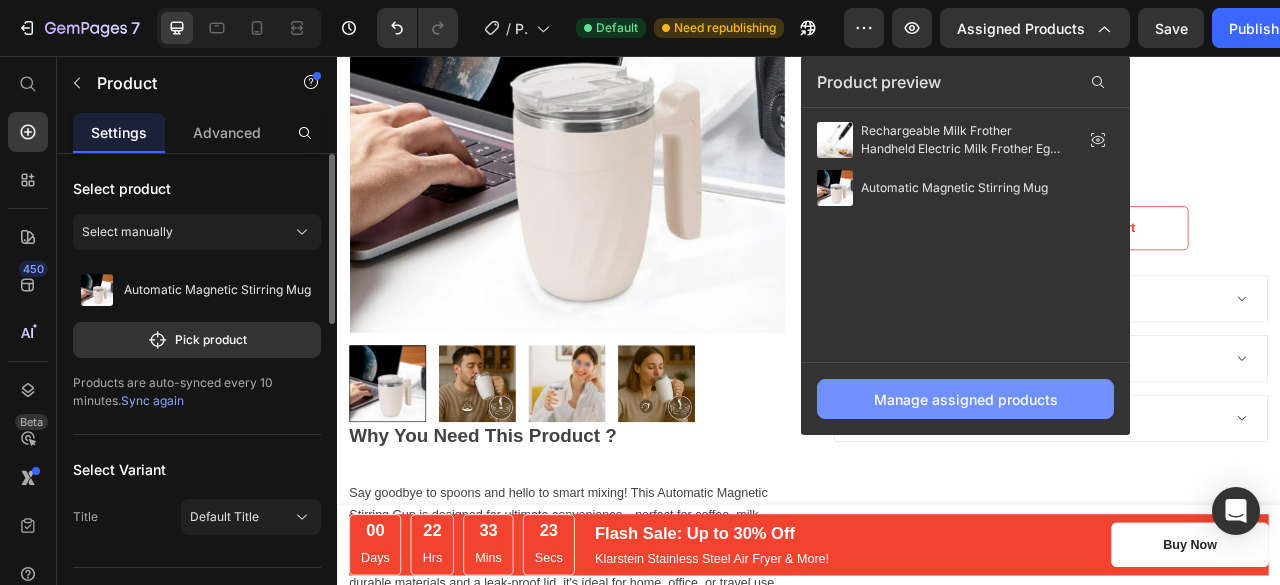 click on "Manage assigned products" at bounding box center (965, 399) 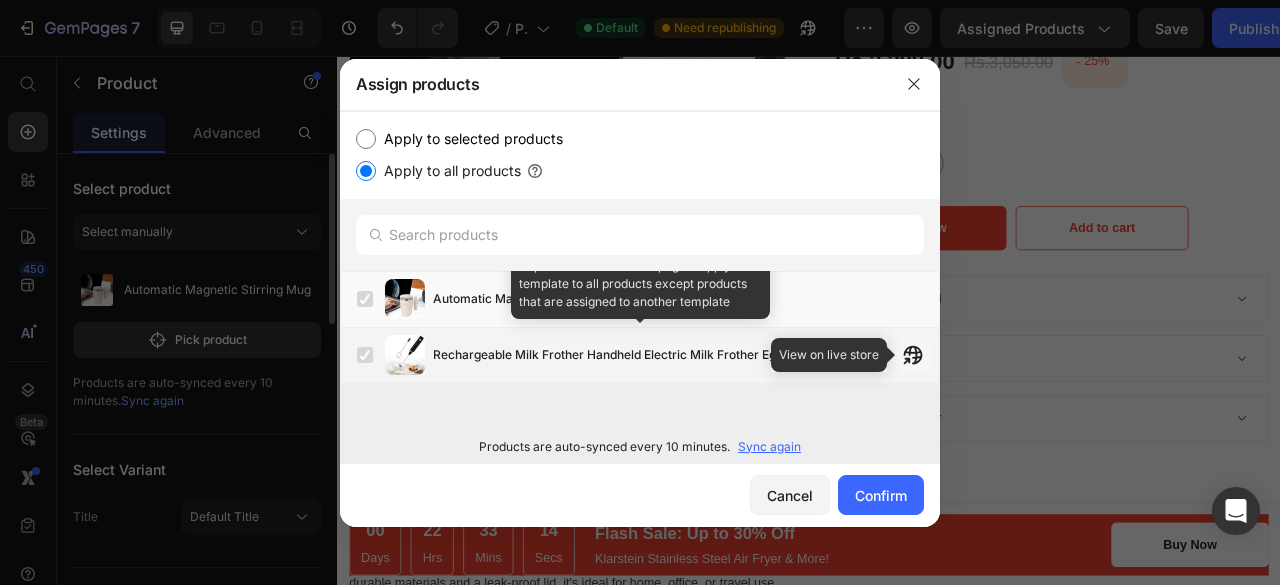 click 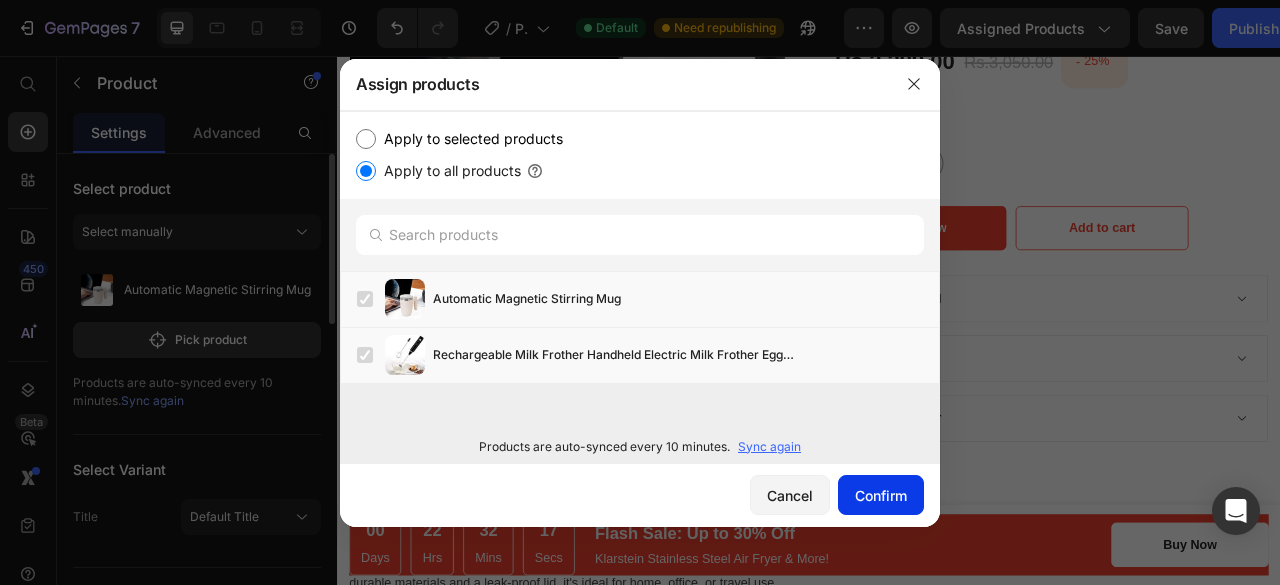 click on "Confirm" at bounding box center (881, 495) 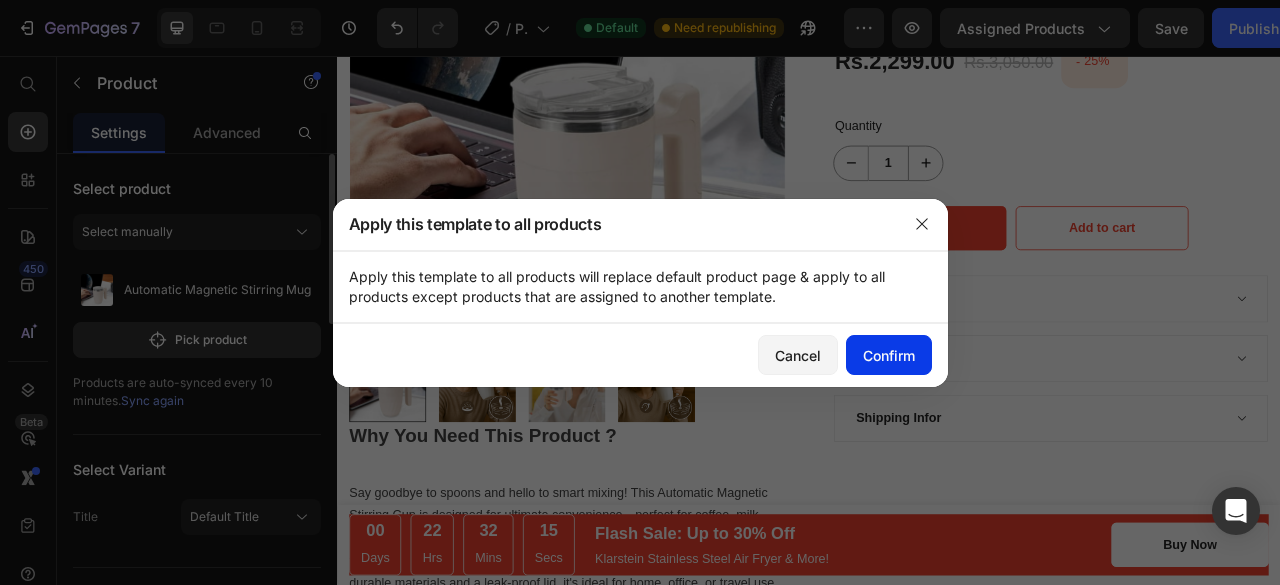 click on "Confirm" at bounding box center (889, 355) 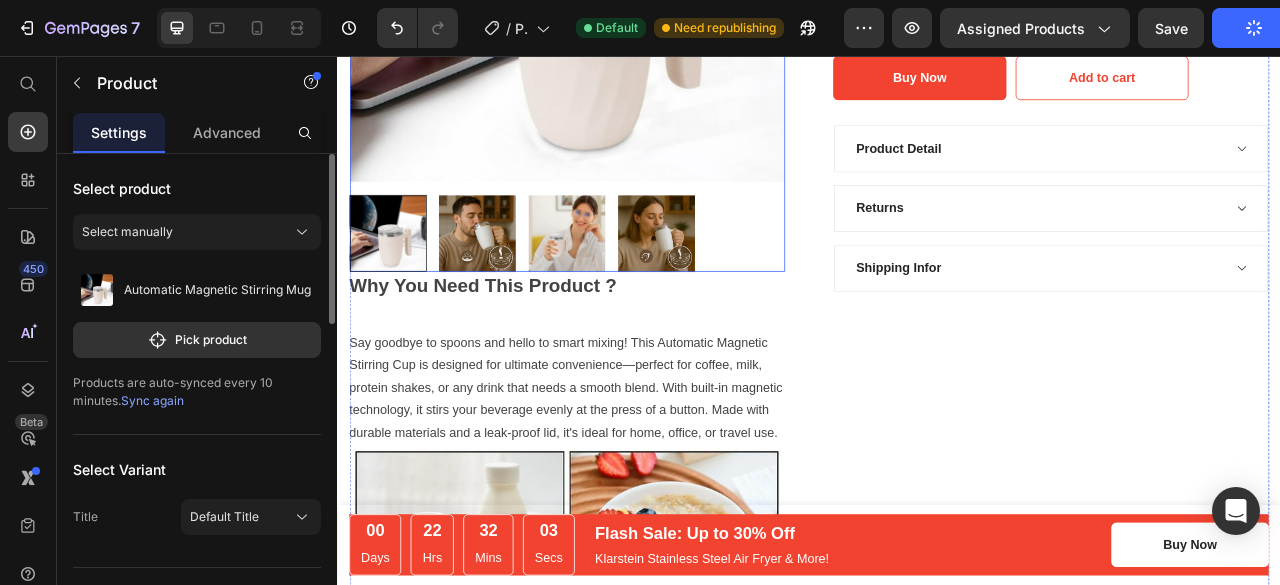 scroll, scrollTop: 504, scrollLeft: 0, axis: vertical 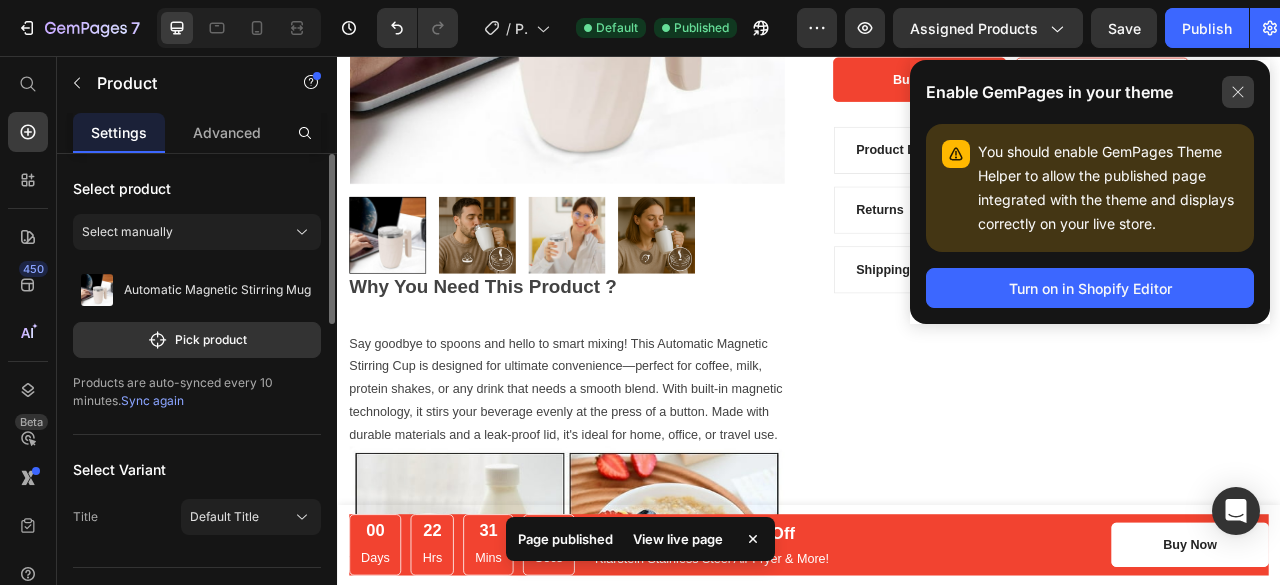 click 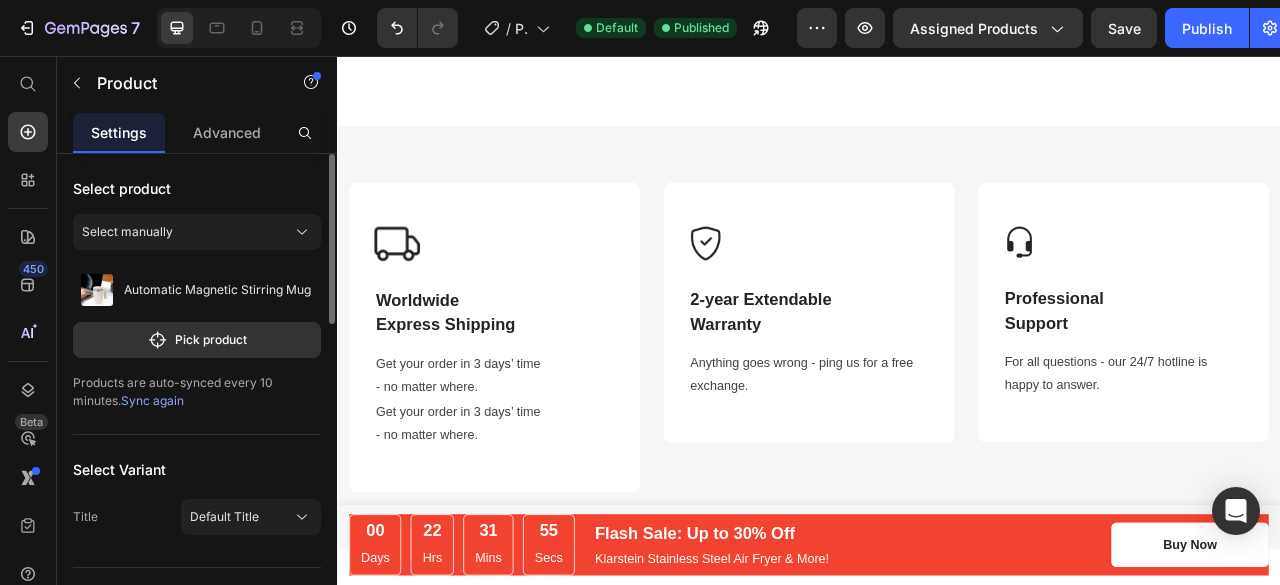 scroll, scrollTop: 1191, scrollLeft: 0, axis: vertical 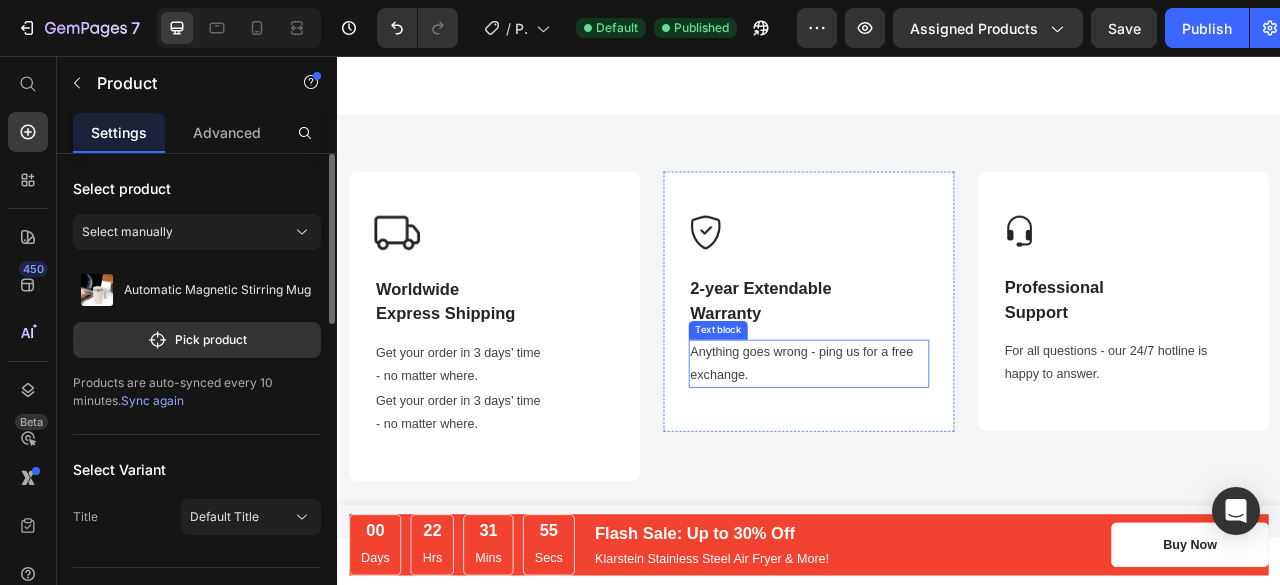 click on "Anything goes wrong - ping us for a free exchange." at bounding box center [937, 448] 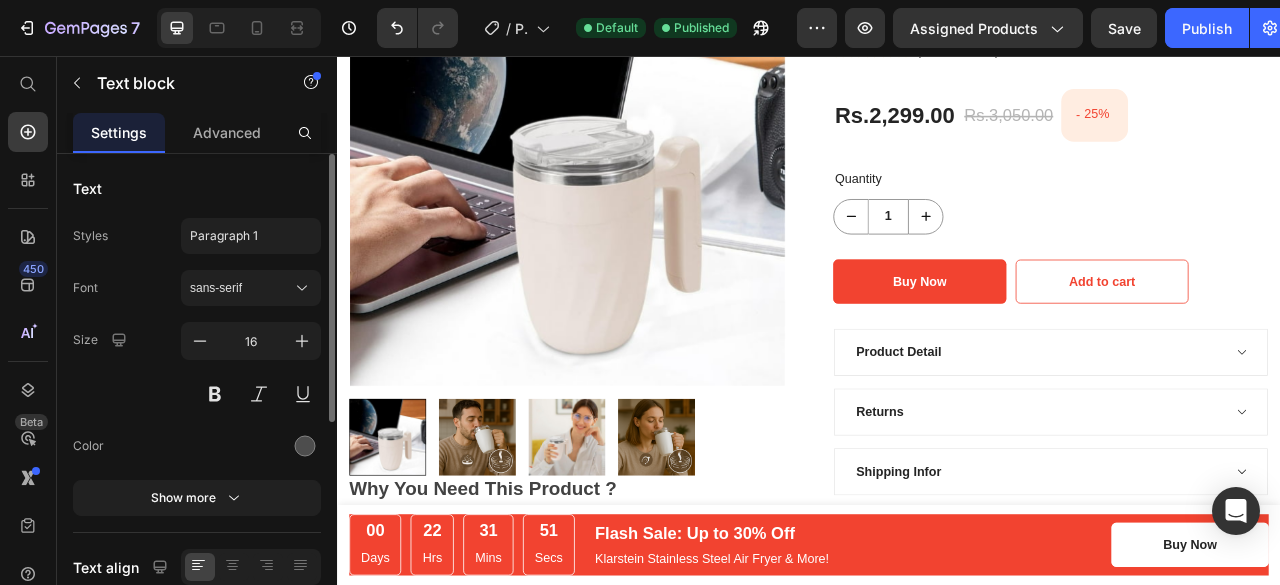scroll, scrollTop: 225, scrollLeft: 0, axis: vertical 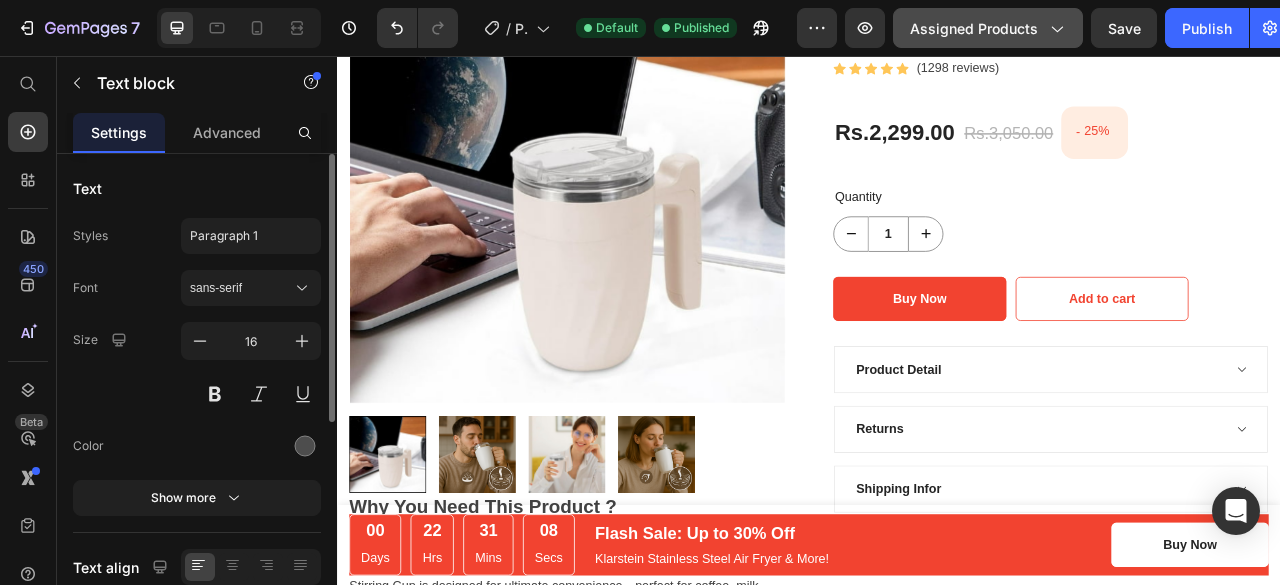 click on "Assigned Products" at bounding box center [988, 28] 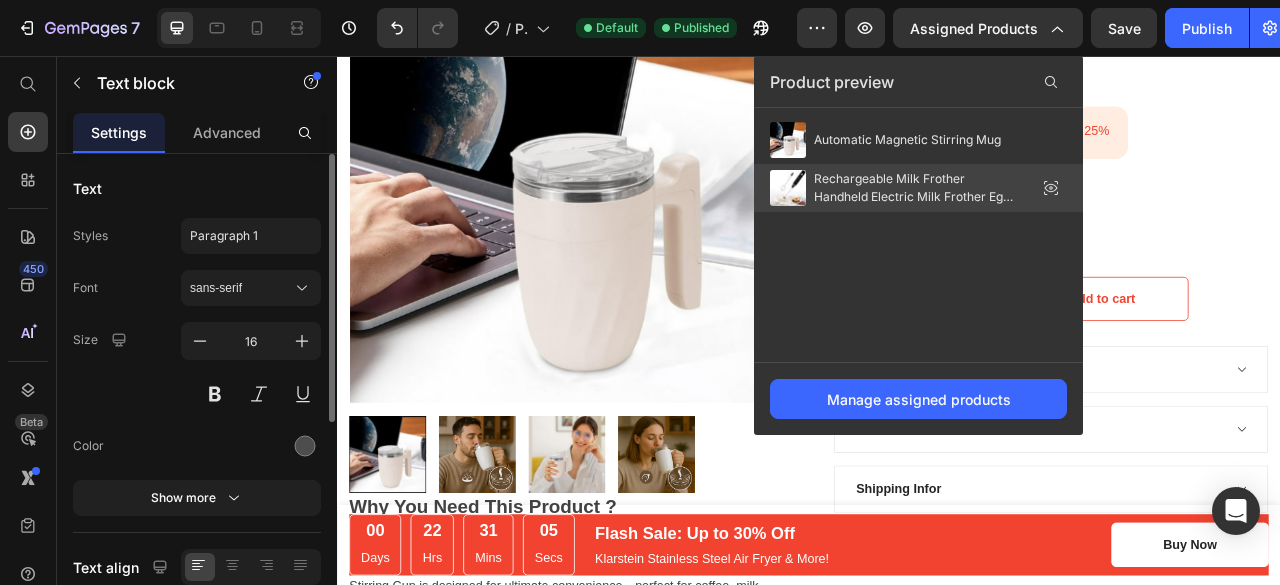 click on "Rechargeable Milk Frother Handheld Electric Milk Frother Egg Beater" at bounding box center (914, 188) 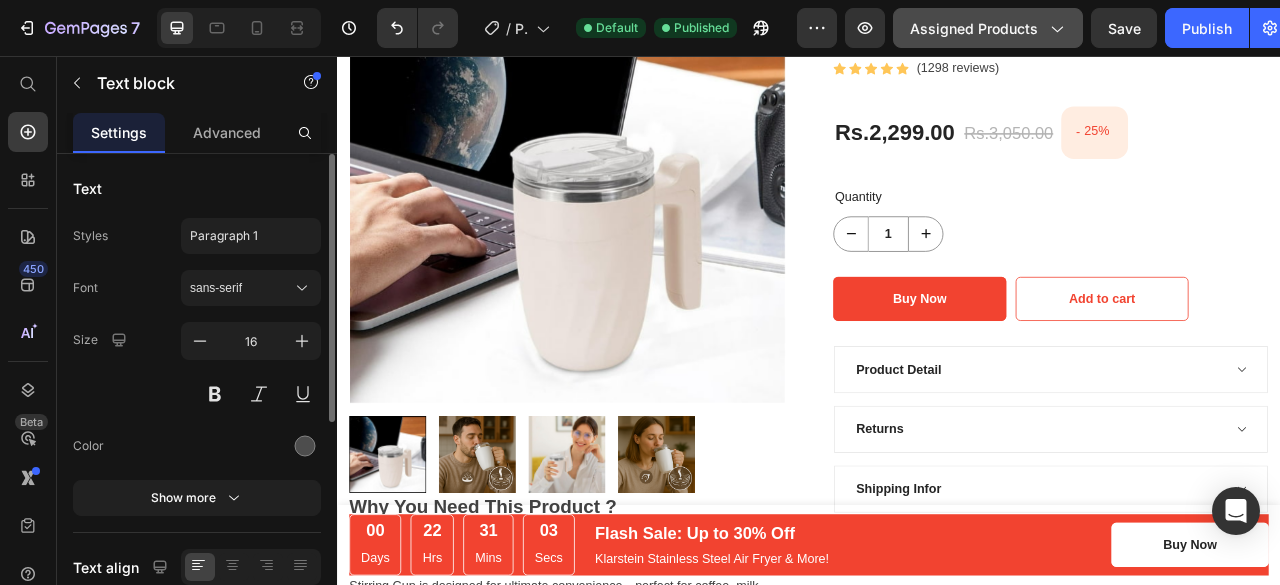 click on "Assigned Products" 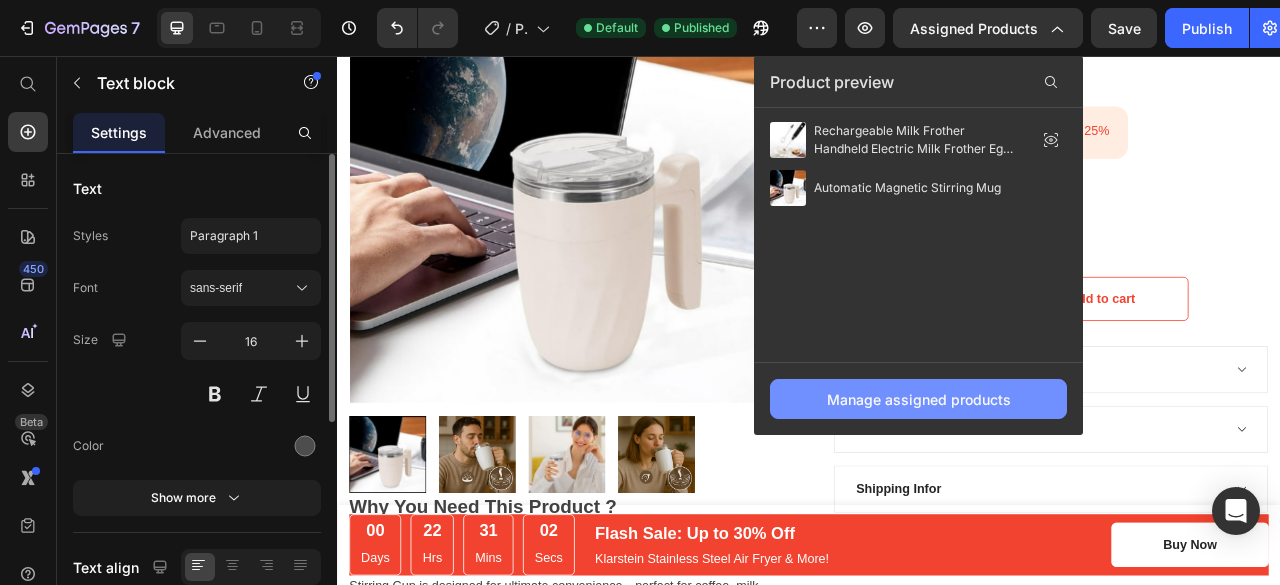 click on "Manage assigned products" at bounding box center [919, 399] 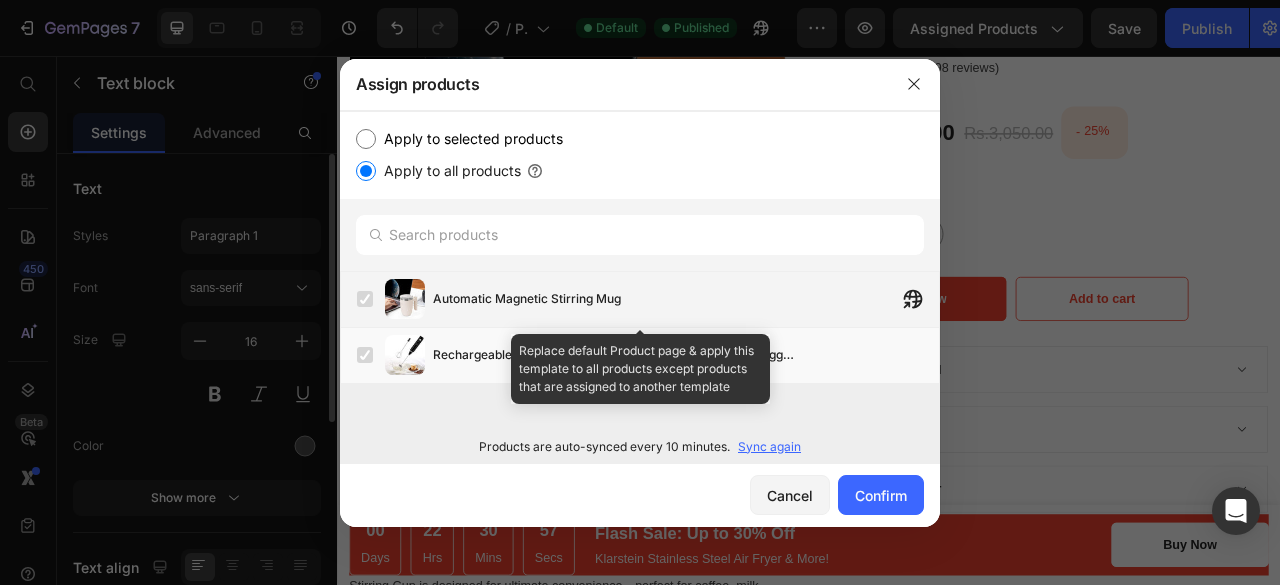 click at bounding box center [365, 299] 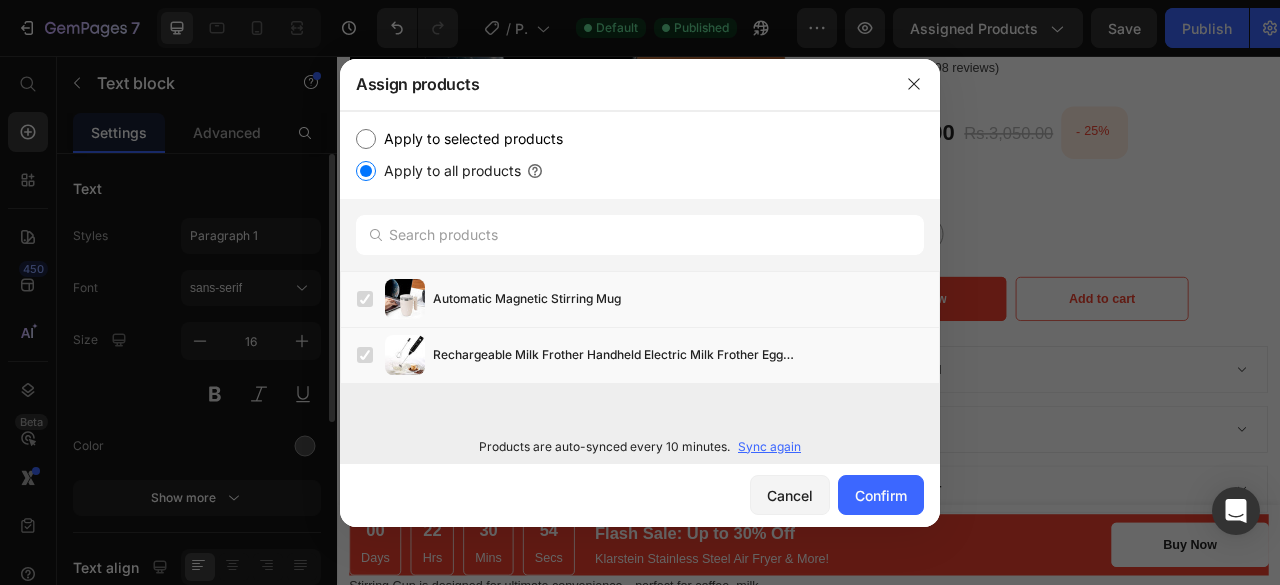 click on "Apply to selected products" at bounding box center [469, 139] 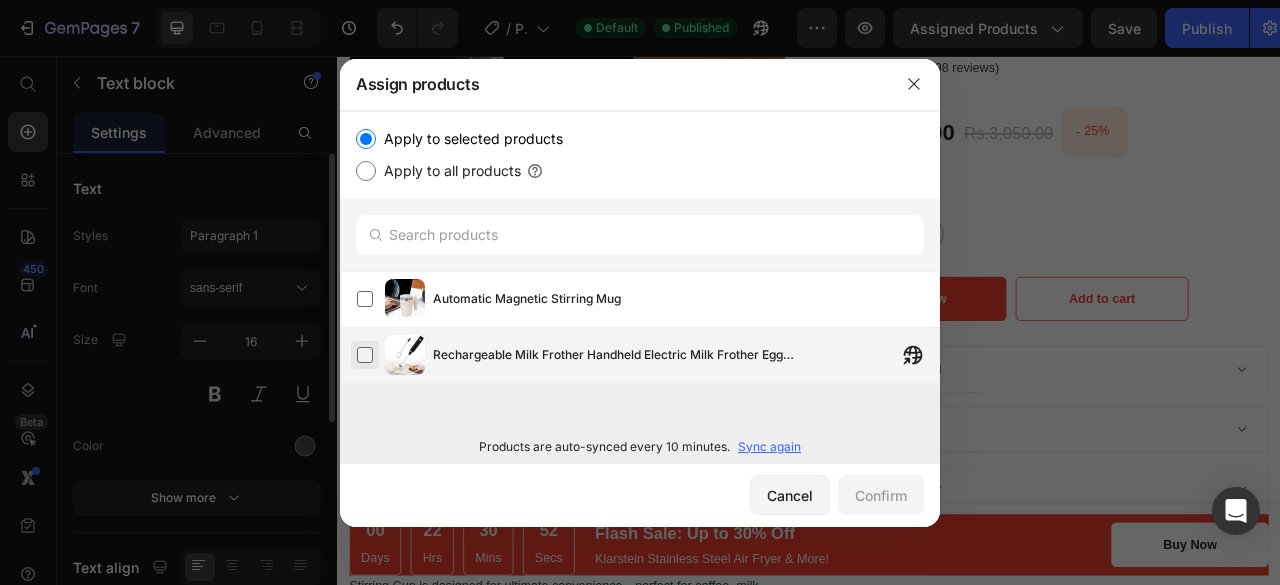click at bounding box center (365, 355) 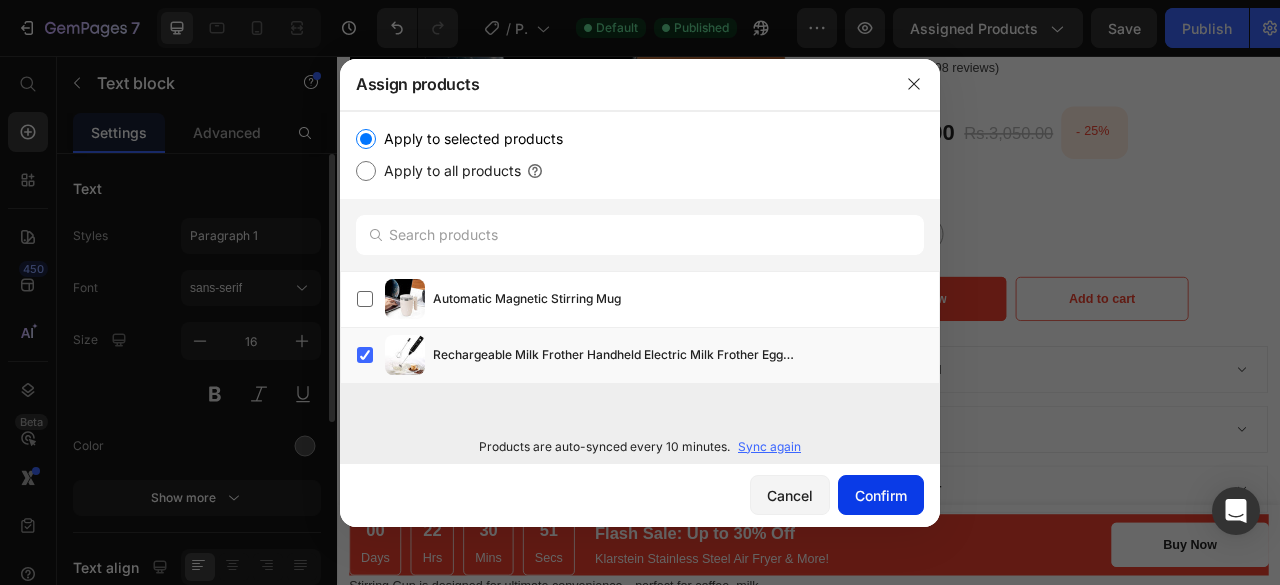 click on "Confirm" 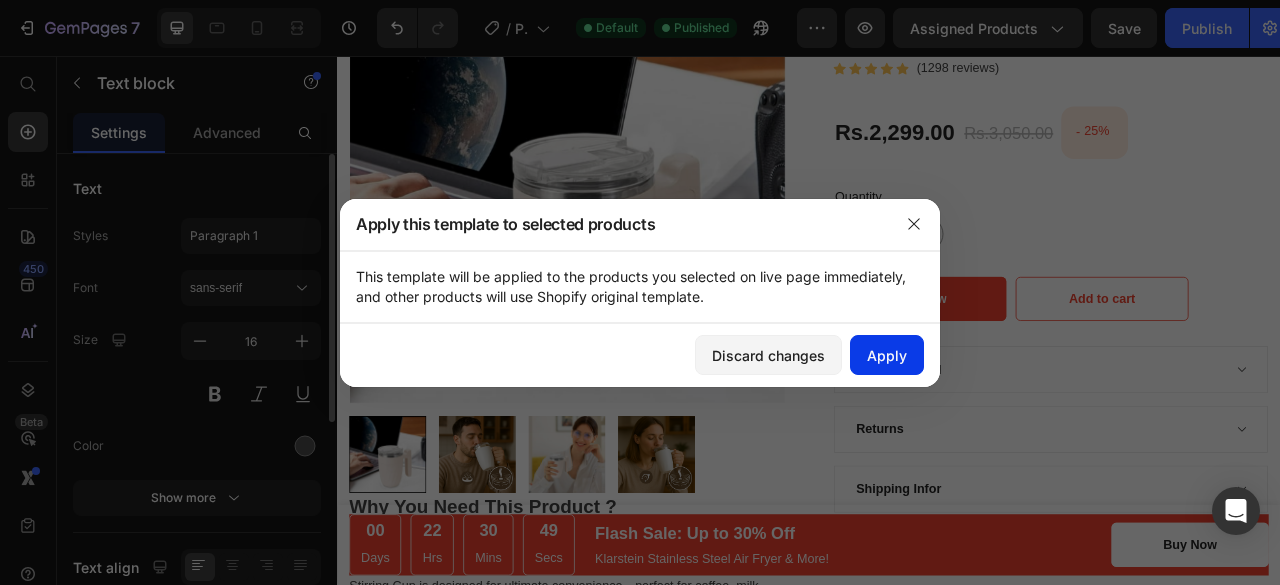 click on "Apply" 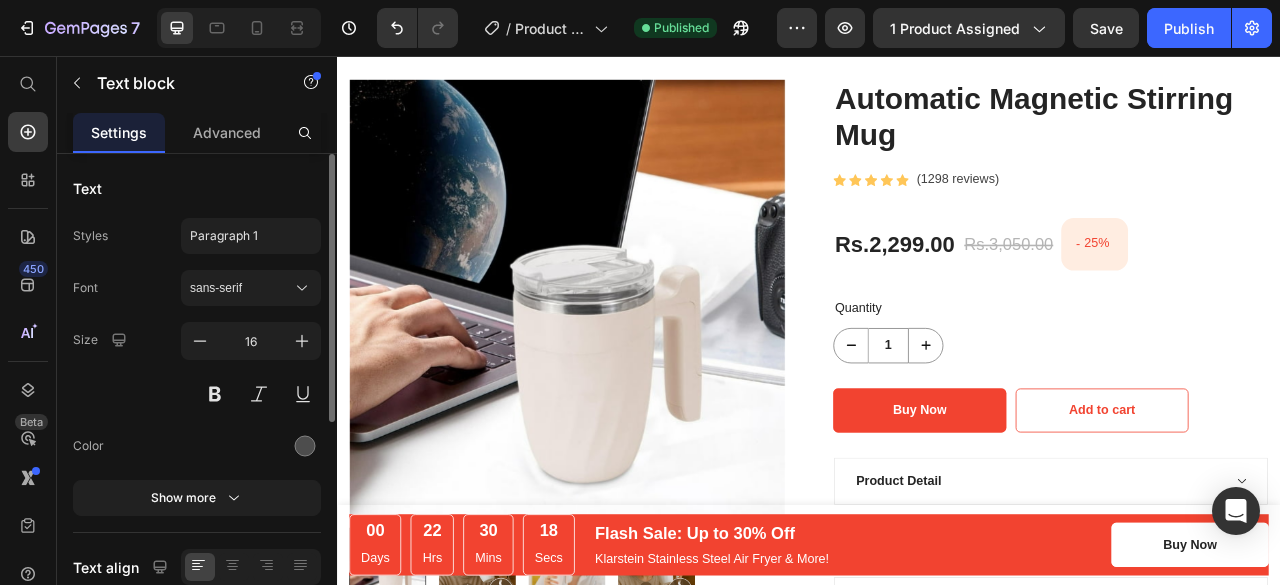scroll, scrollTop: 0, scrollLeft: 0, axis: both 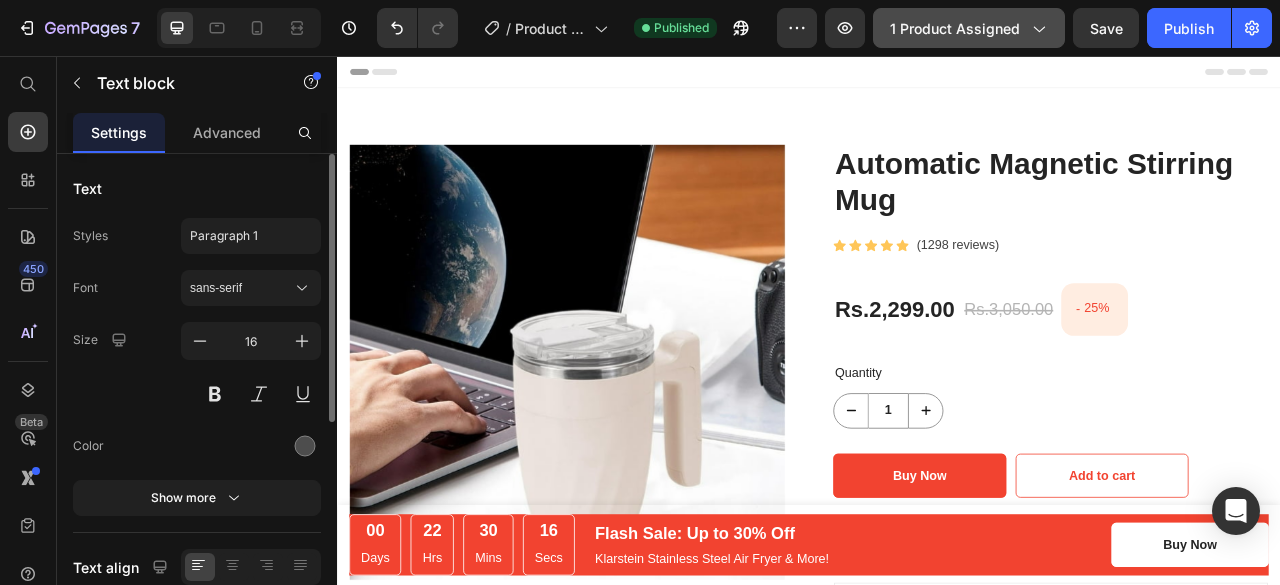 click on "1 product assigned" at bounding box center (969, 28) 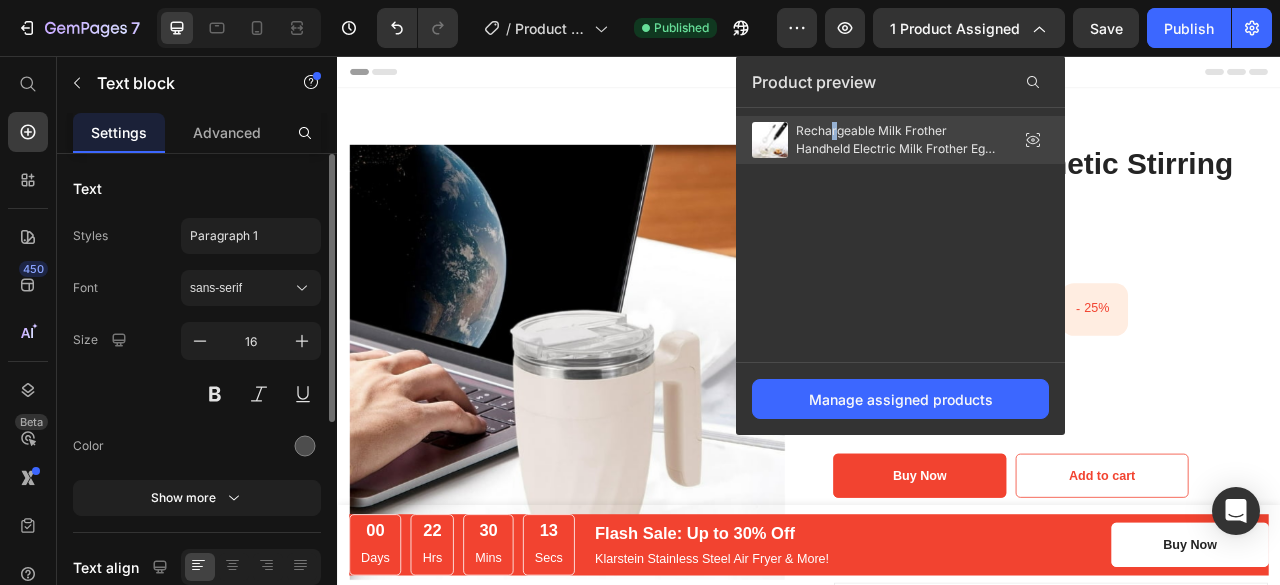 drag, startPoint x: 836, startPoint y: 111, endPoint x: 830, endPoint y: 123, distance: 13.416408 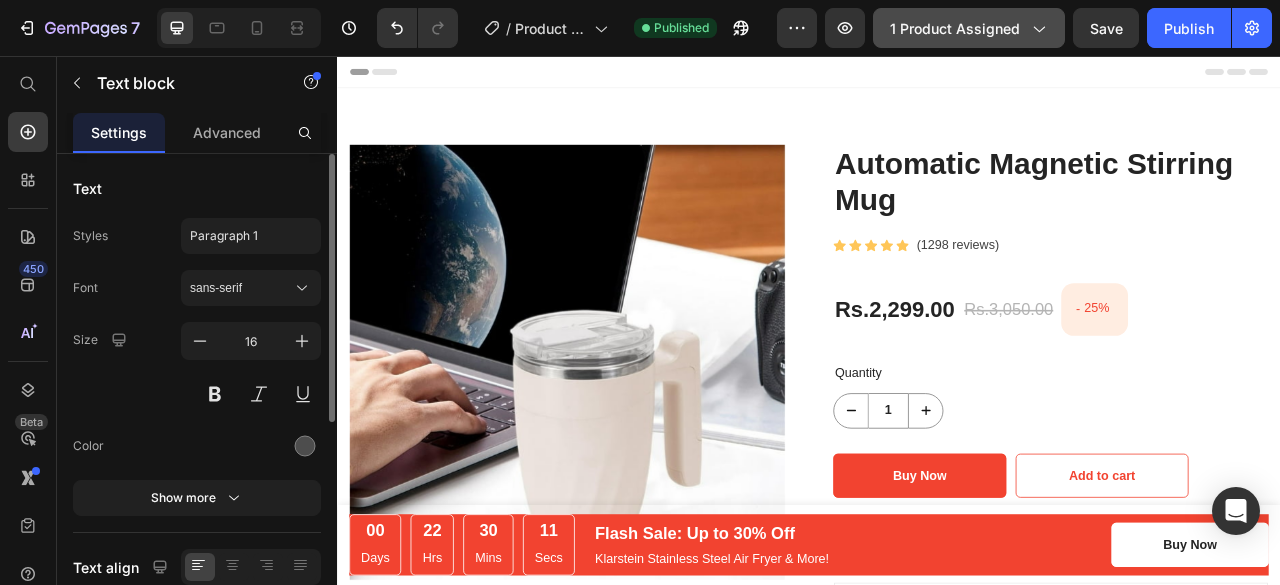 click on "1 product assigned" at bounding box center [969, 28] 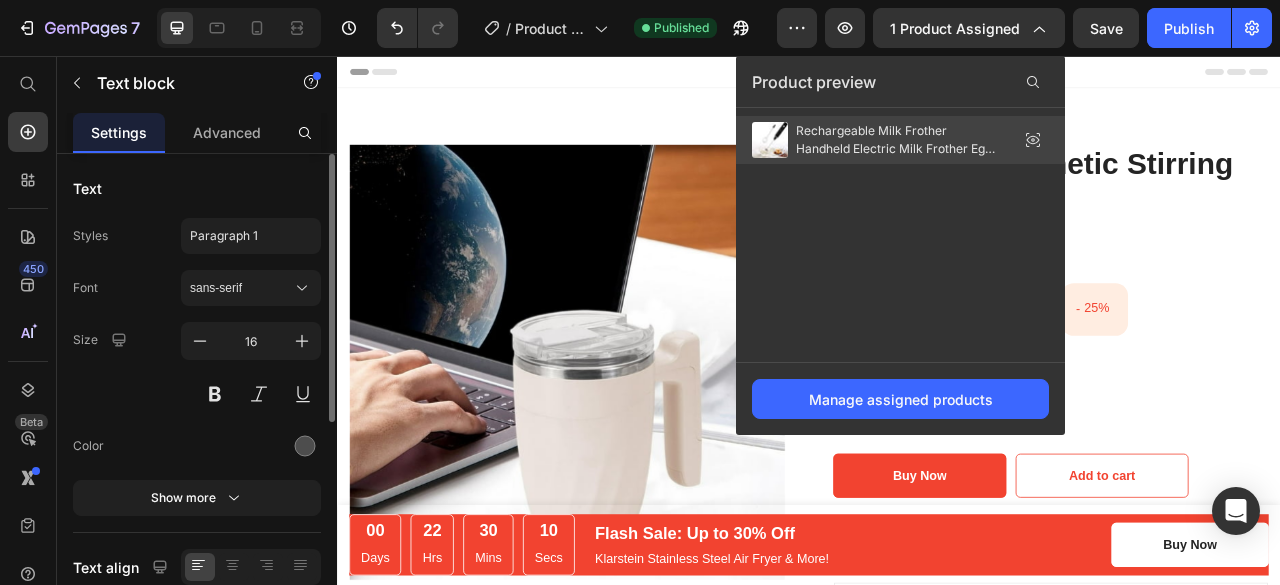 click 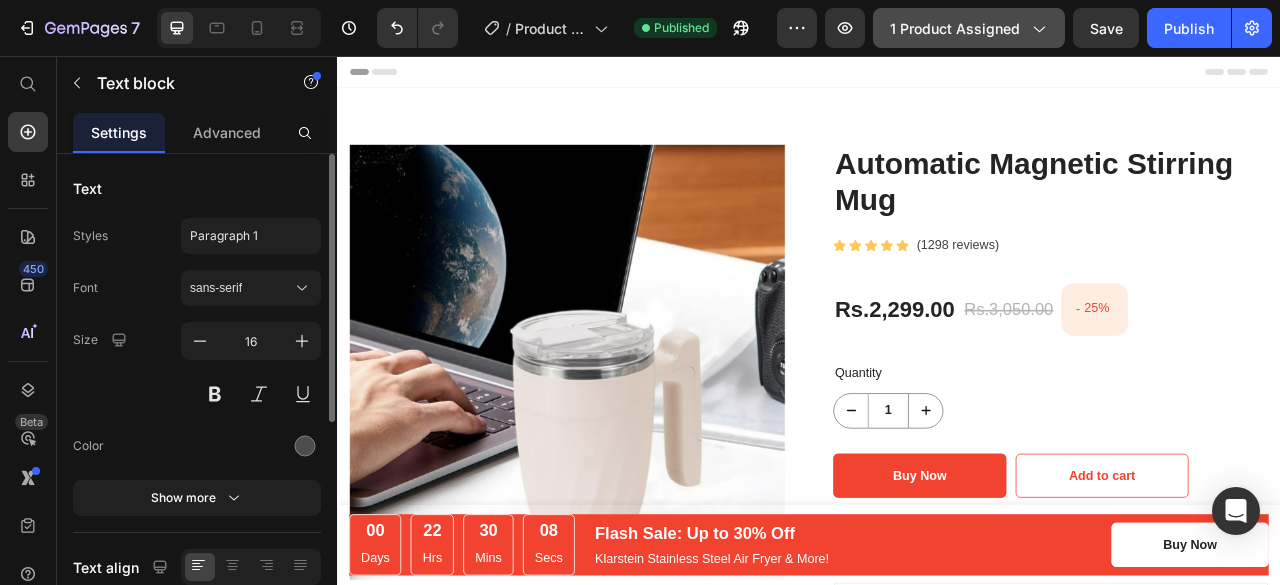 click 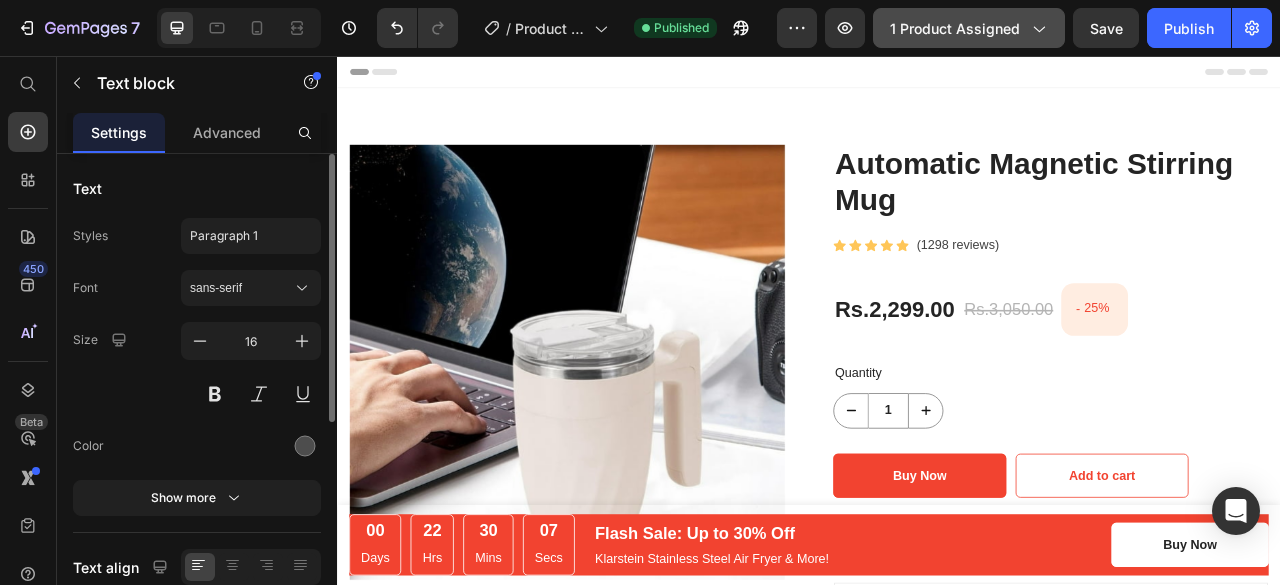 click 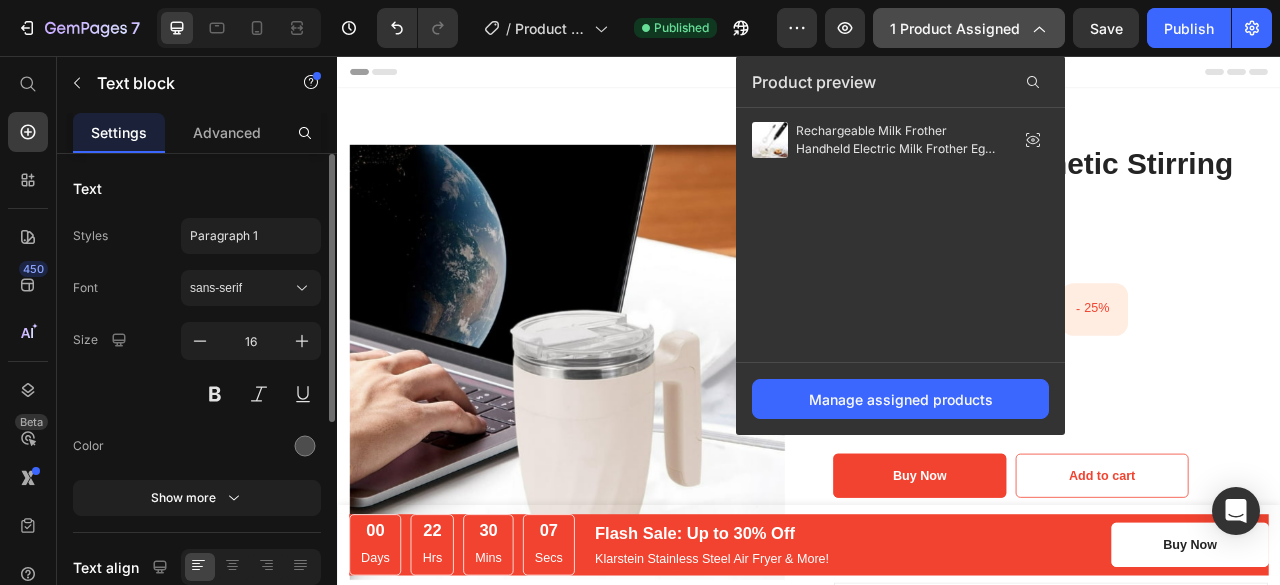 click 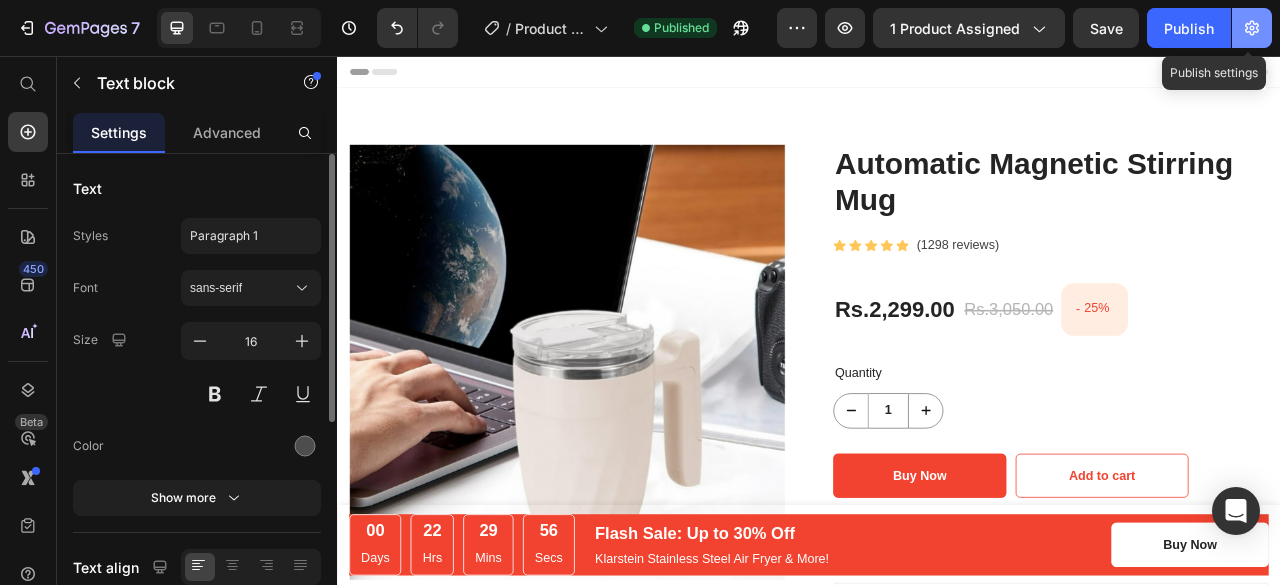 click 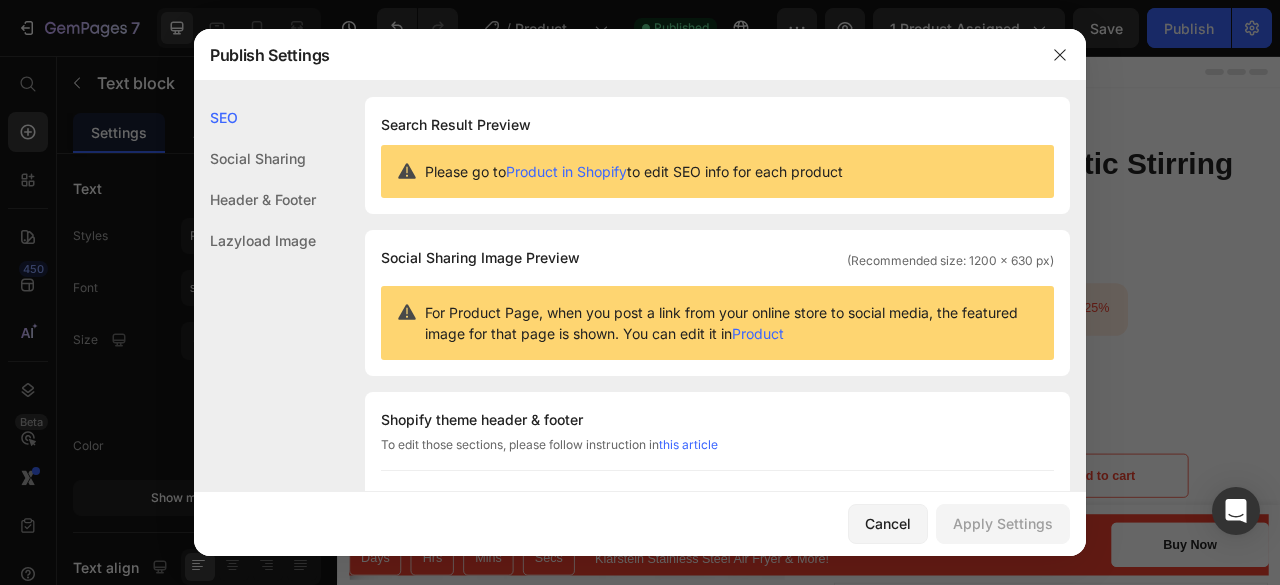 click on "Product in Shopify" at bounding box center (566, 171) 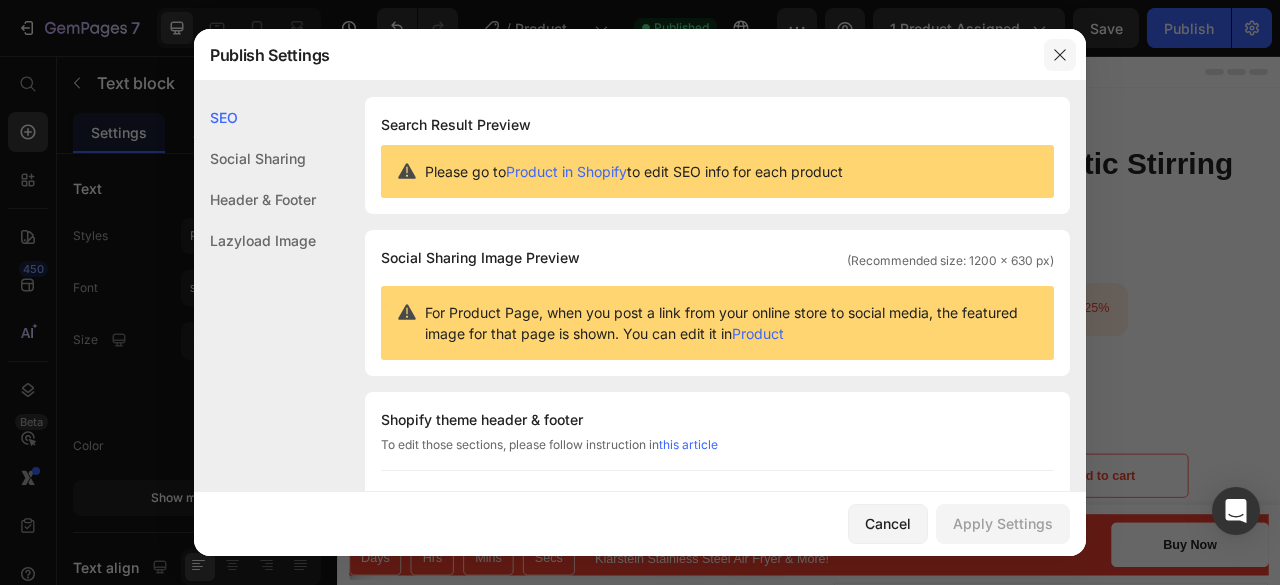 click 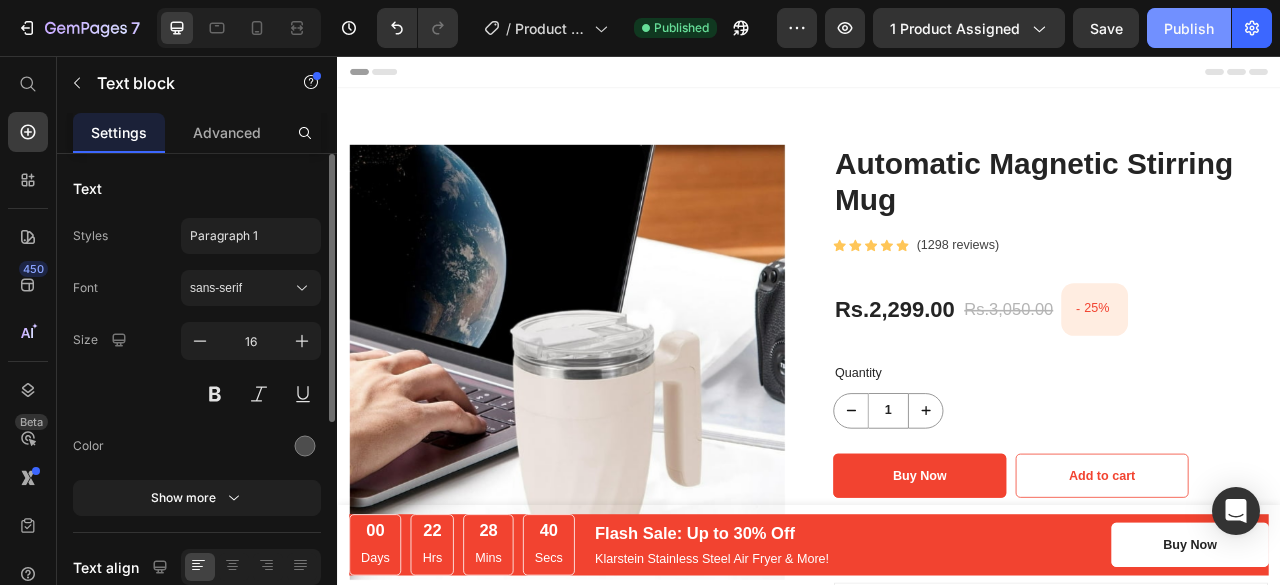 click on "Publish" at bounding box center [1189, 28] 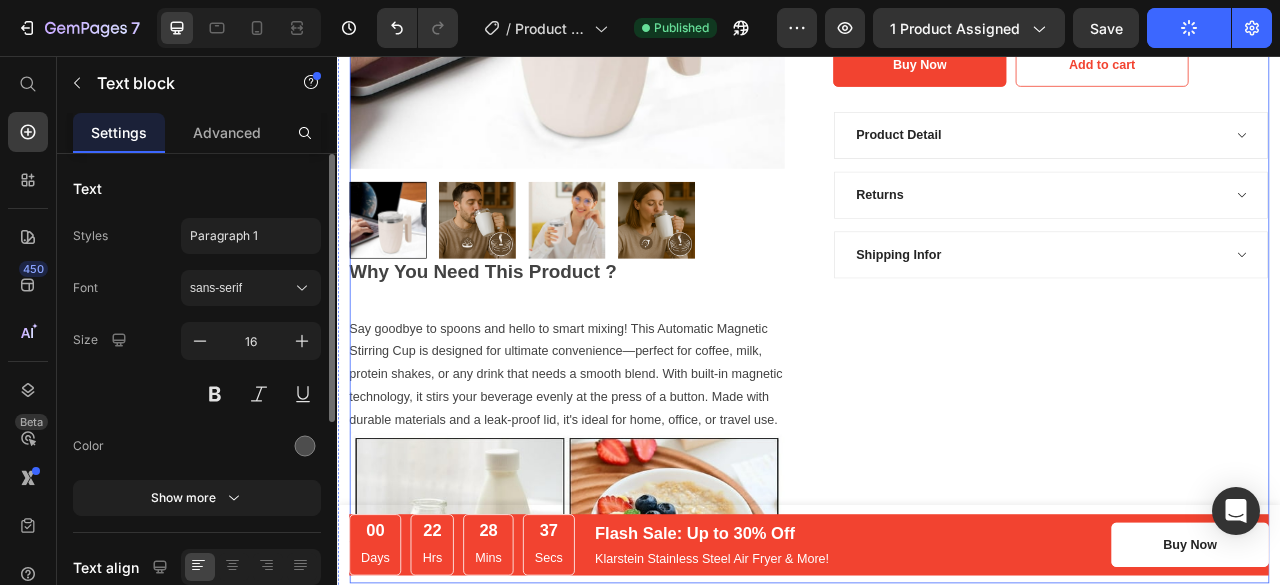 scroll, scrollTop: 703, scrollLeft: 0, axis: vertical 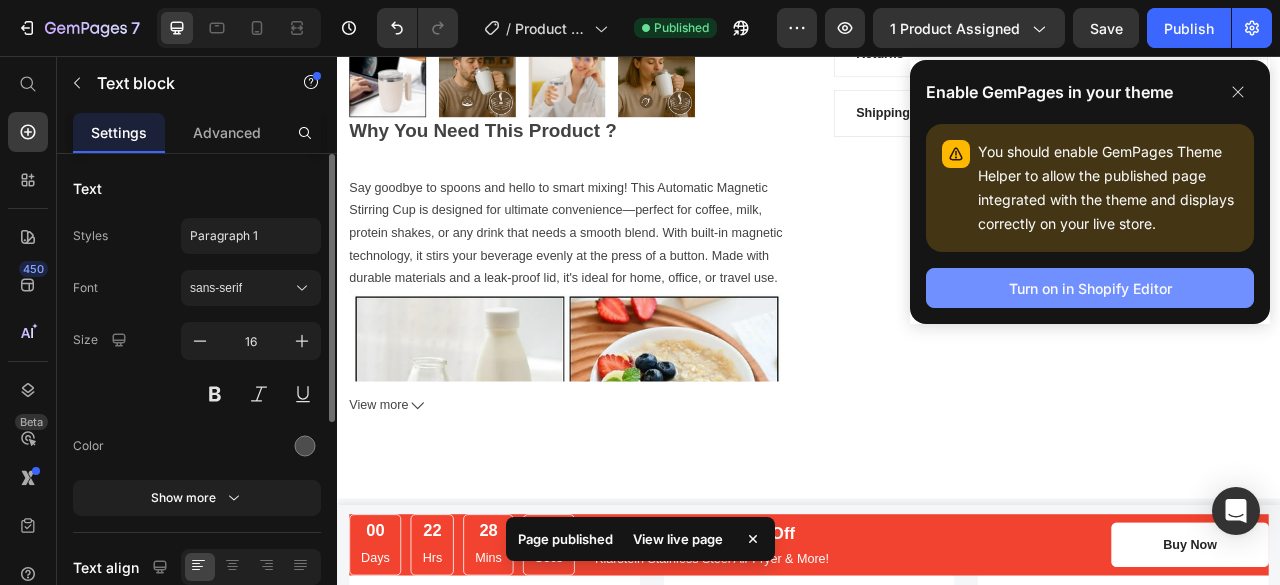 click on "Turn on in Shopify Editor" at bounding box center [1090, 288] 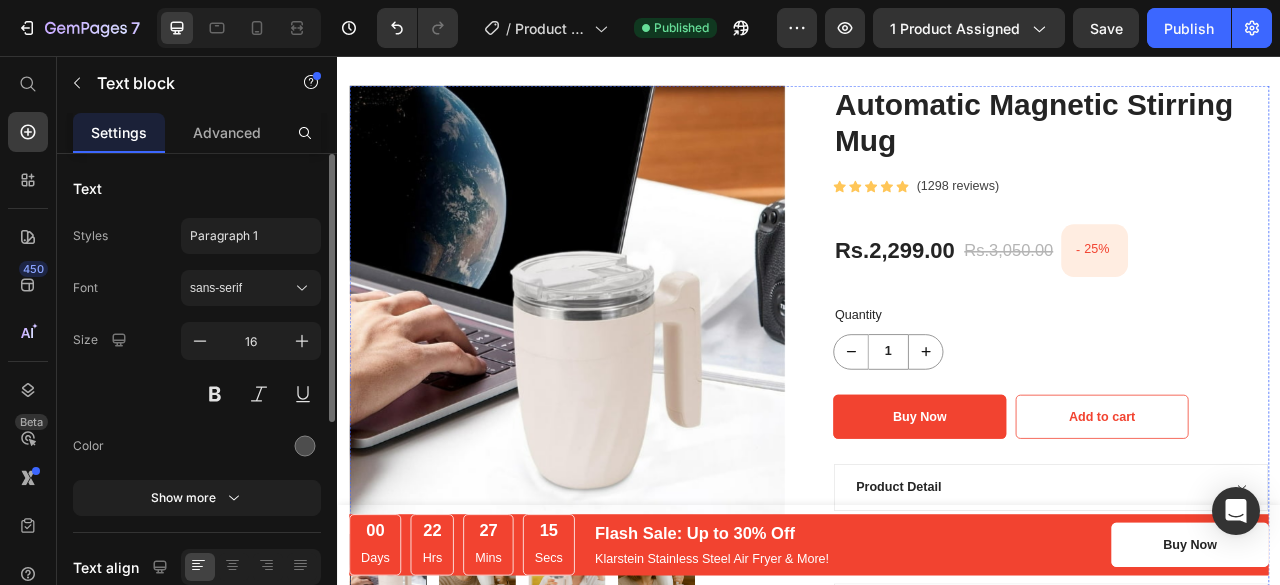 scroll, scrollTop: 0, scrollLeft: 0, axis: both 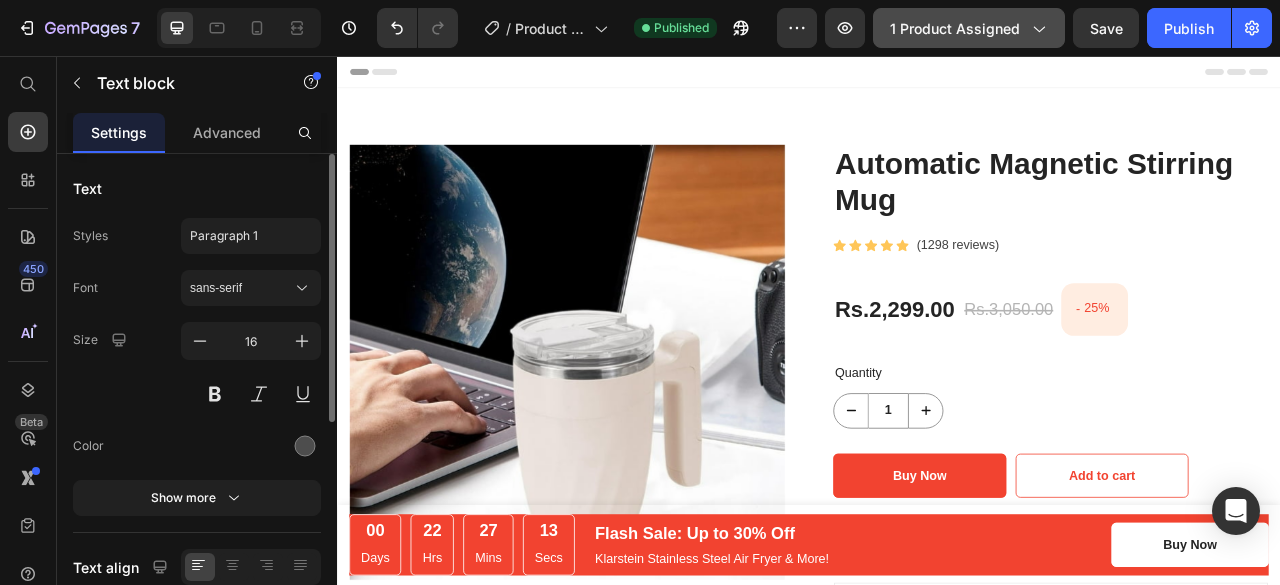 click on "1 product assigned" 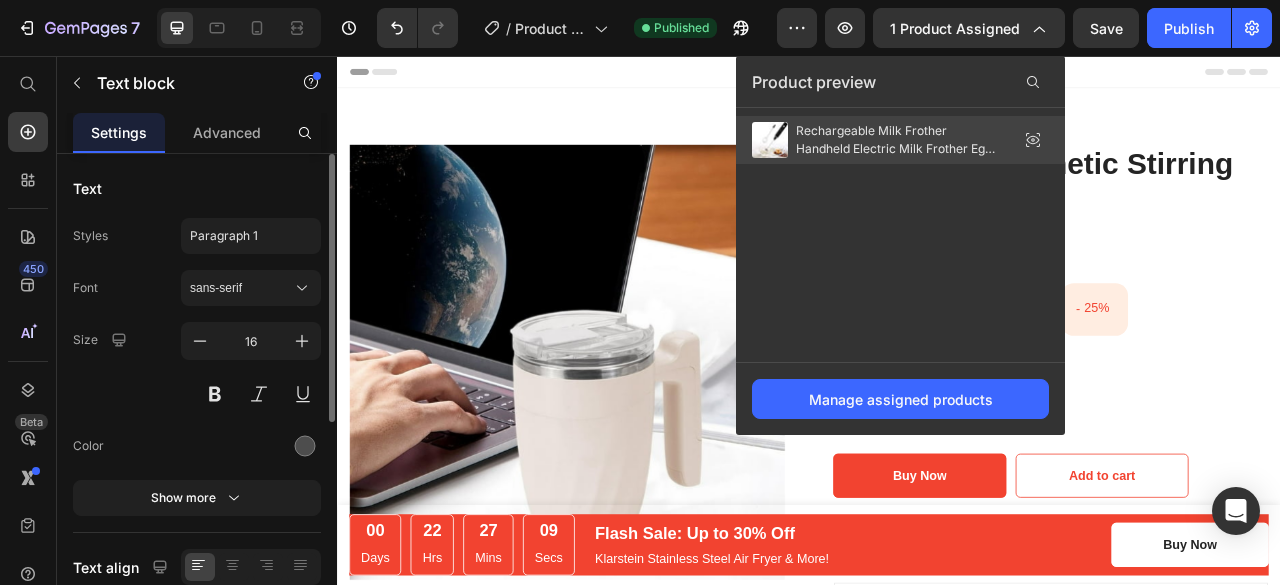 click 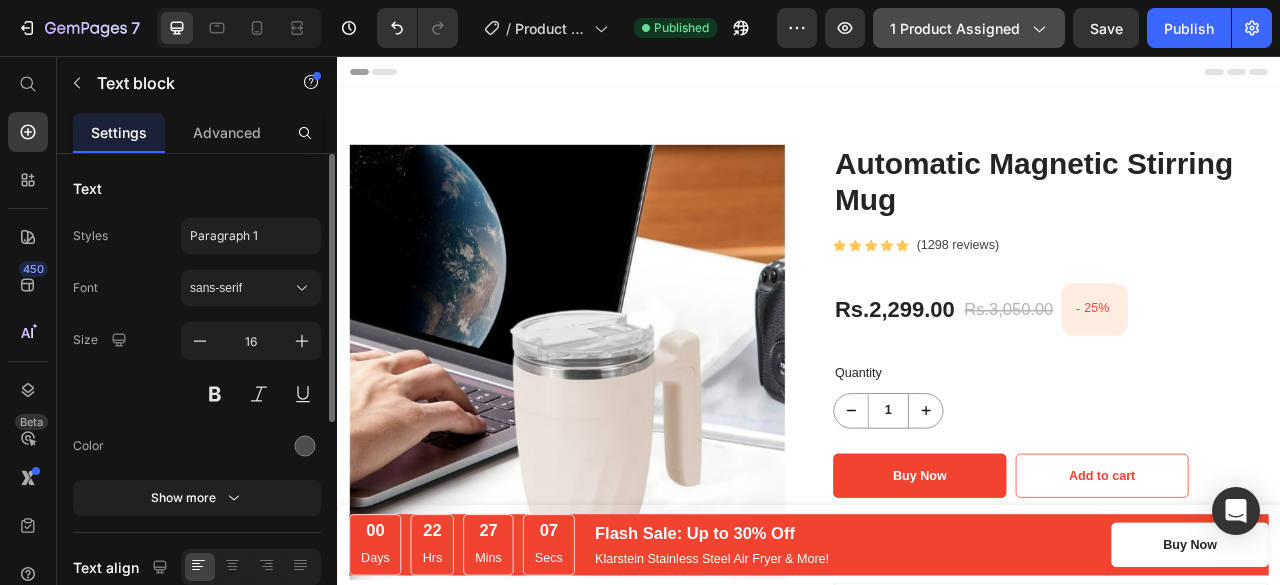 click on "1 product assigned" 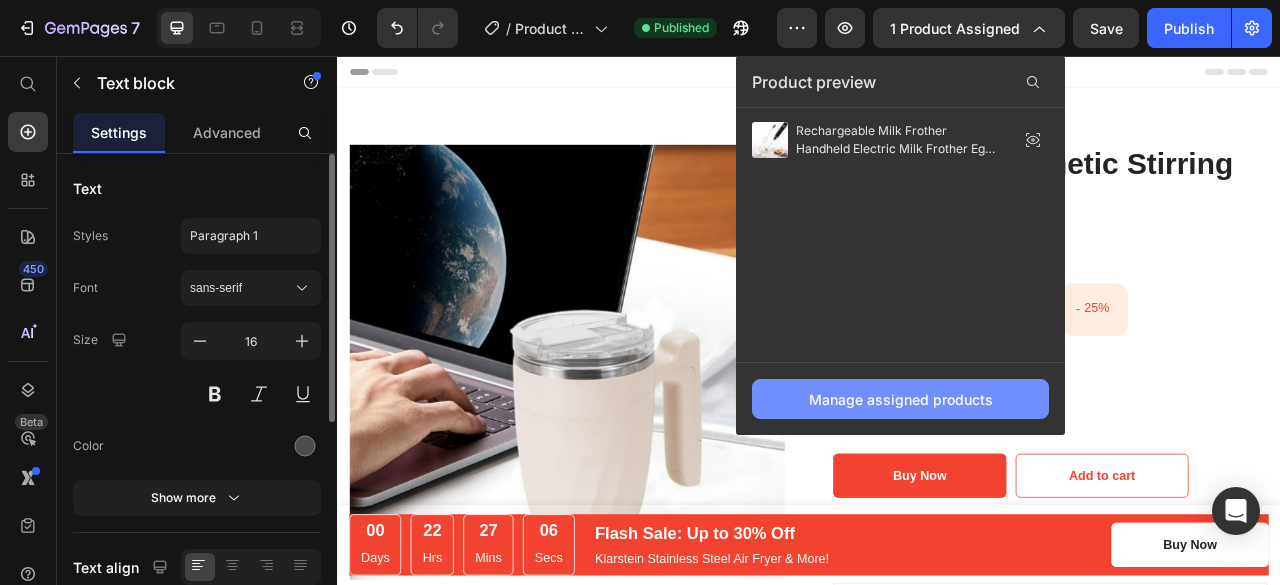 click on "Manage assigned products" at bounding box center [900, 399] 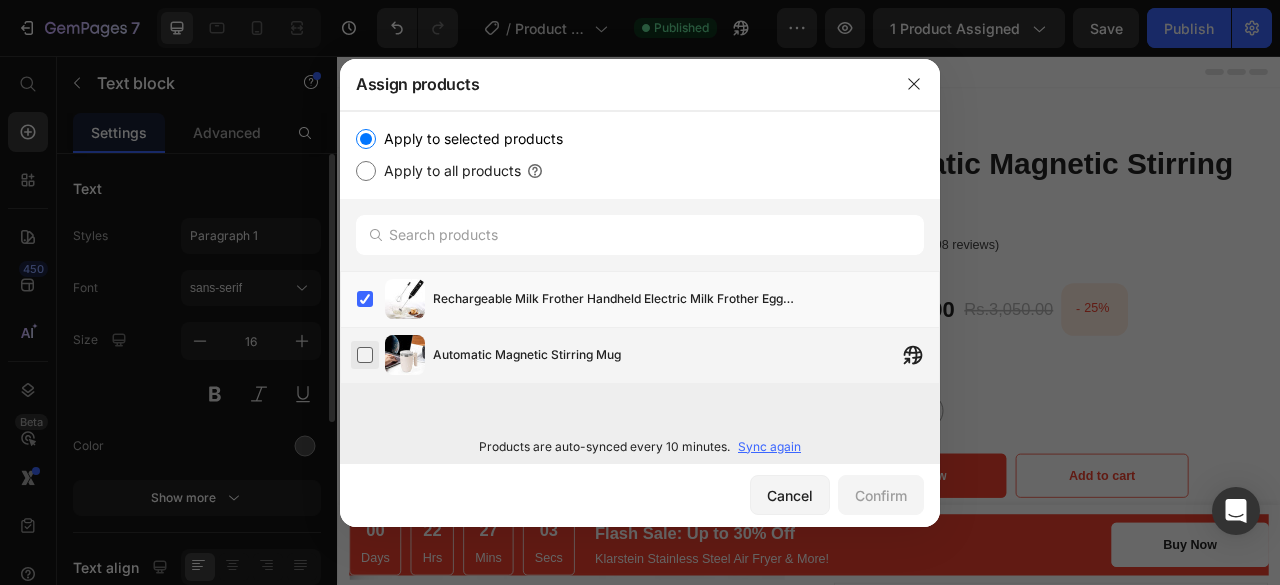 click at bounding box center [365, 355] 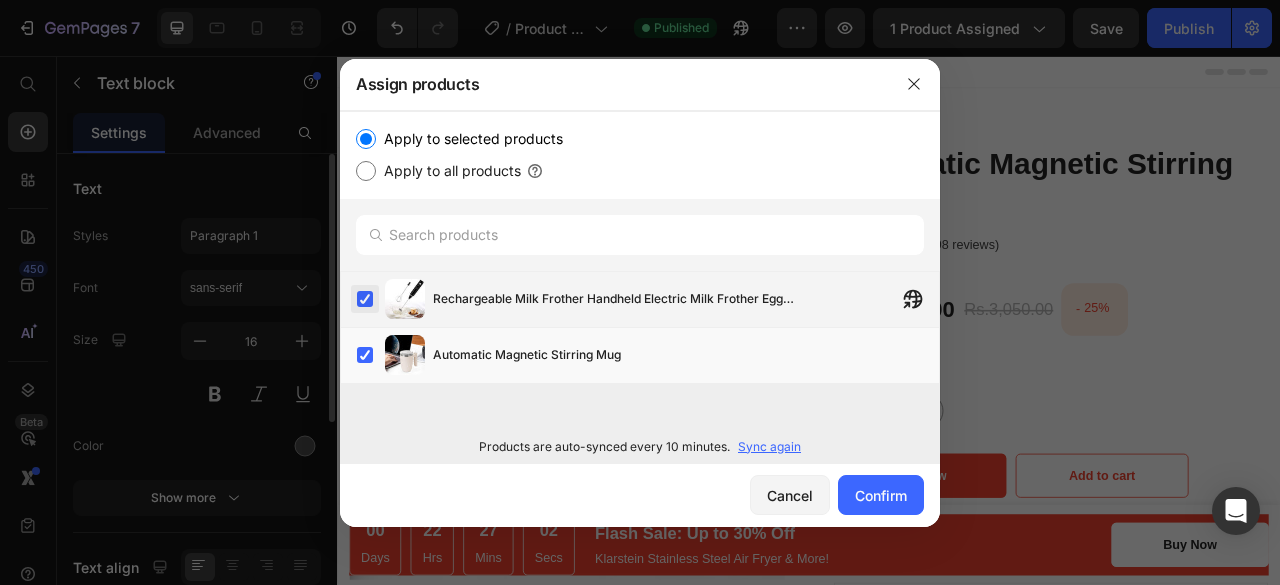 click at bounding box center (365, 299) 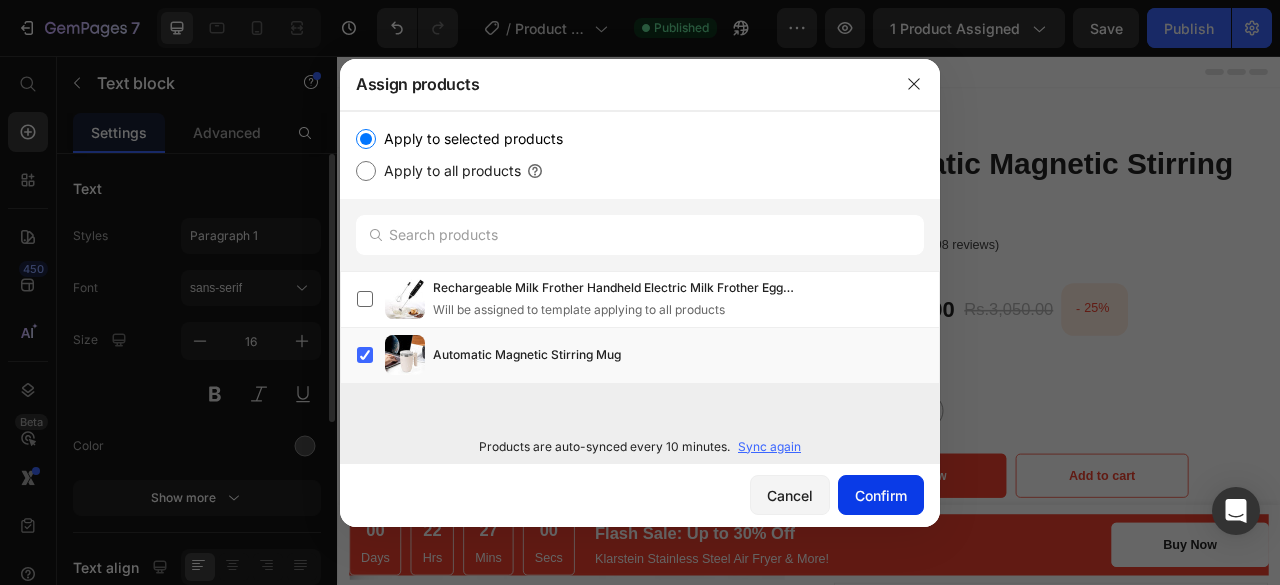 click on "Confirm" at bounding box center [881, 495] 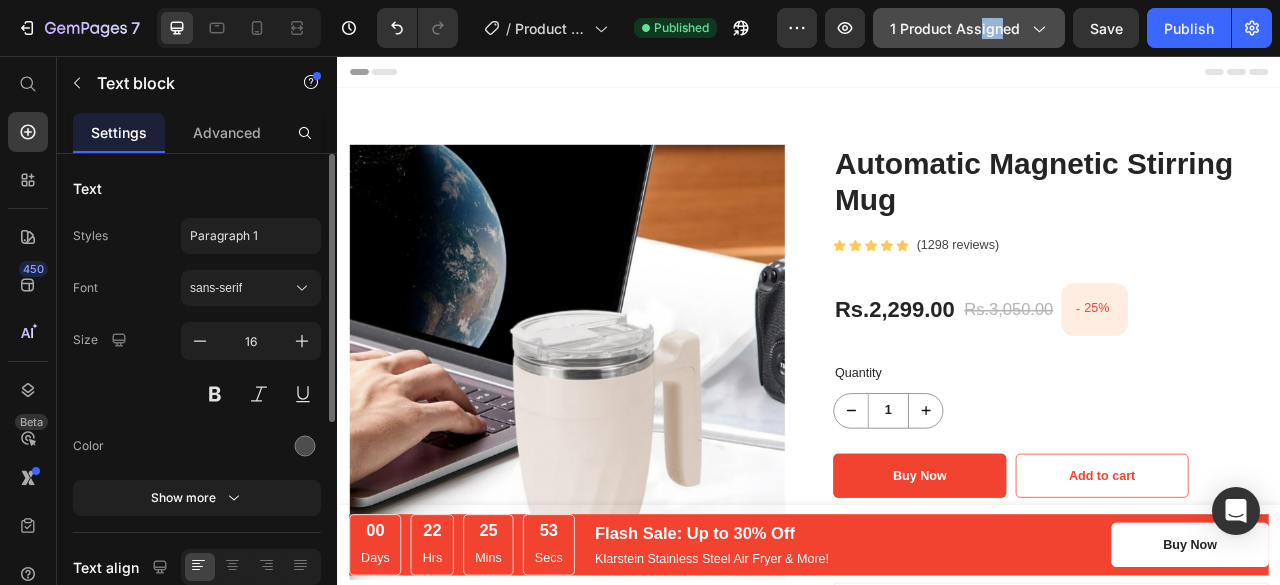 drag, startPoint x: 982, startPoint y: 53, endPoint x: 1004, endPoint y: 43, distance: 24.166092 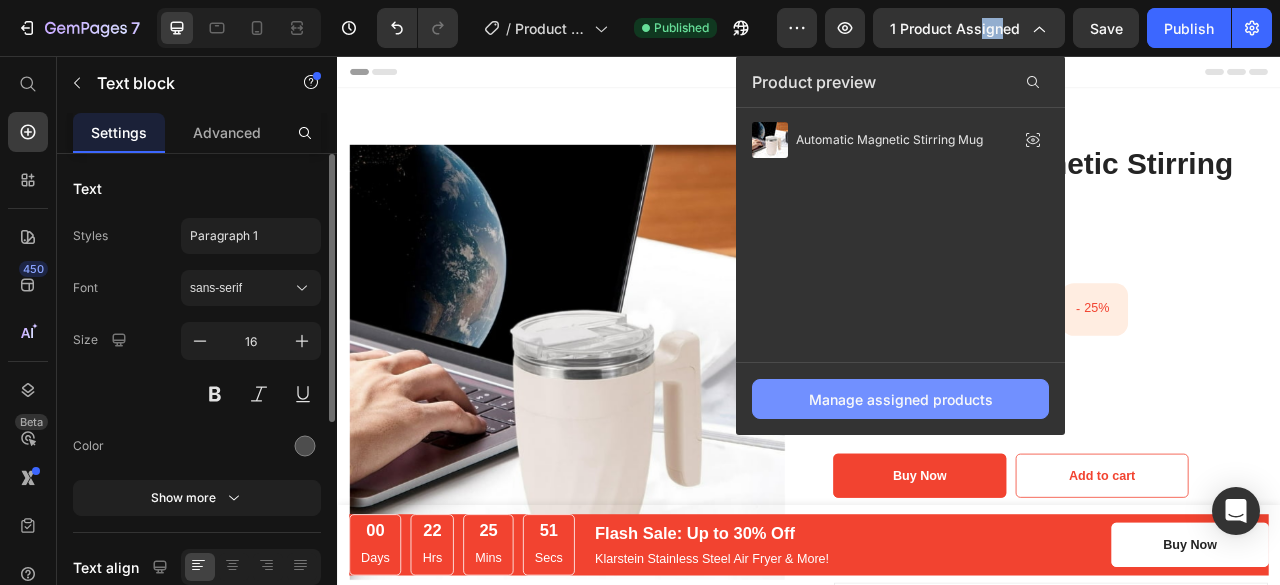 click on "Manage assigned products" at bounding box center [901, 399] 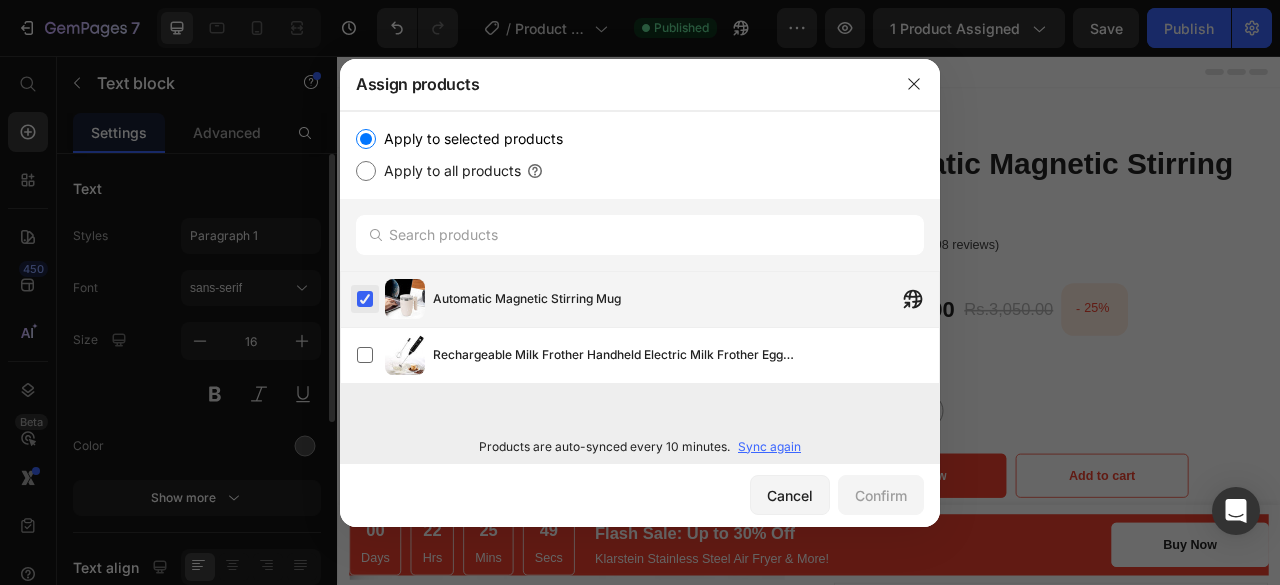 click at bounding box center (365, 299) 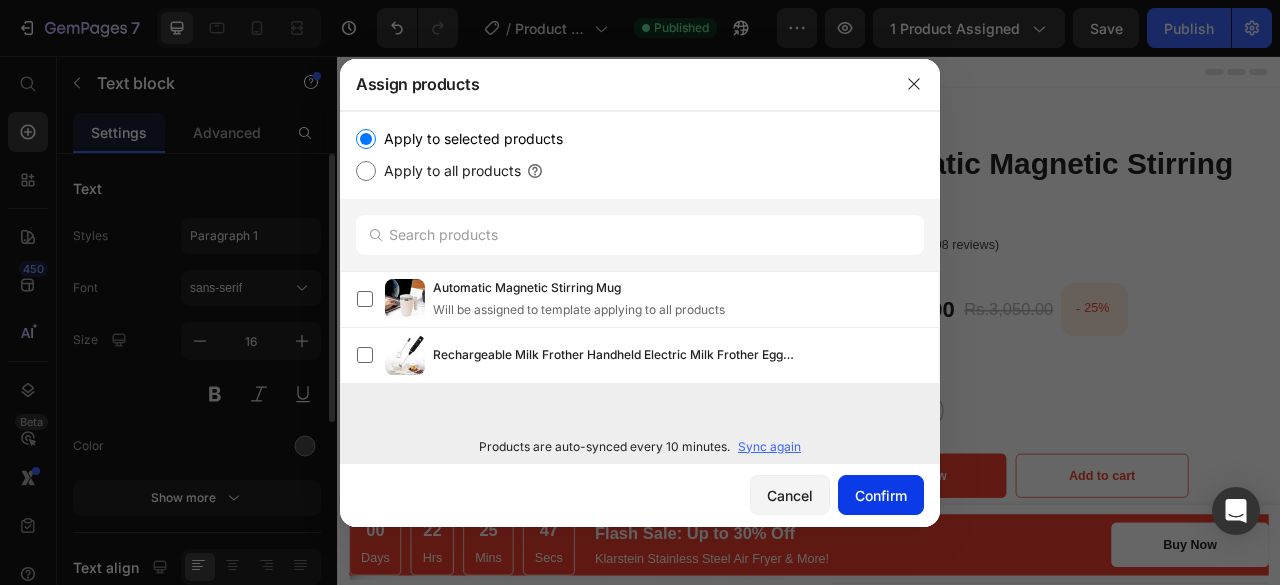 click on "Confirm" at bounding box center [881, 495] 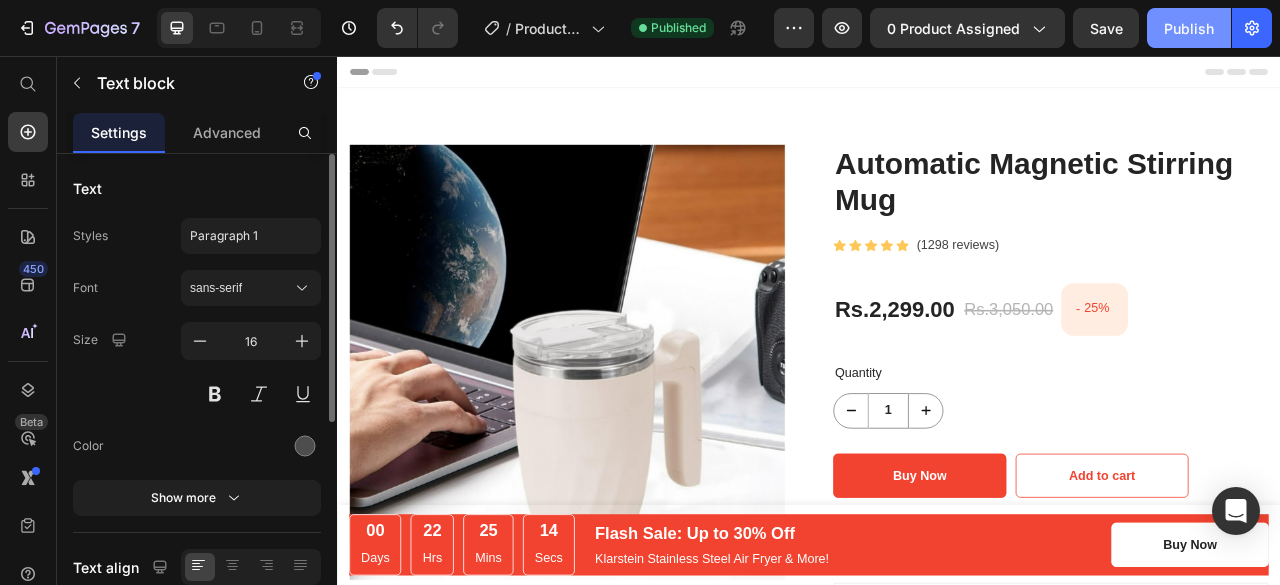 click on "Publish" at bounding box center [1189, 28] 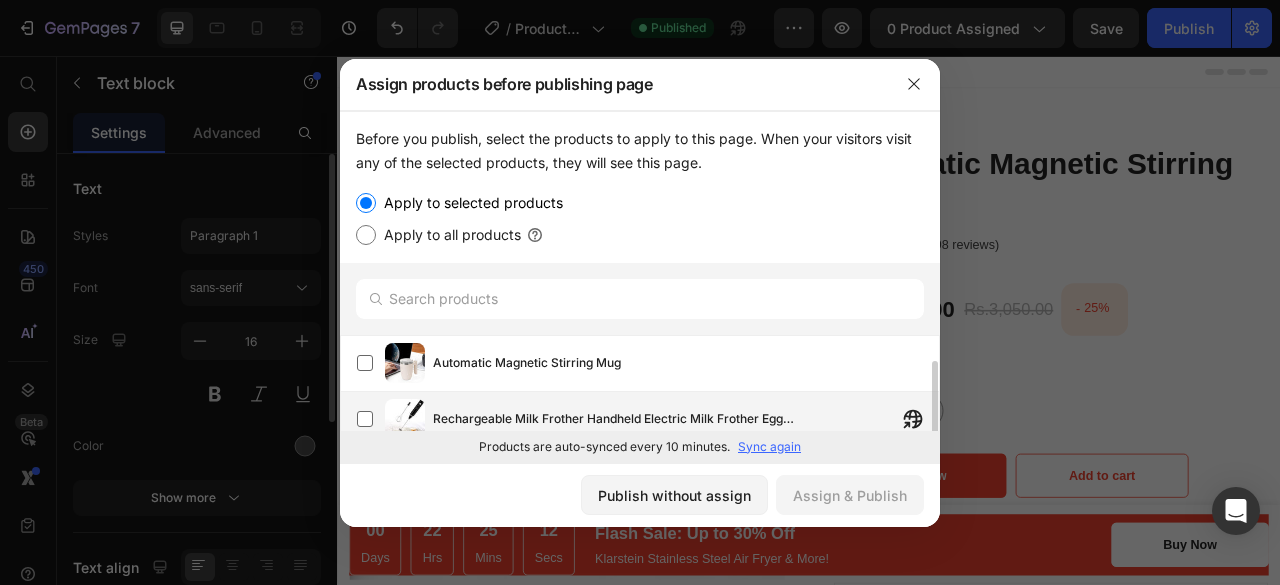scroll, scrollTop: 14, scrollLeft: 0, axis: vertical 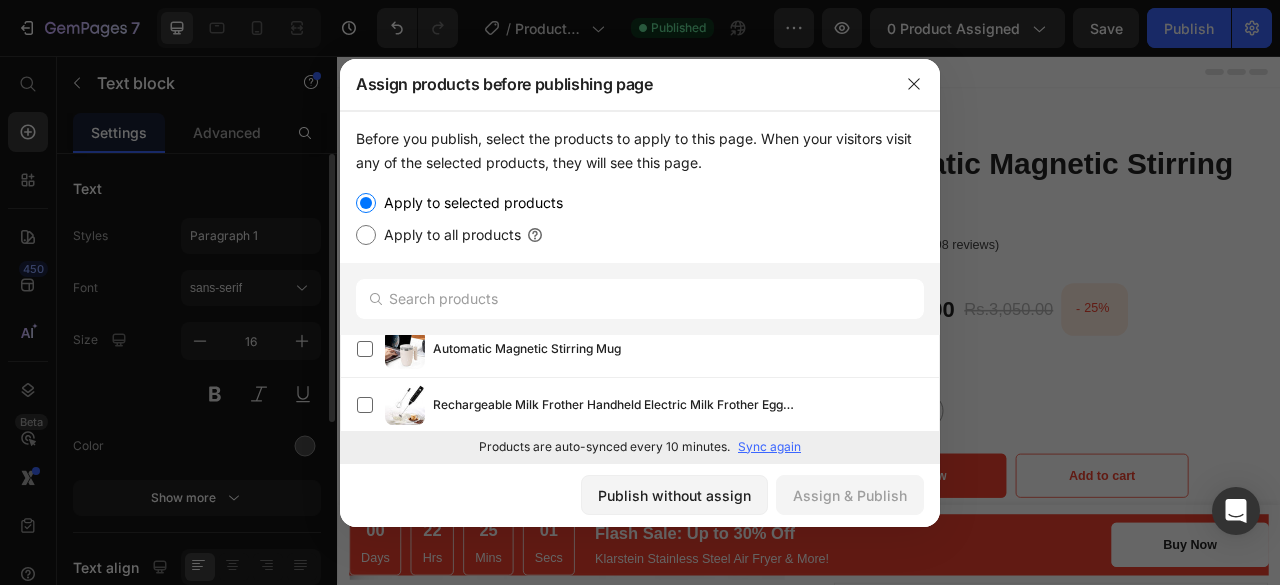 click on "Sync again" at bounding box center (769, 447) 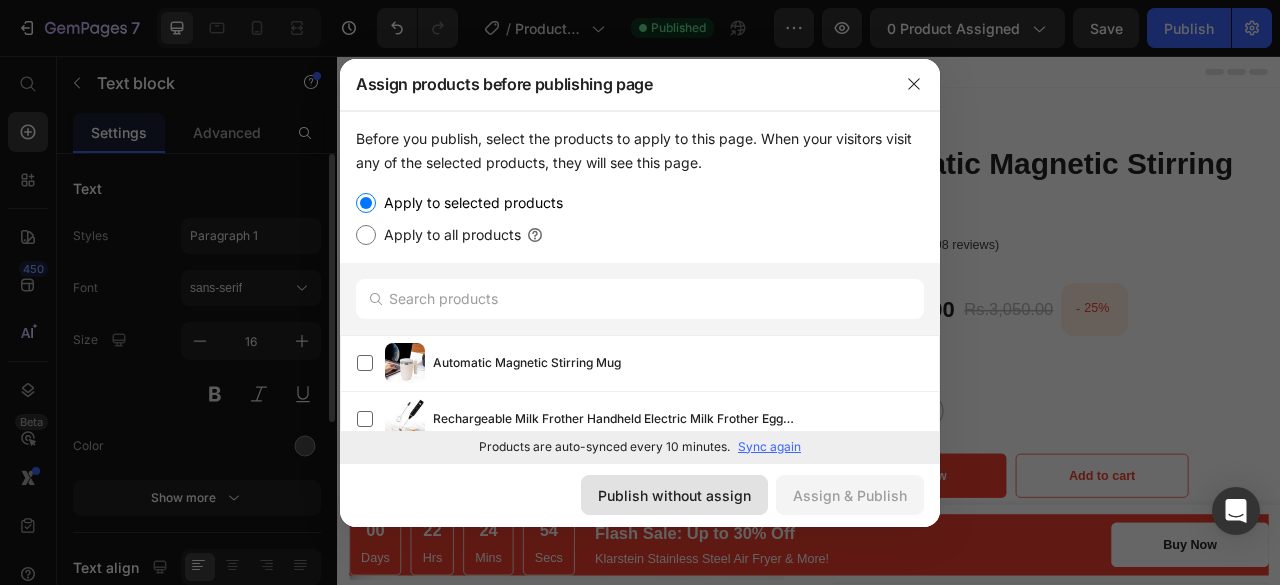 click on "Publish without assign" at bounding box center [674, 495] 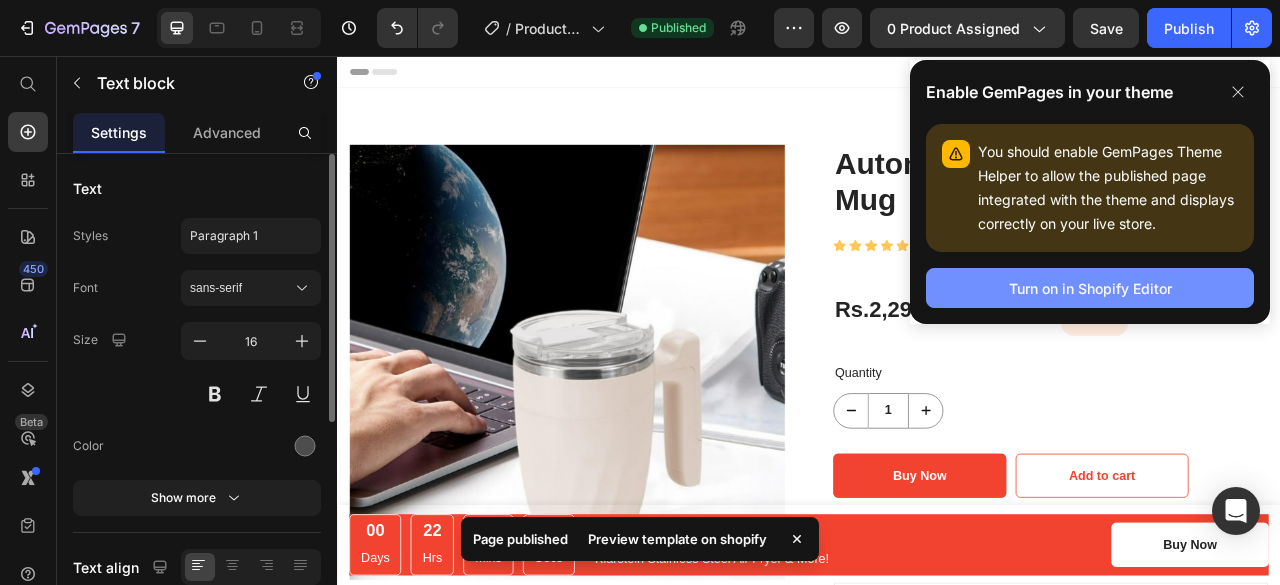 click on "Turn on in Shopify Editor" at bounding box center [1090, 288] 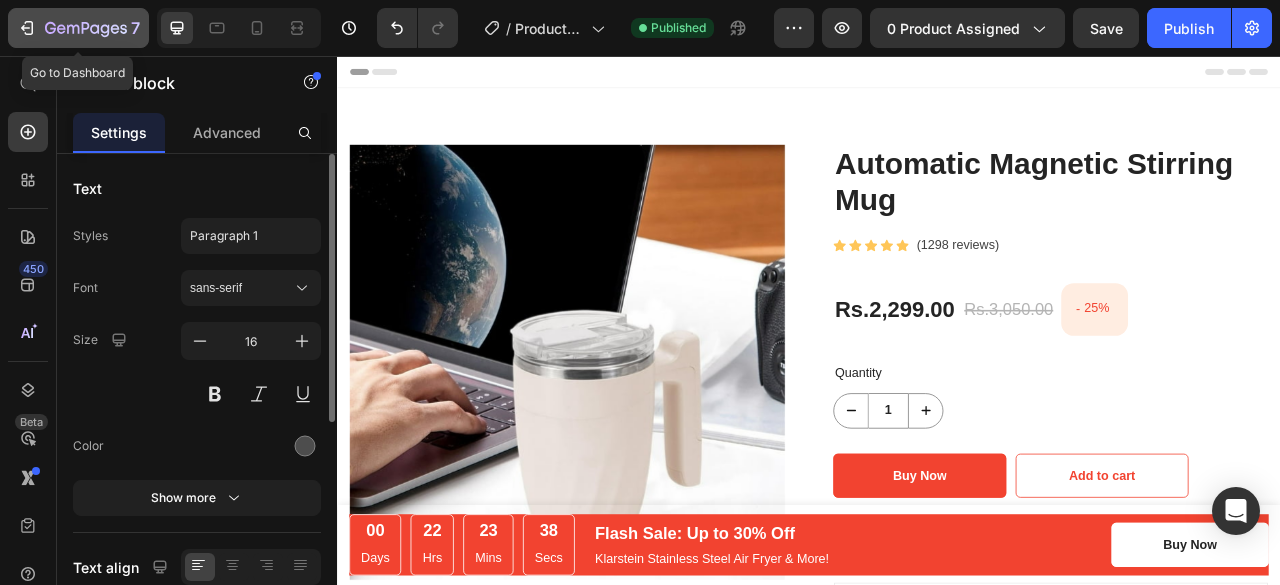 click 